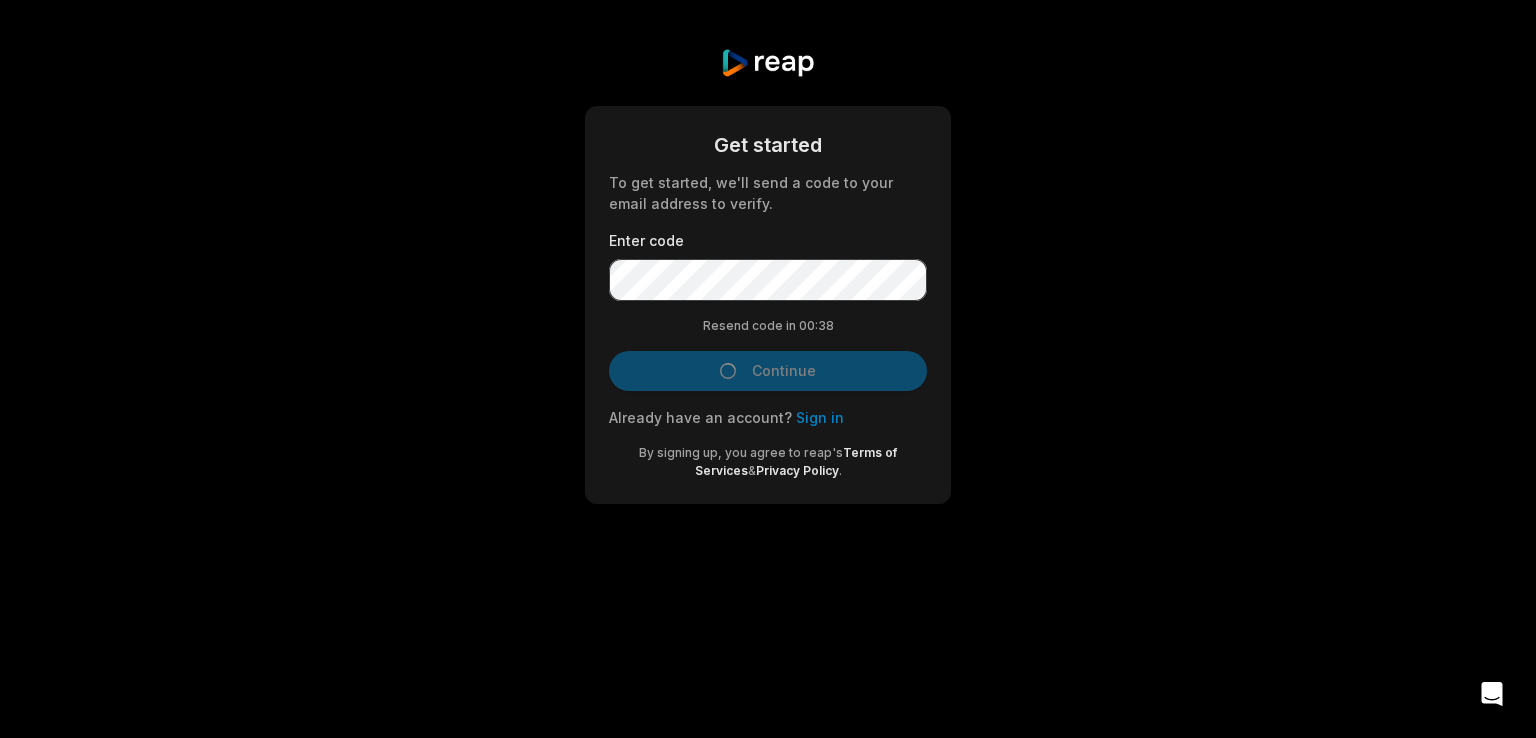 scroll, scrollTop: 0, scrollLeft: 0, axis: both 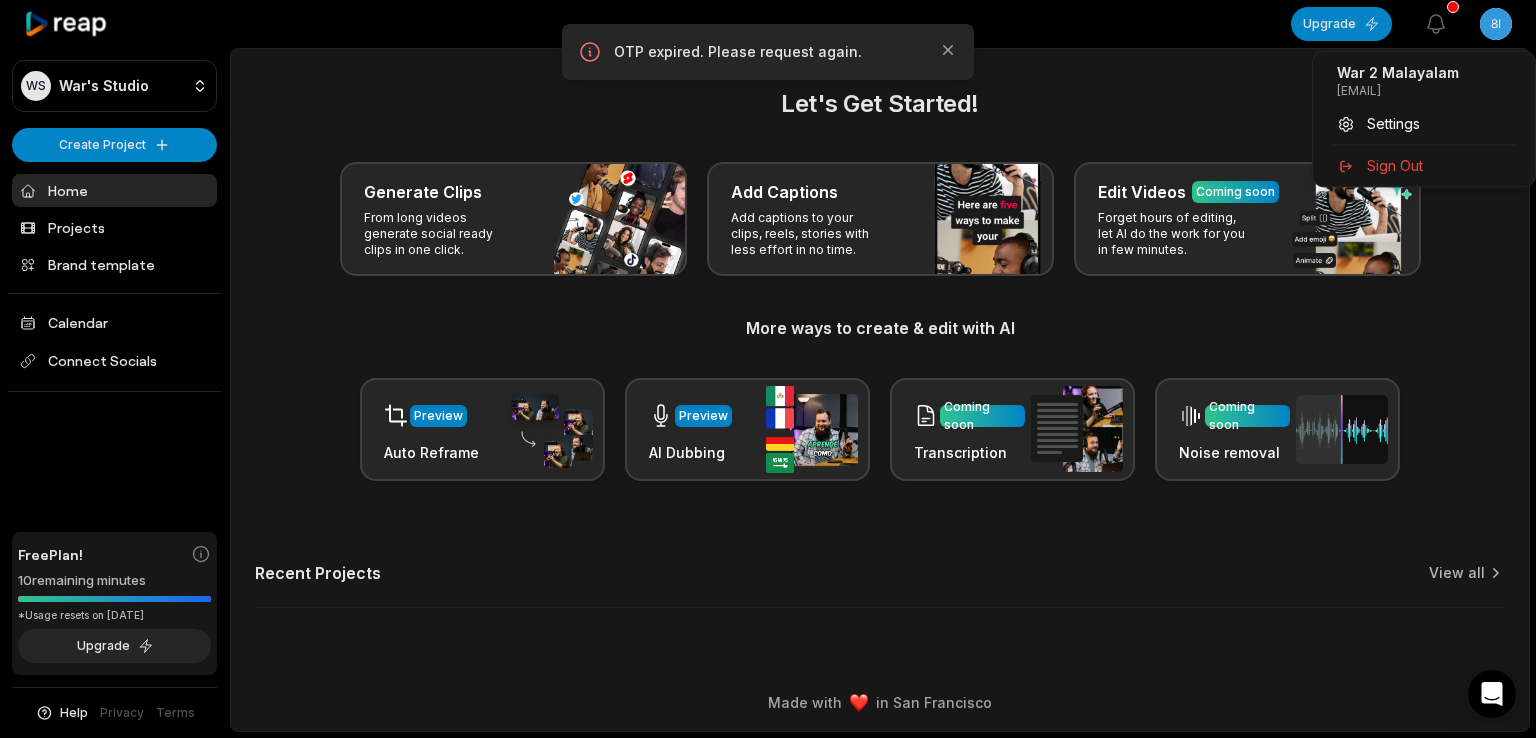 click on "WS War's Studio Create Project Home Projects Brand template Calendar Connect Socials Free  Plan! 10  remaining minutes *Usage resets on September 8, 2025 Upgrade Help Privacy Terms Open sidebar Upgrade View notifications Open user menu   Let's Get Started! Generate Clips From long videos generate social ready clips in one click. Add Captions Add captions to your clips, reels, stories with less effort in no time. Edit Videos Coming soon Forget hours of editing, let AI do the work for you in few minutes. More ways to create & edit with AI Preview Auto Reframe Preview AI Dubbing Coming soon Transcription Coming soon Noise removal Recent Projects View all Made with   in San Francisco OTP expired. Please request again. Close
War 2 Malayalam 8iwzpq0pjv@xkxkud.com Settings Sign Out" at bounding box center (768, 369) 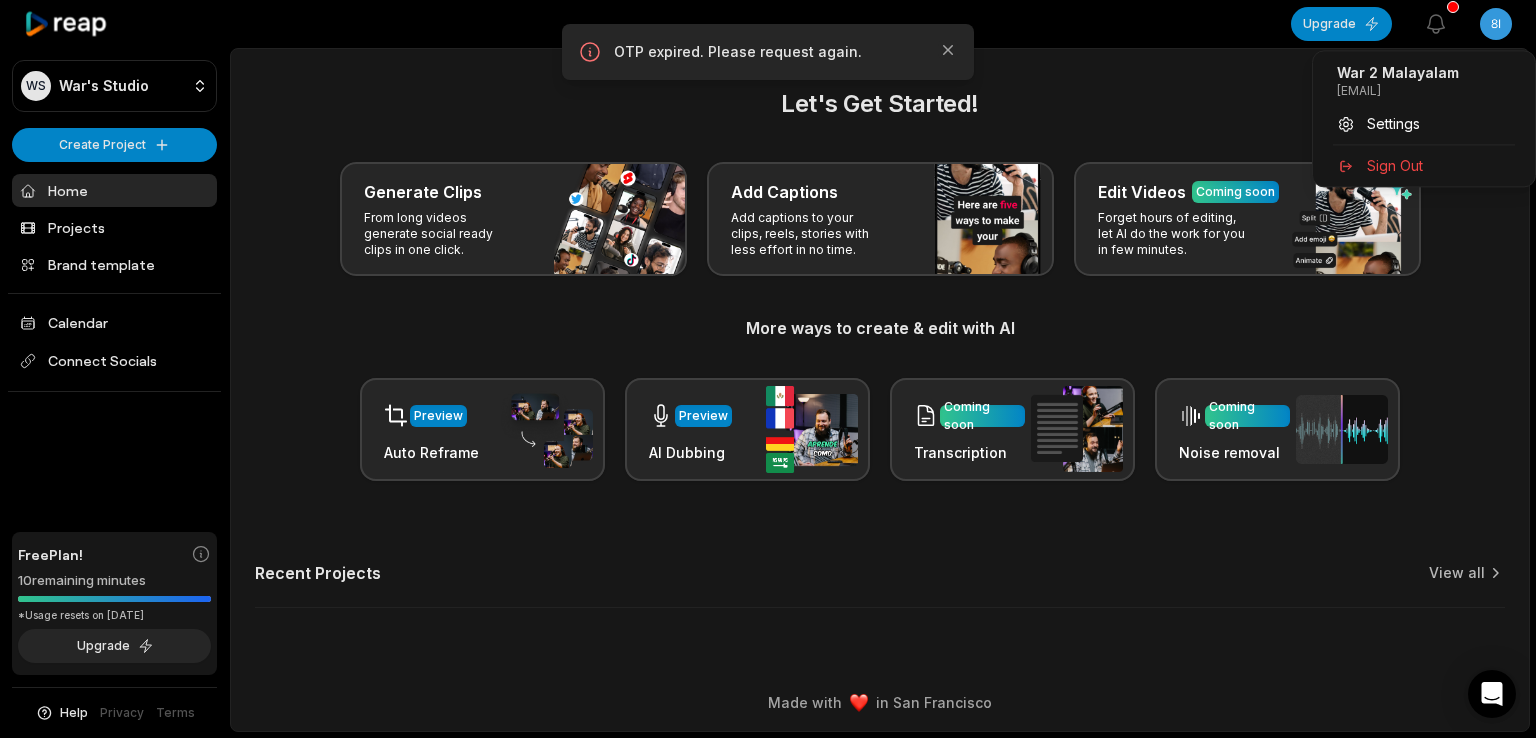 click on "WS War's Studio Create Project Home Projects Brand template Calendar Connect Socials Free  Plan! 10  remaining minutes *Usage resets on September 8, 2025 Upgrade Help Privacy Terms Open sidebar Upgrade View notifications Open user menu   Let's Get Started! Generate Clips From long videos generate social ready clips in one click. Add Captions Add captions to your clips, reels, stories with less effort in no time. Edit Videos Coming soon Forget hours of editing, let AI do the work for you in few minutes. More ways to create & edit with AI Preview Auto Reframe Preview AI Dubbing Coming soon Transcription Coming soon Noise removal Recent Projects View all Made with   in San Francisco OTP expired. Please request again. Close
War 2 Malayalam 8iwzpq0pjv@xkxkud.com Settings Sign Out" at bounding box center (768, 369) 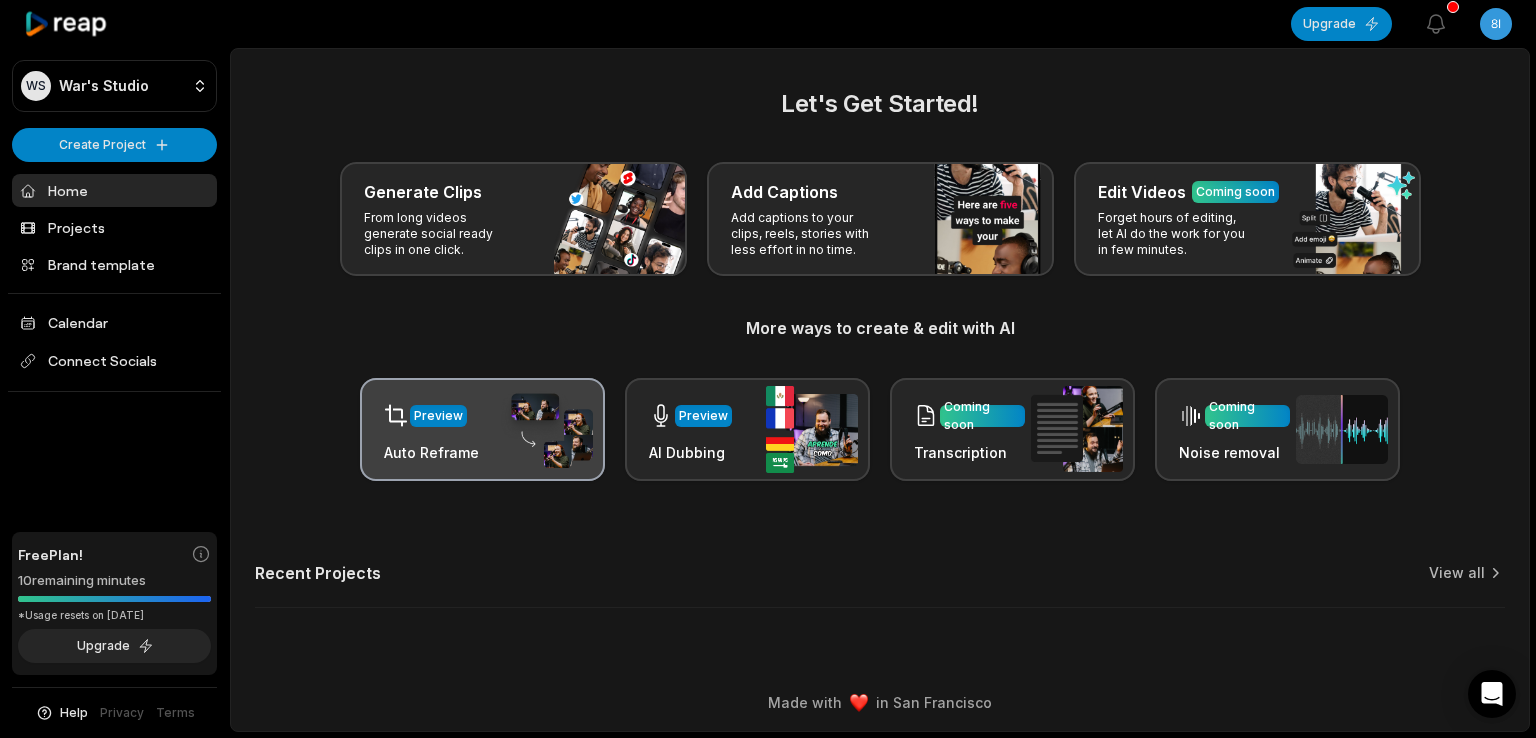 click on "Auto Reframe" at bounding box center (431, 452) 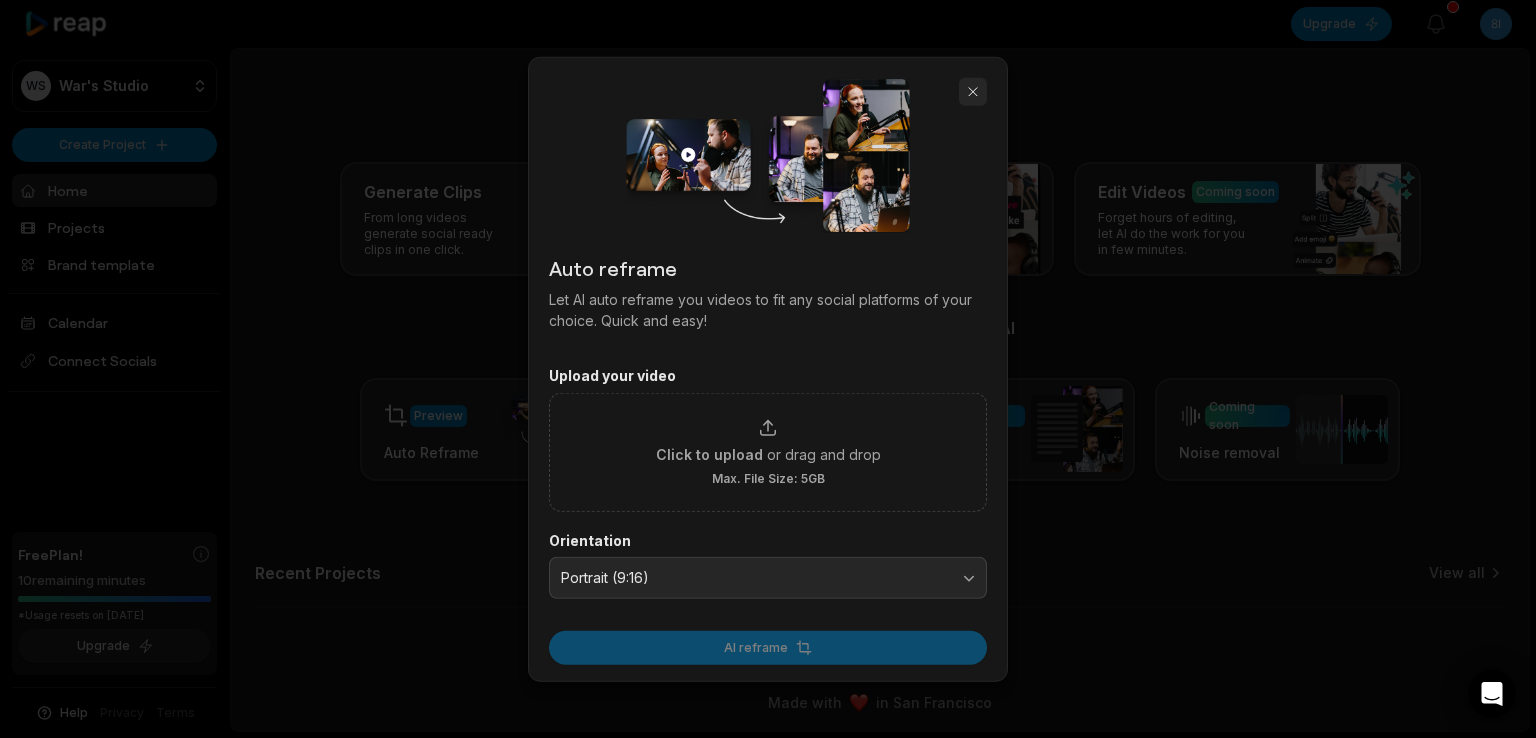click at bounding box center (973, 92) 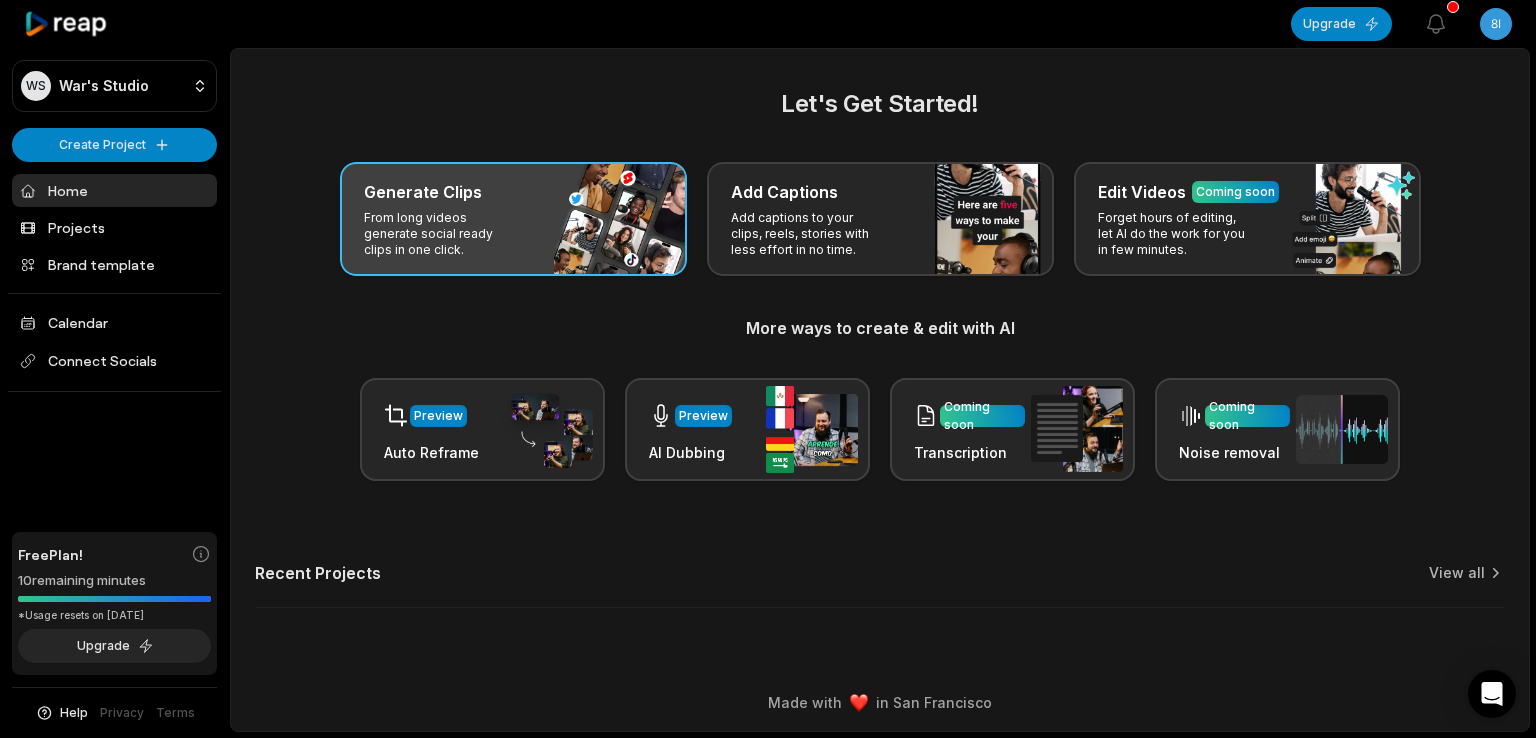 click on "Generate Clips From long videos generate social ready clips in one click." at bounding box center [513, 219] 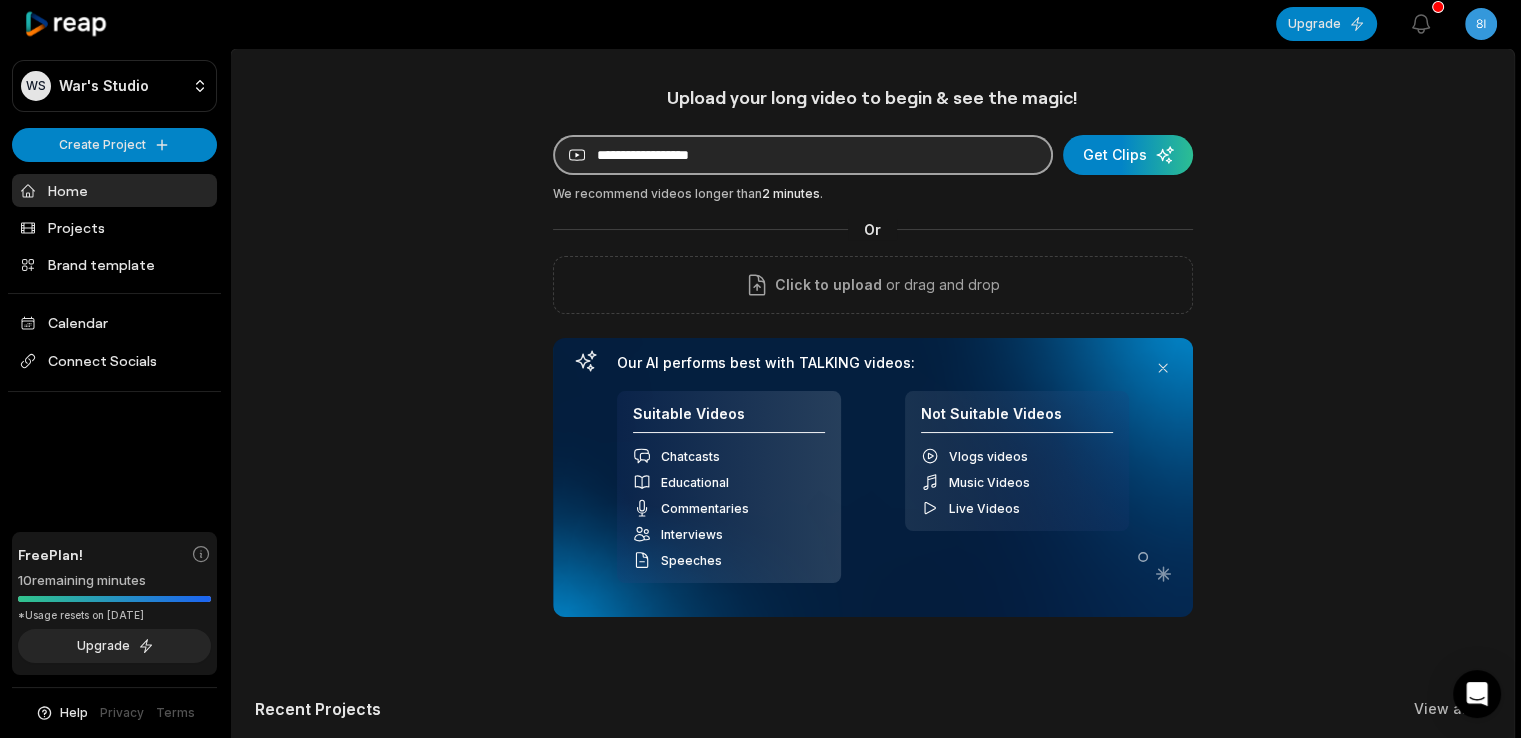 click at bounding box center (803, 155) 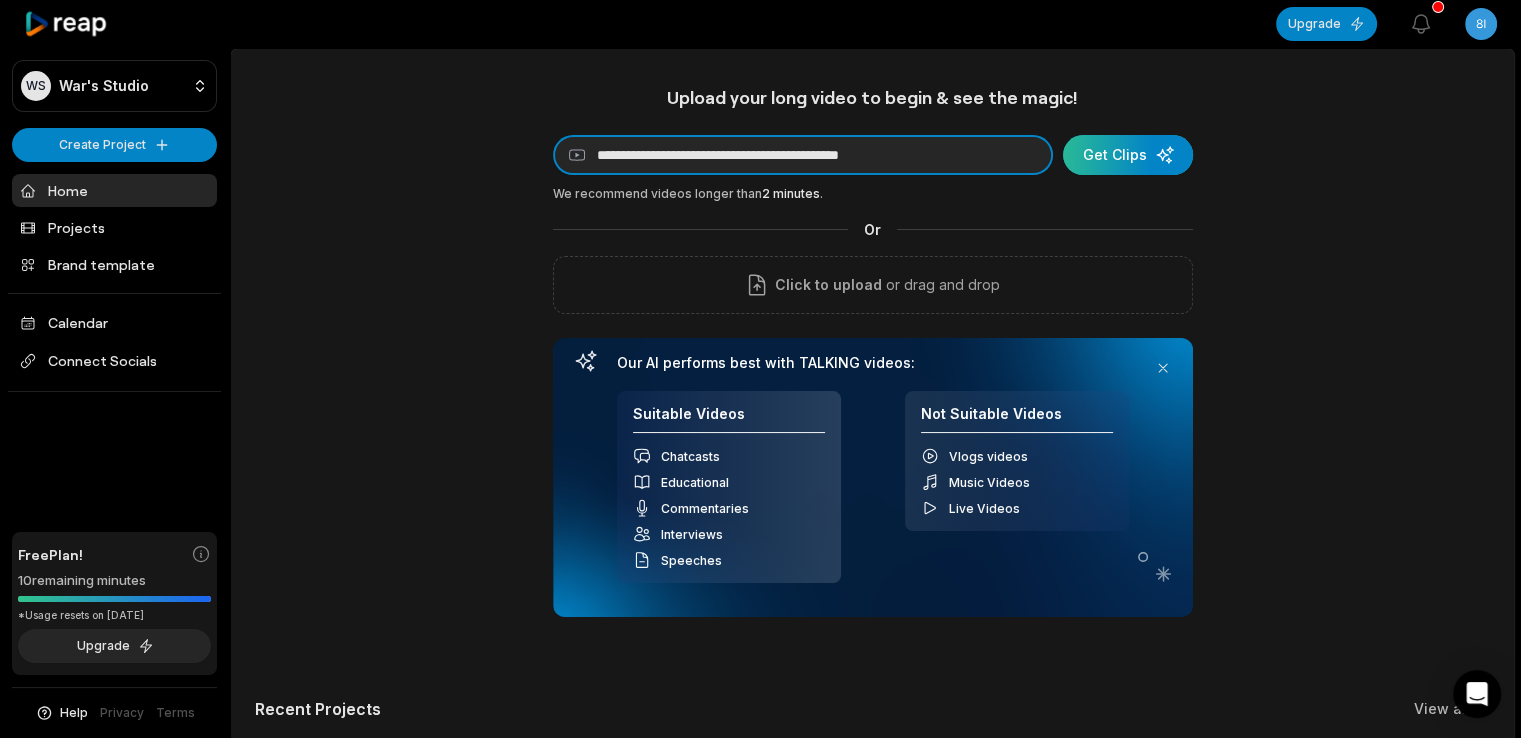 type on "**********" 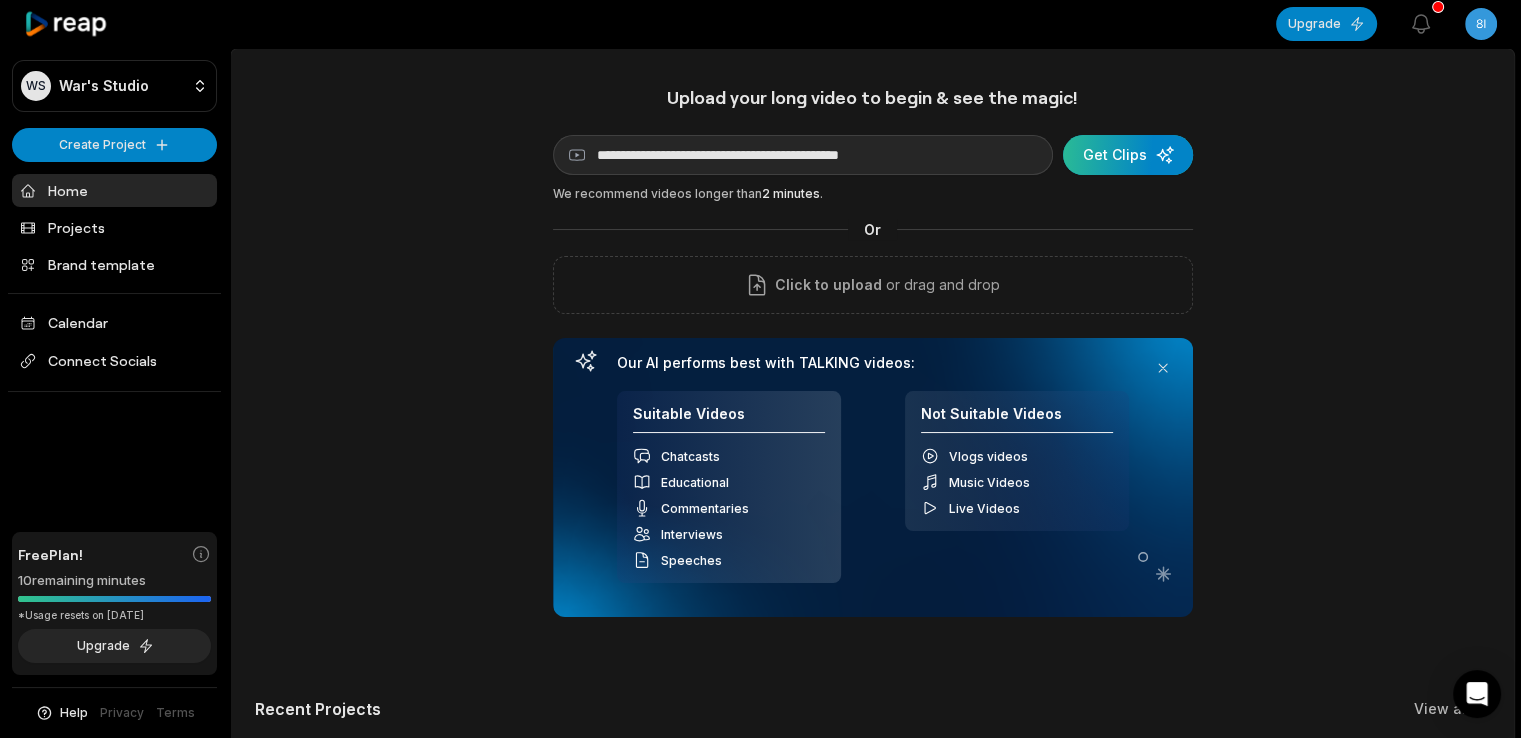 click at bounding box center (1128, 155) 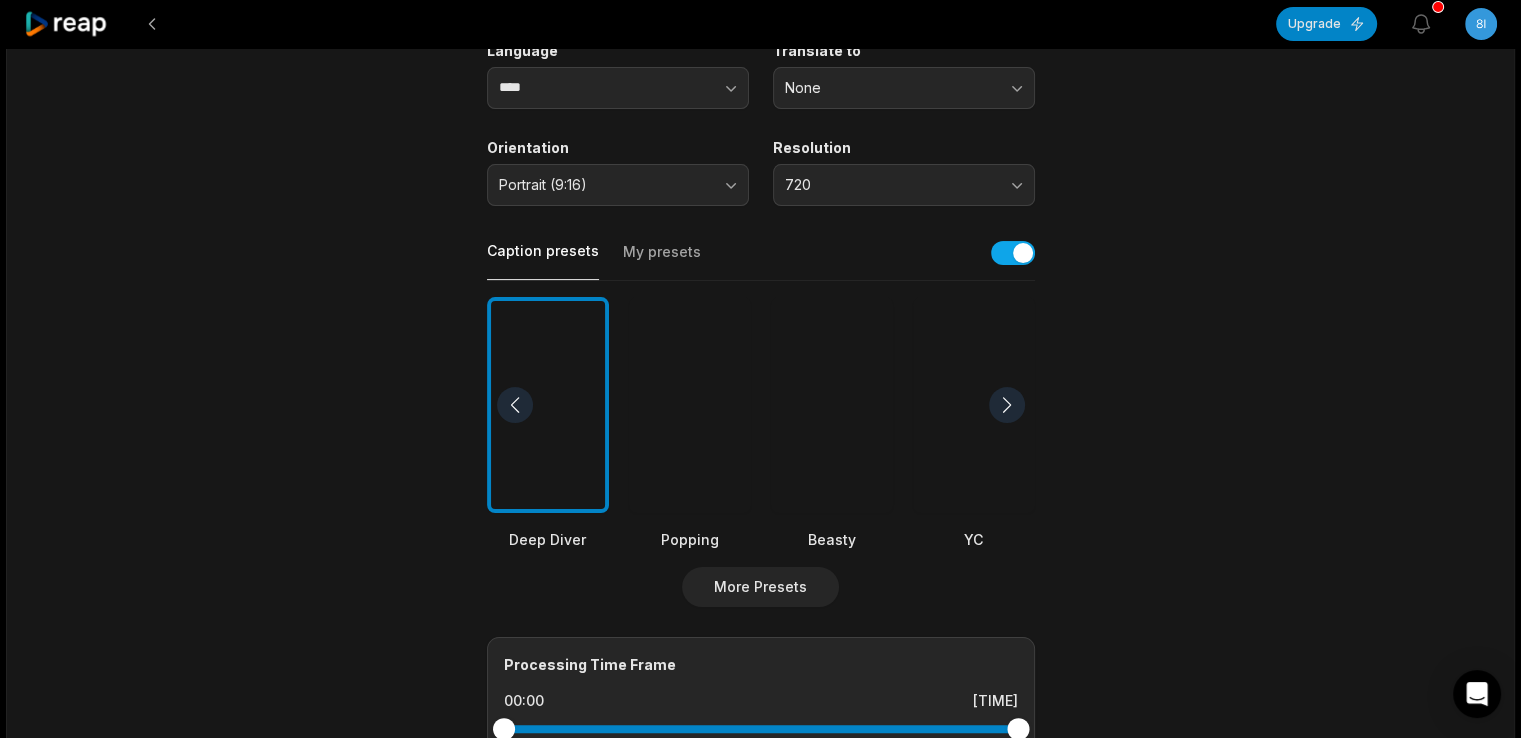 scroll, scrollTop: 0, scrollLeft: 0, axis: both 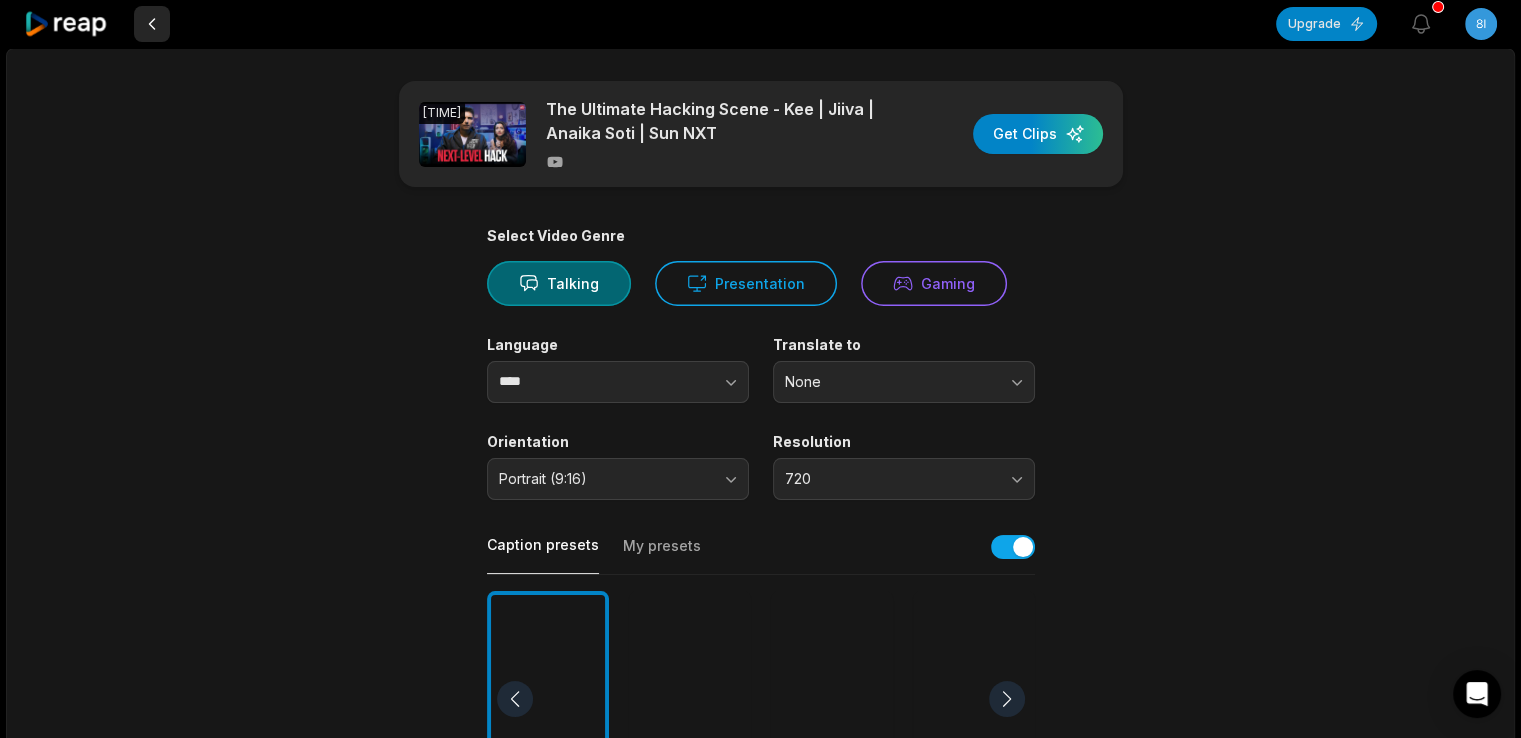 click at bounding box center (152, 24) 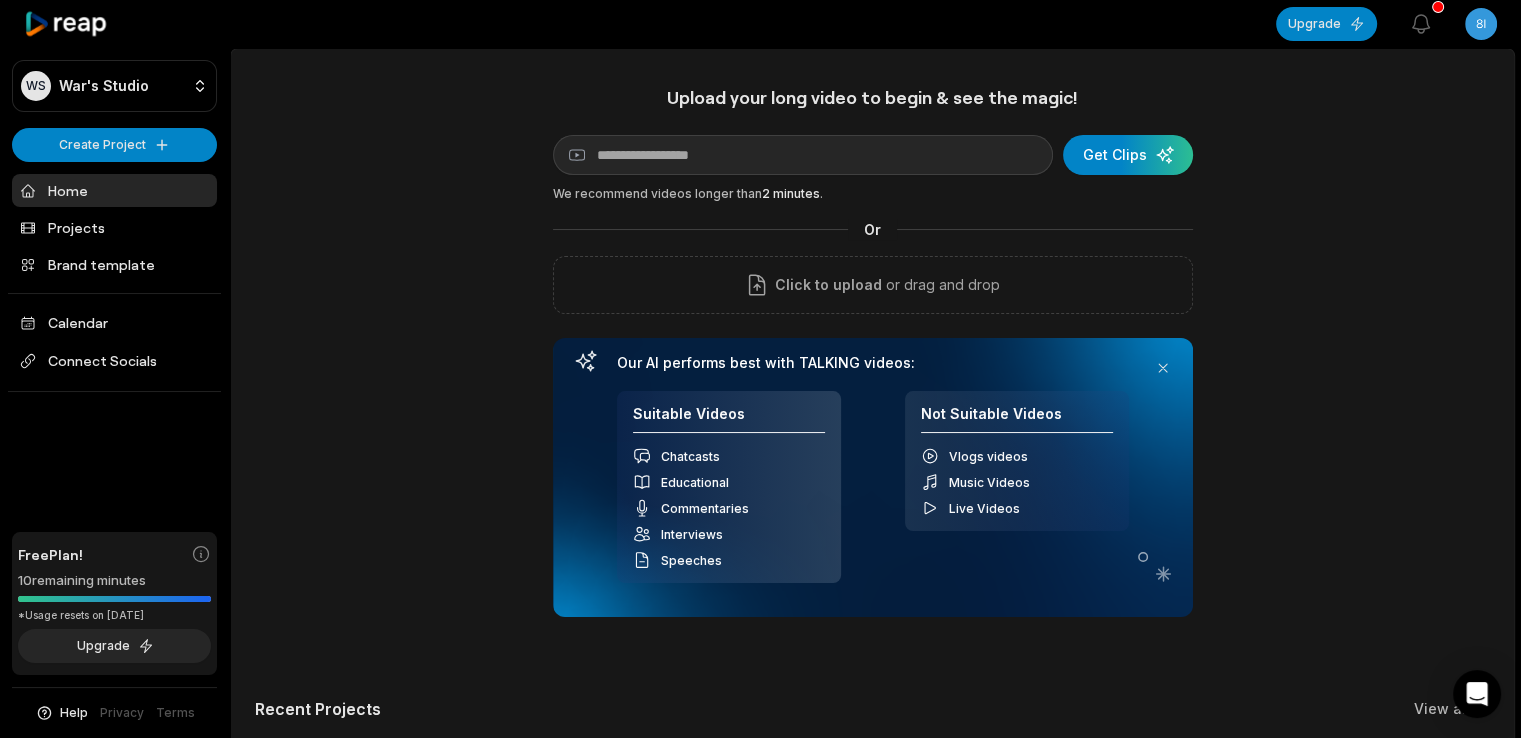 click on "Home" at bounding box center [114, 190] 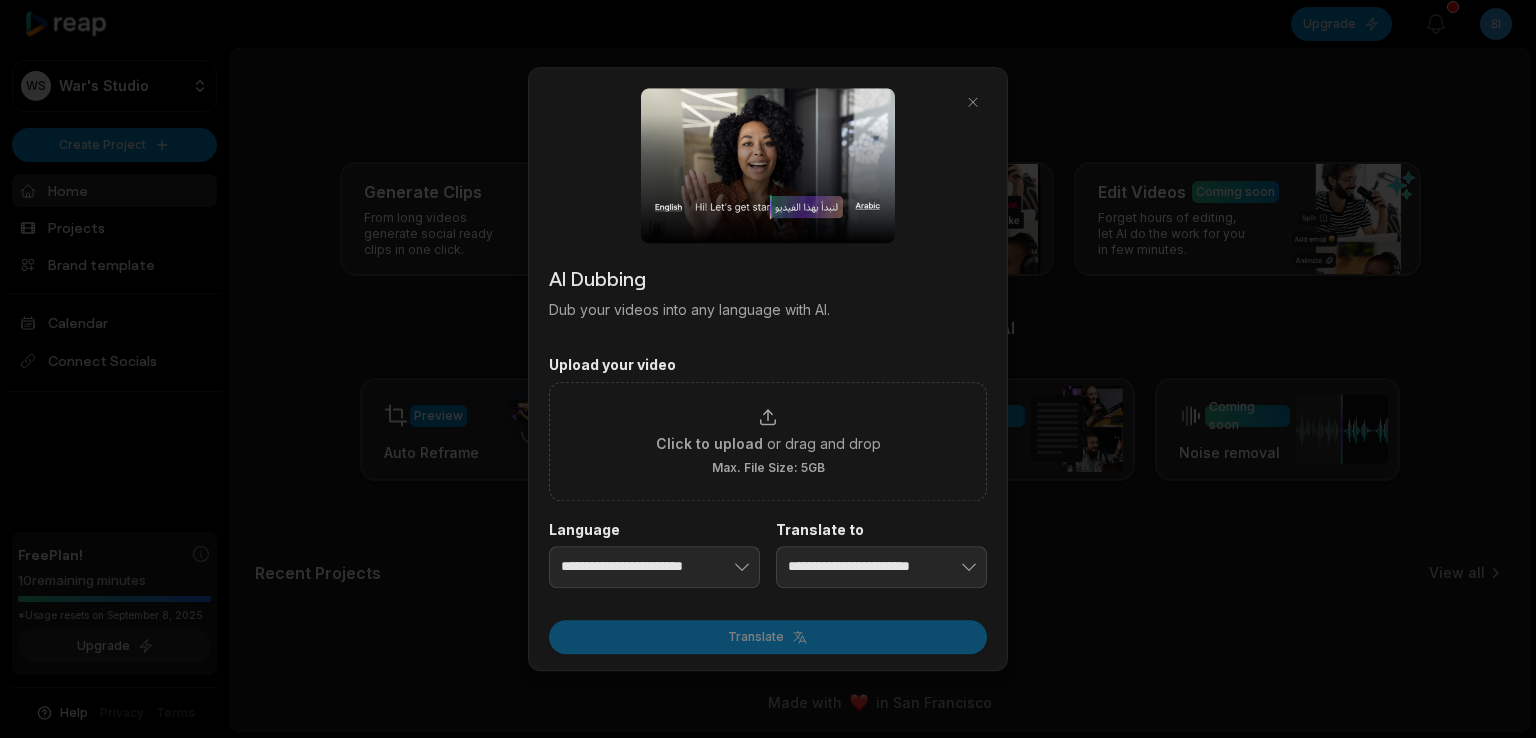 scroll, scrollTop: 0, scrollLeft: 0, axis: both 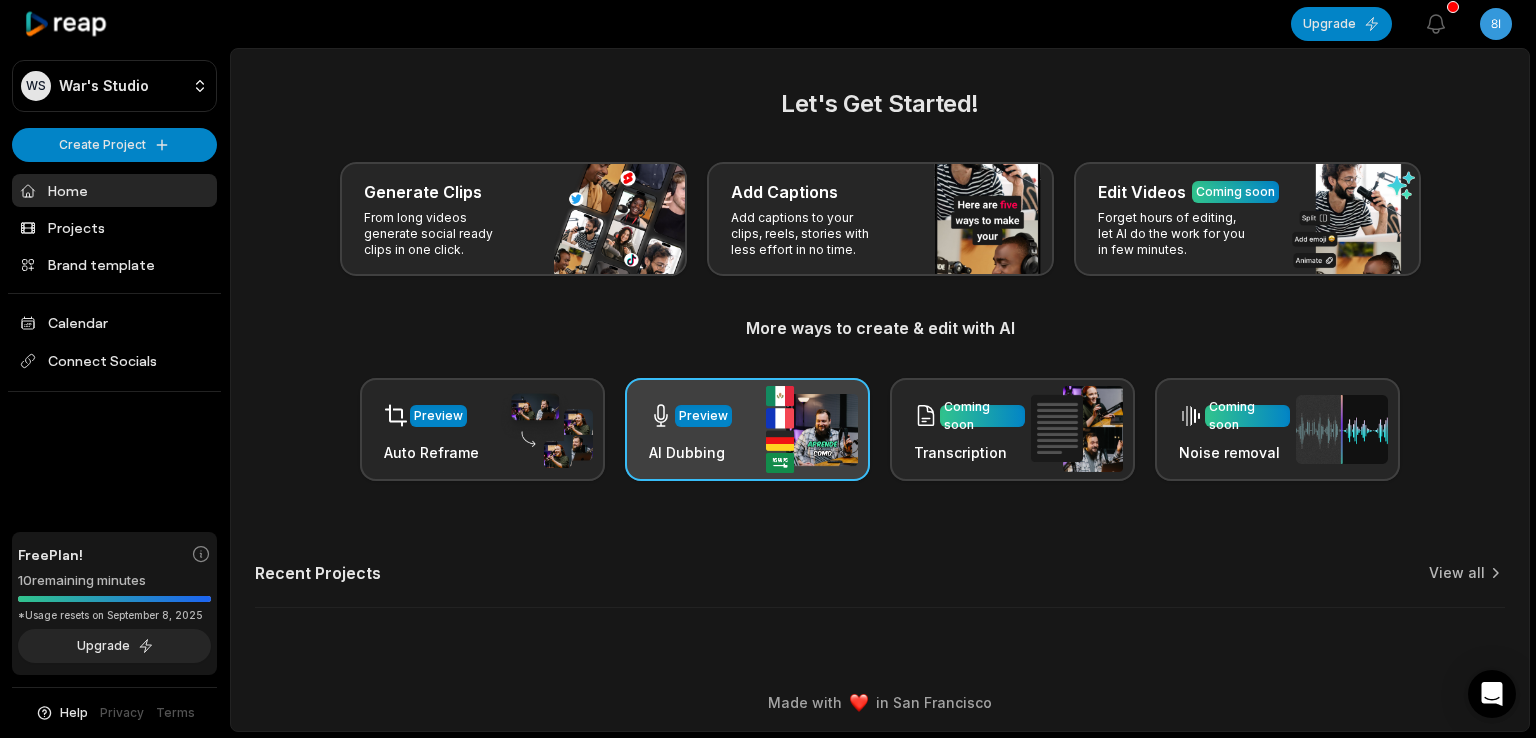 click on "Preview AI Dubbing" at bounding box center [747, 429] 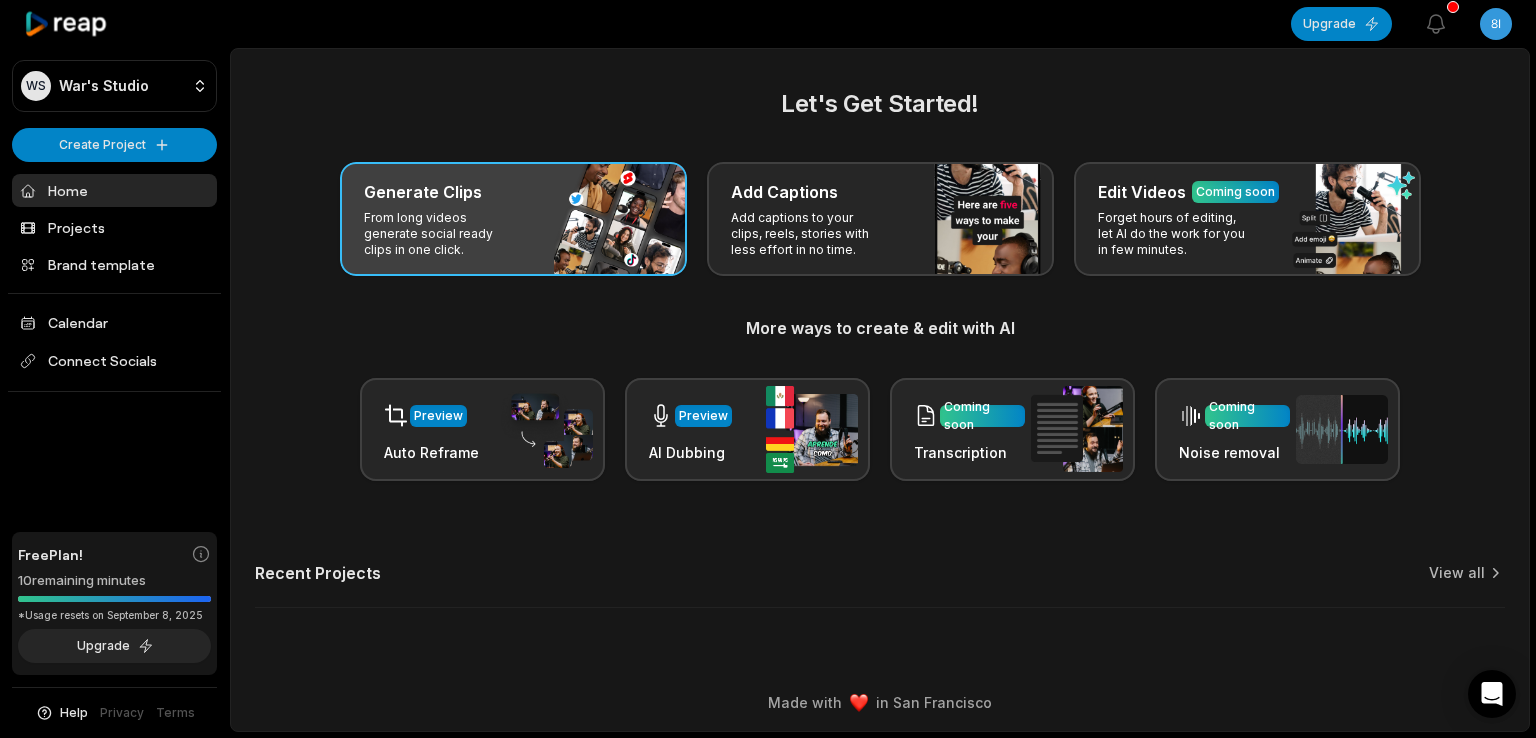 click on "Generate Clips From long videos generate social ready clips in one click." at bounding box center [513, 219] 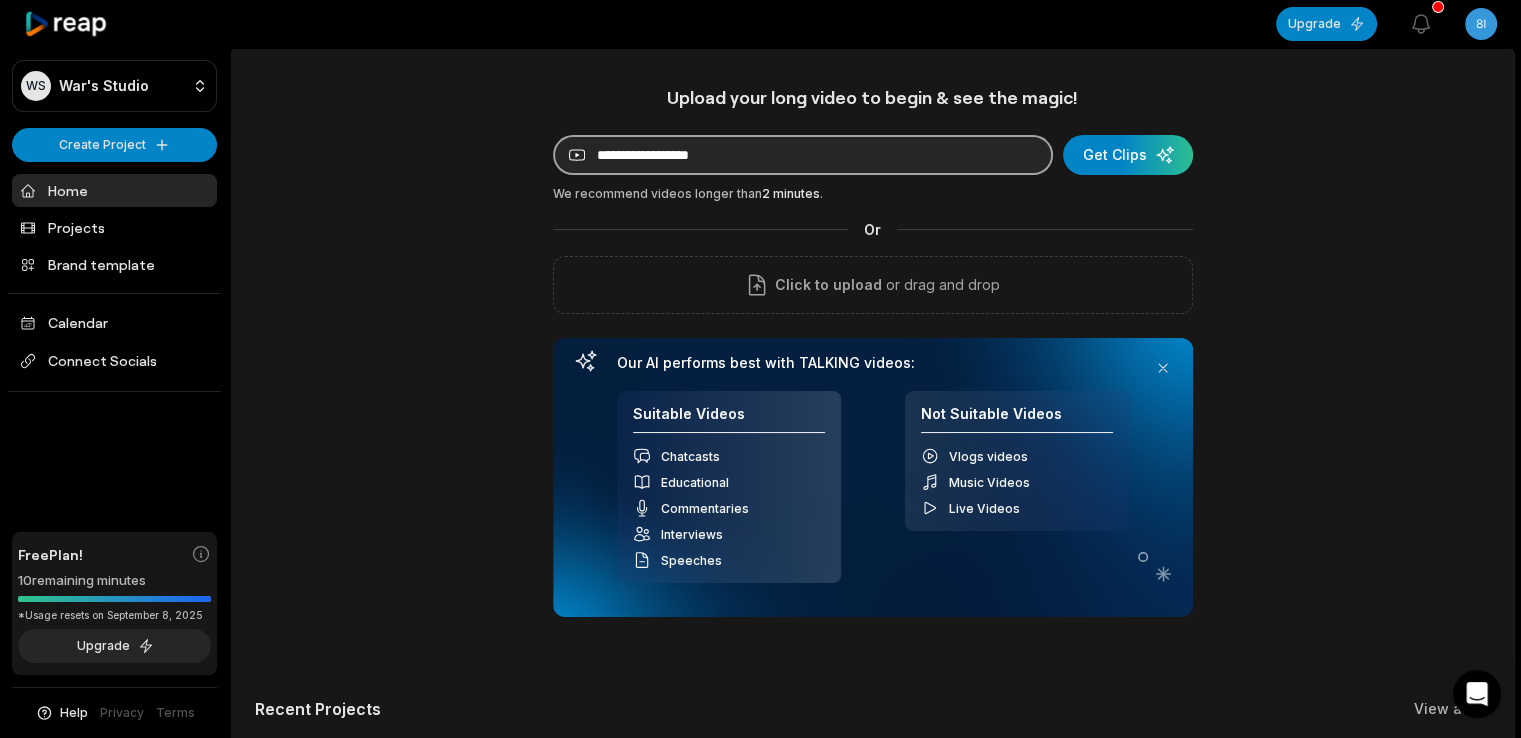click at bounding box center (803, 155) 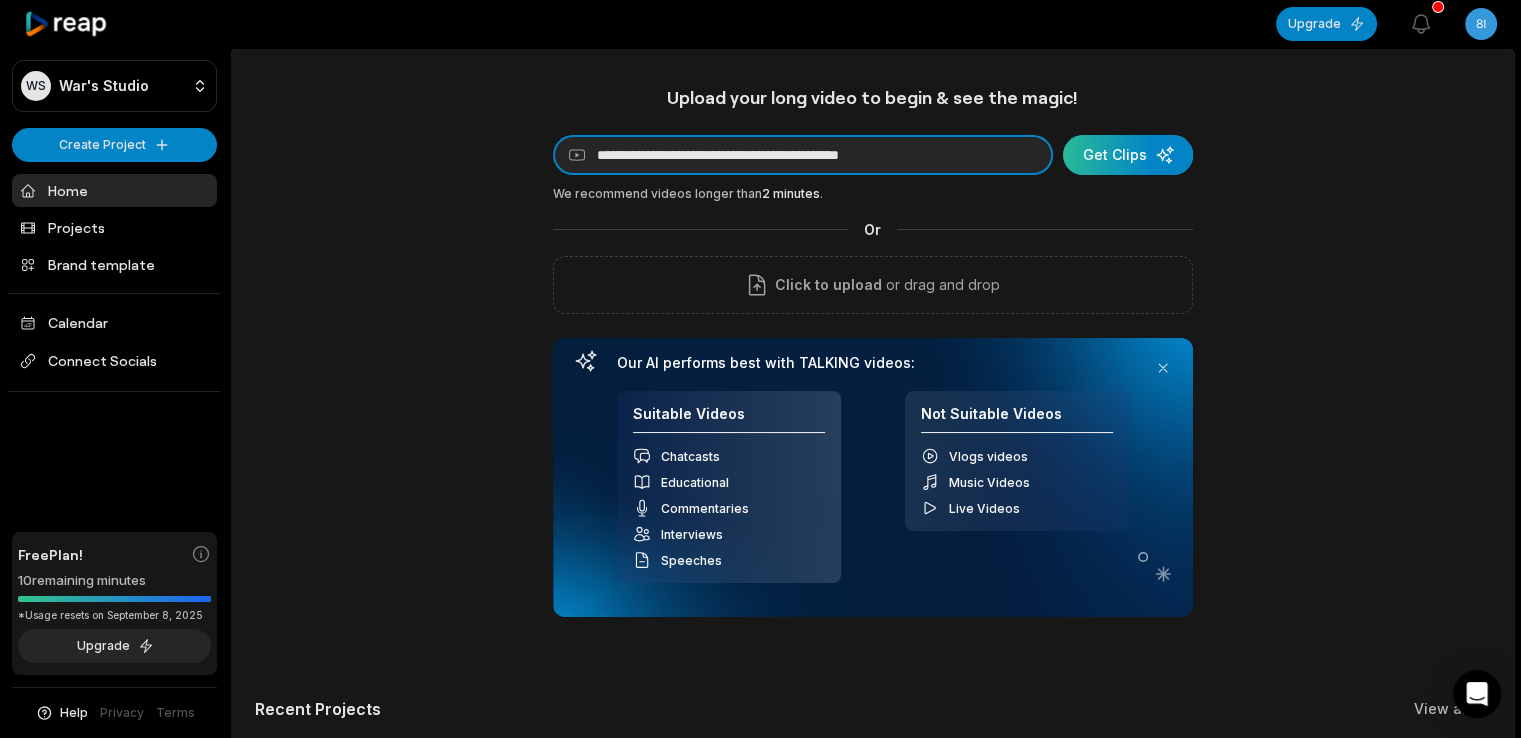 type on "**********" 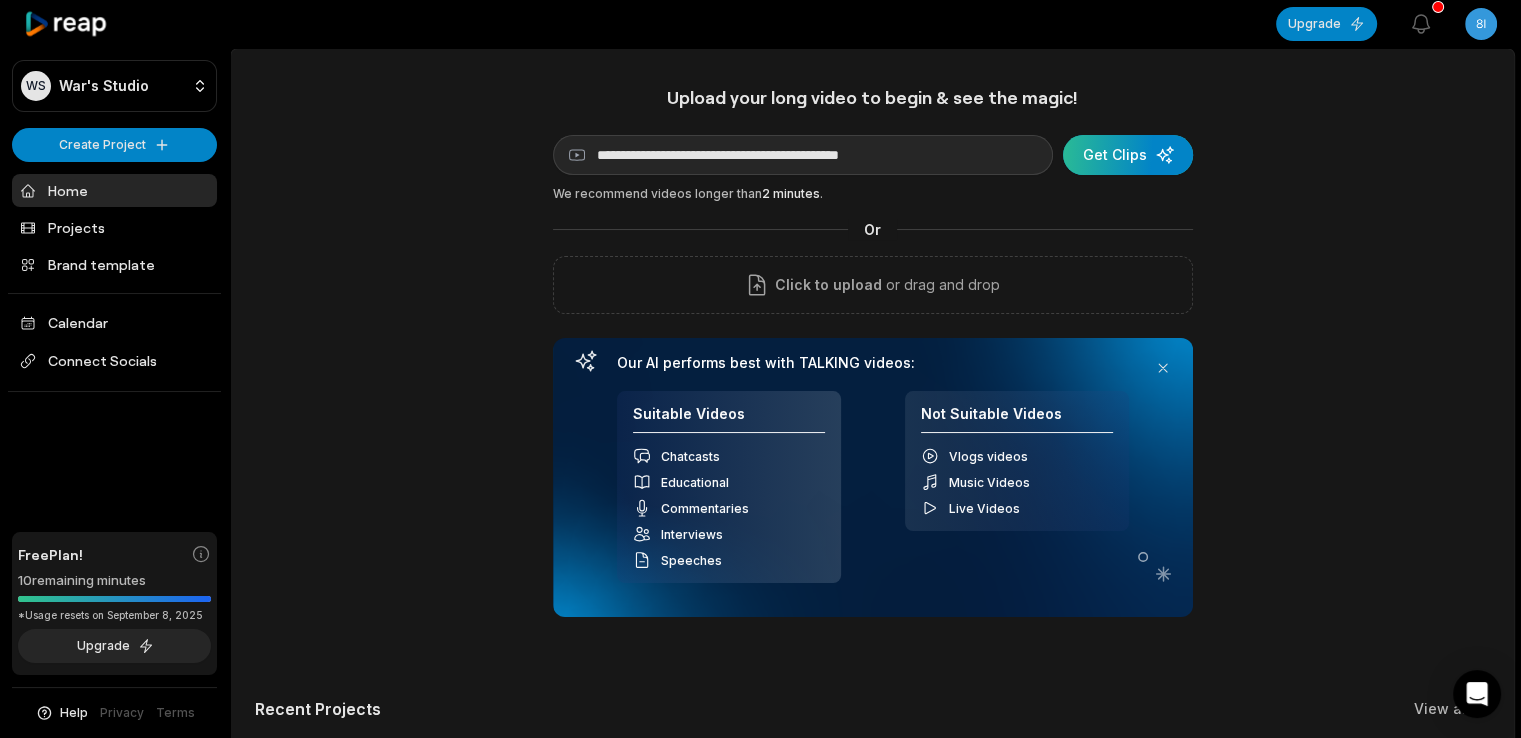 click at bounding box center [1128, 155] 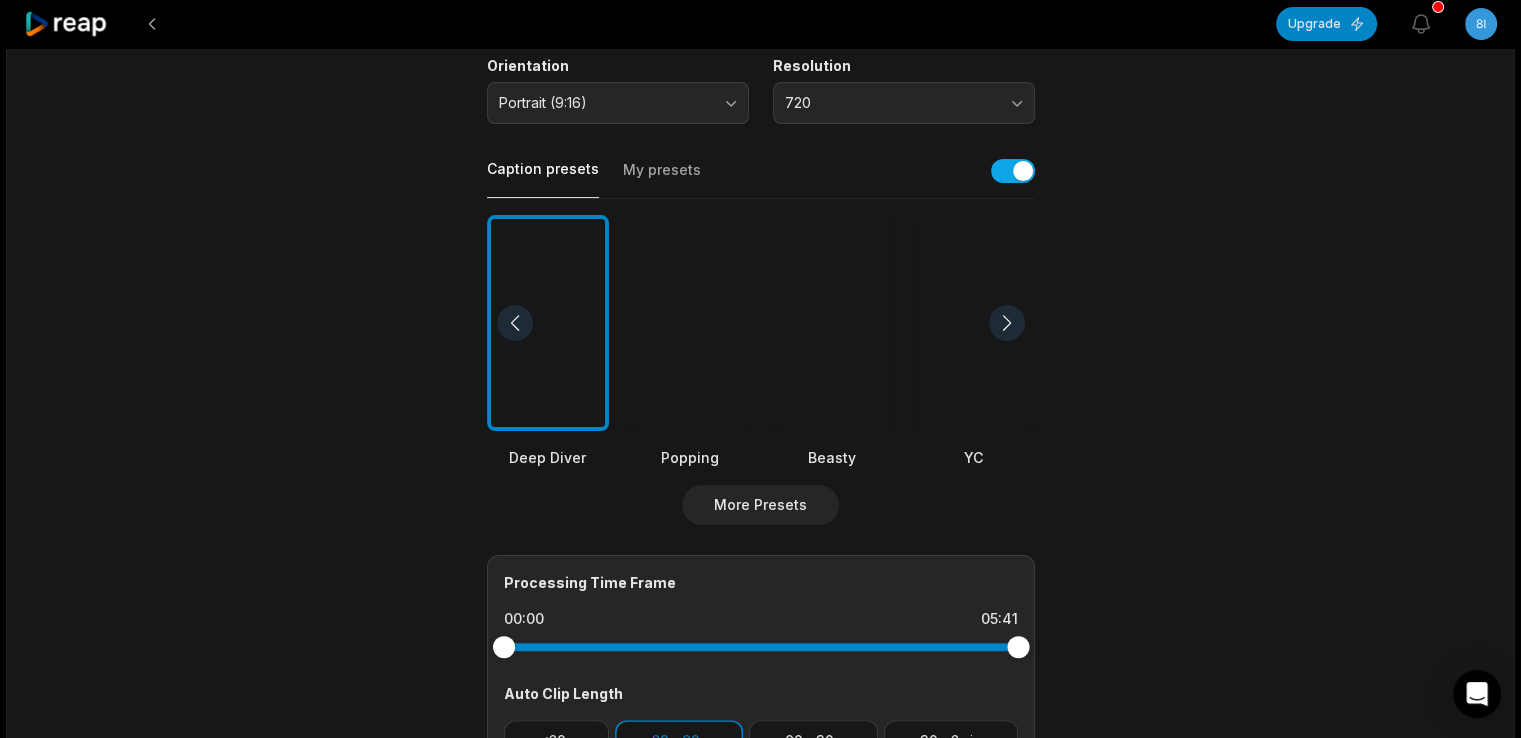 scroll, scrollTop: 375, scrollLeft: 0, axis: vertical 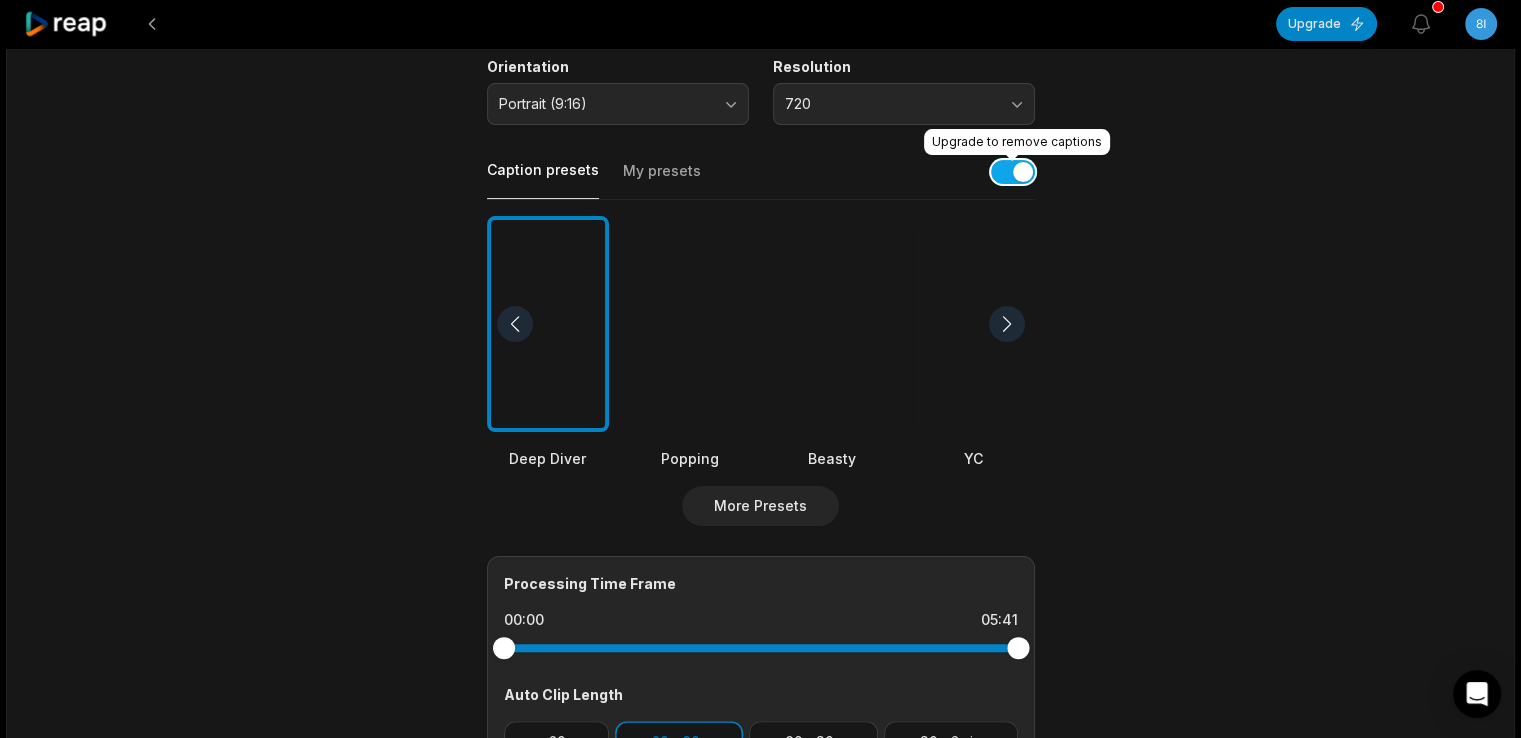 click at bounding box center [1013, 172] 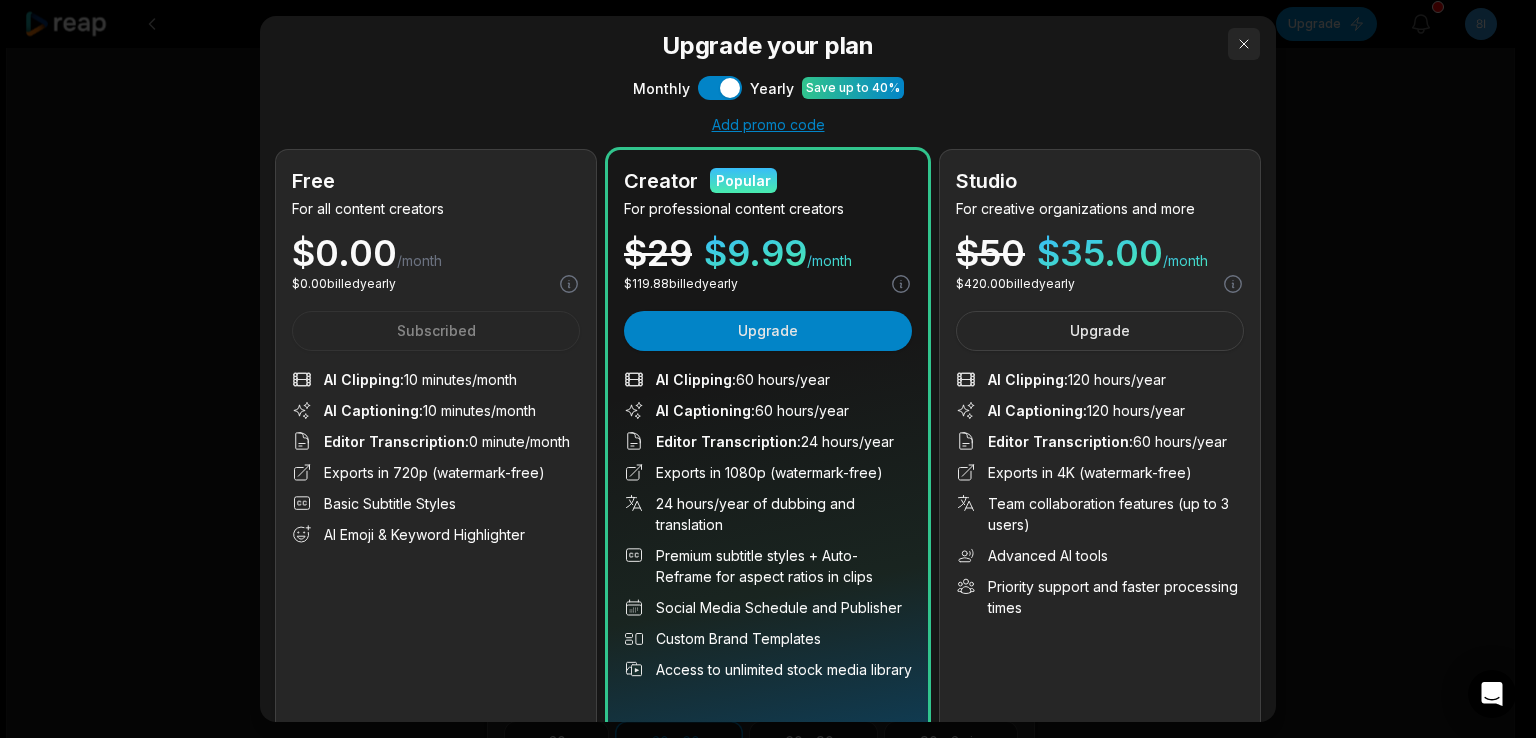 click at bounding box center [1244, 44] 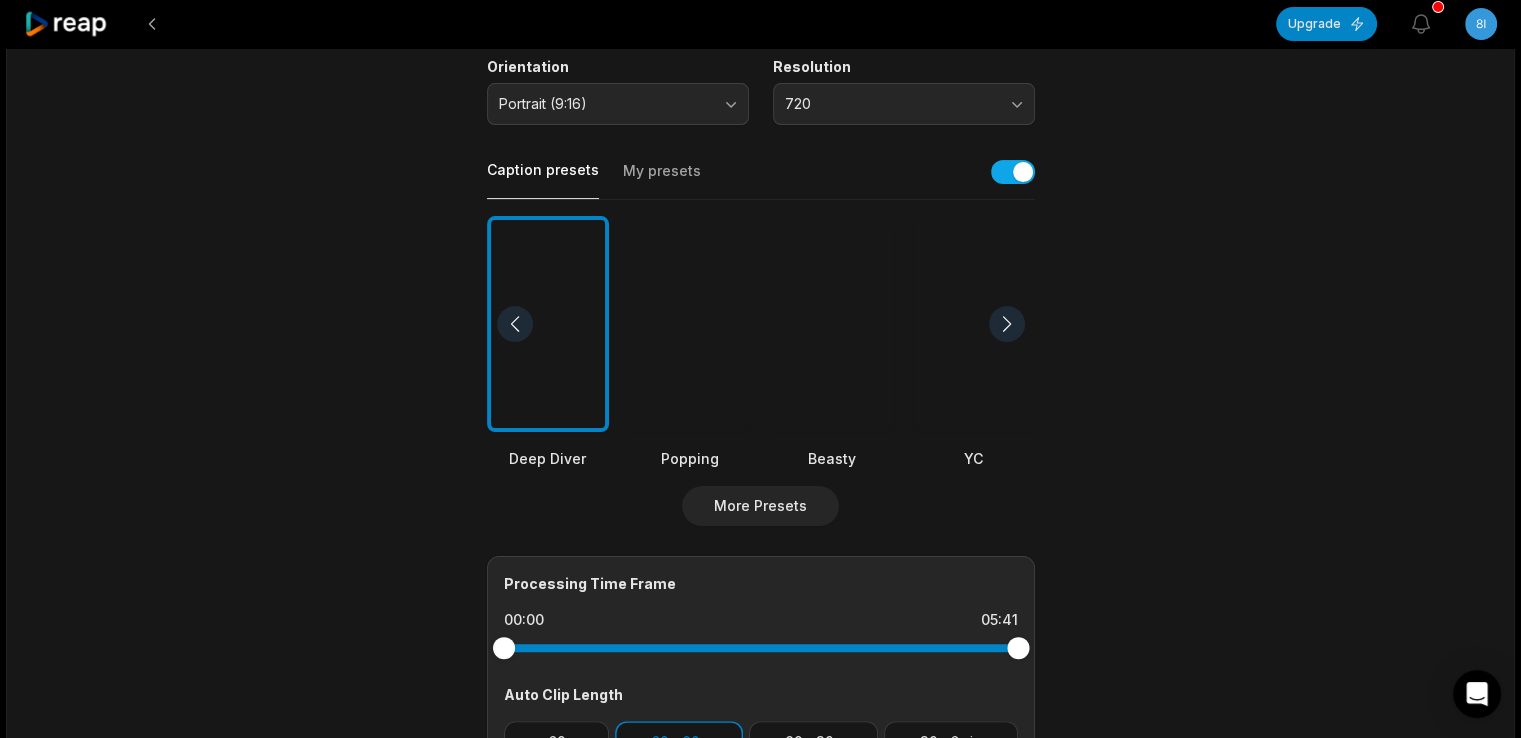 scroll, scrollTop: 710, scrollLeft: 0, axis: vertical 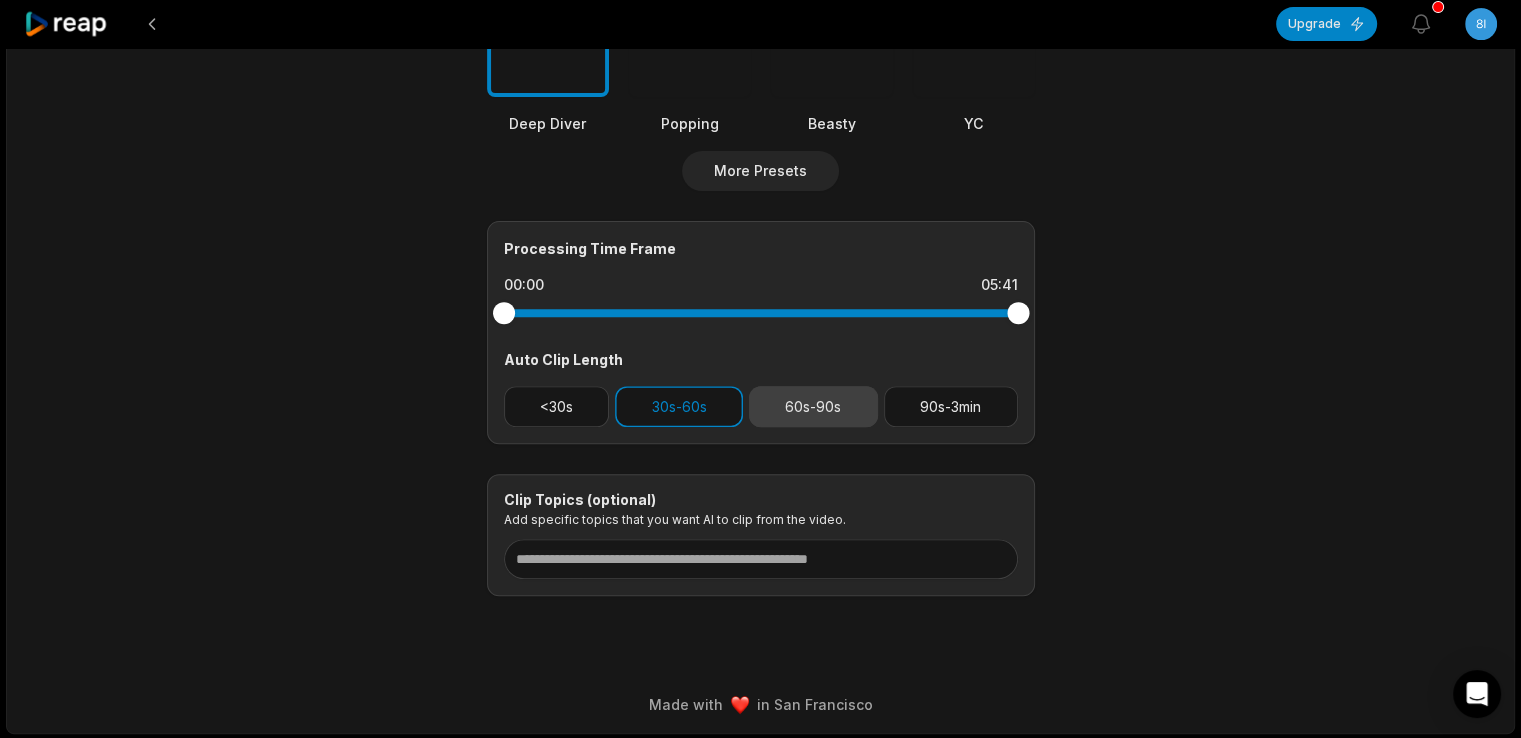 click on "60s-90s" at bounding box center (813, 406) 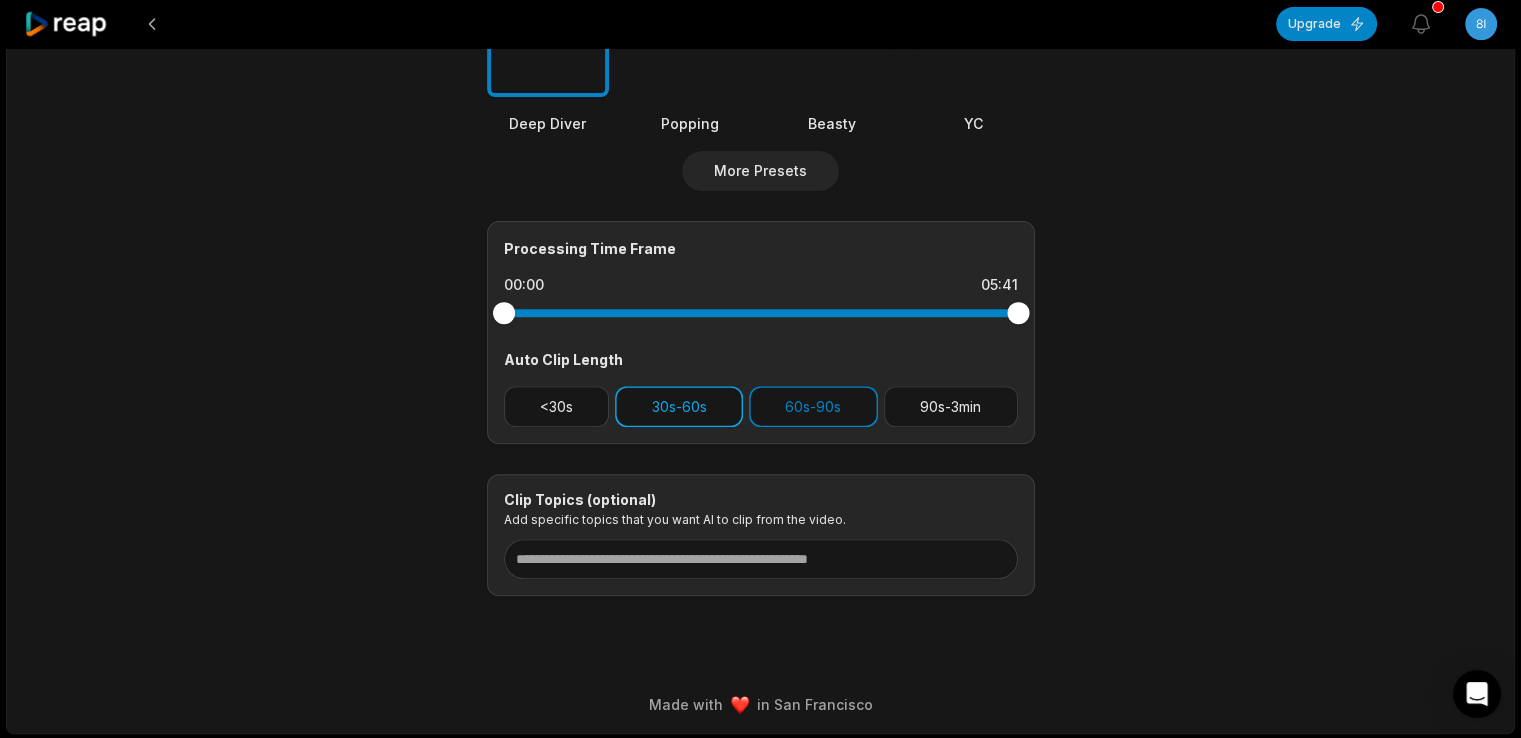 click on "30s-60s" at bounding box center (679, 406) 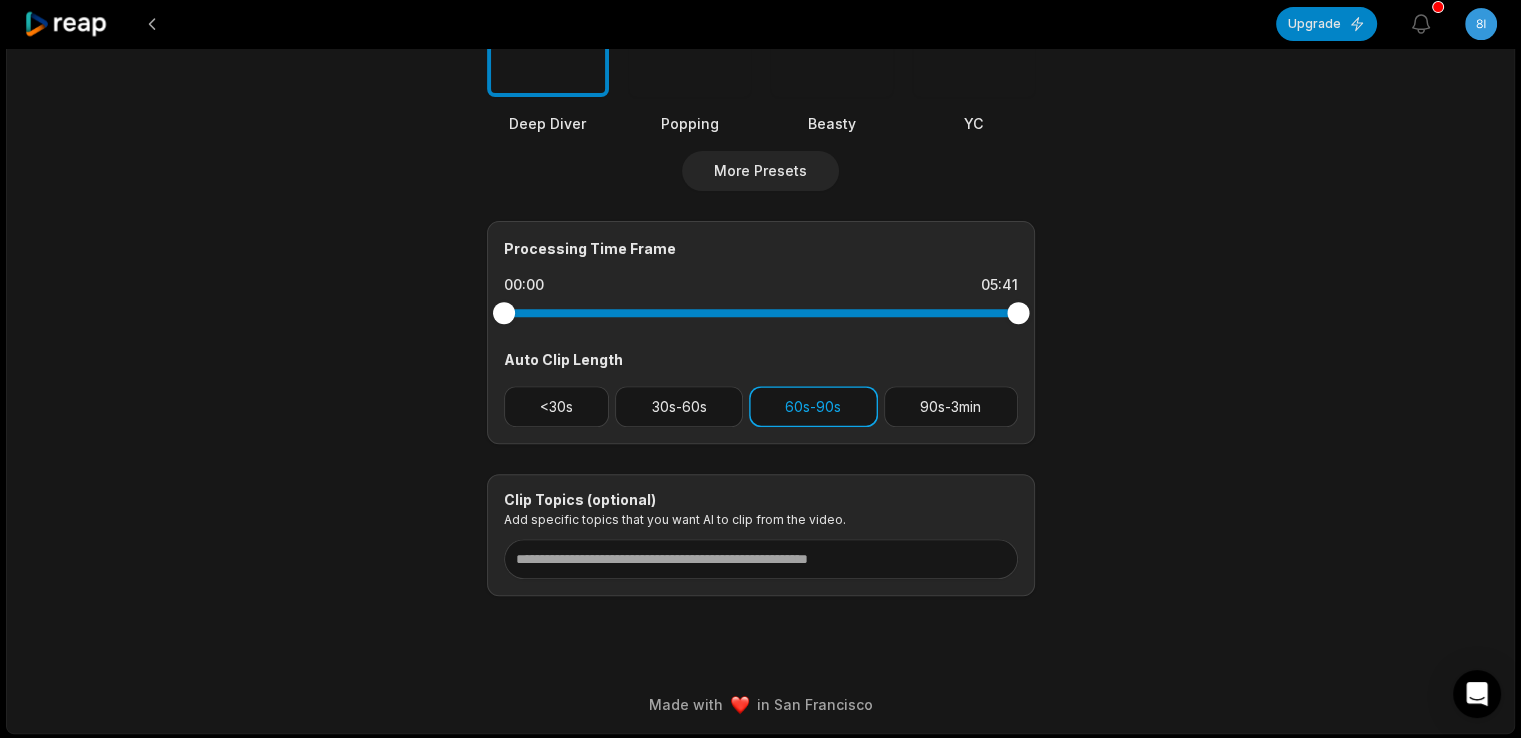 click on "60s-90s" at bounding box center [813, 406] 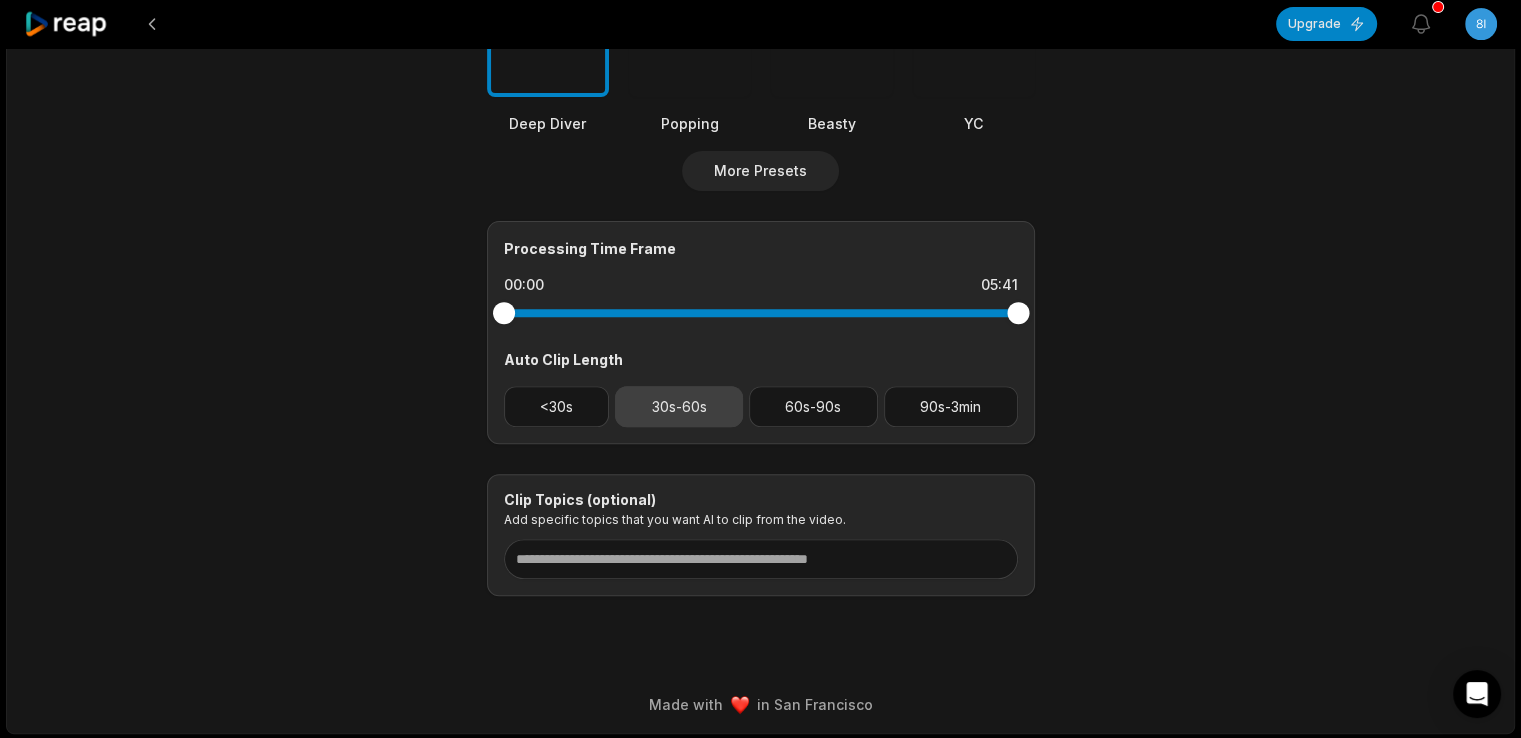 click on "30s-60s" at bounding box center [679, 406] 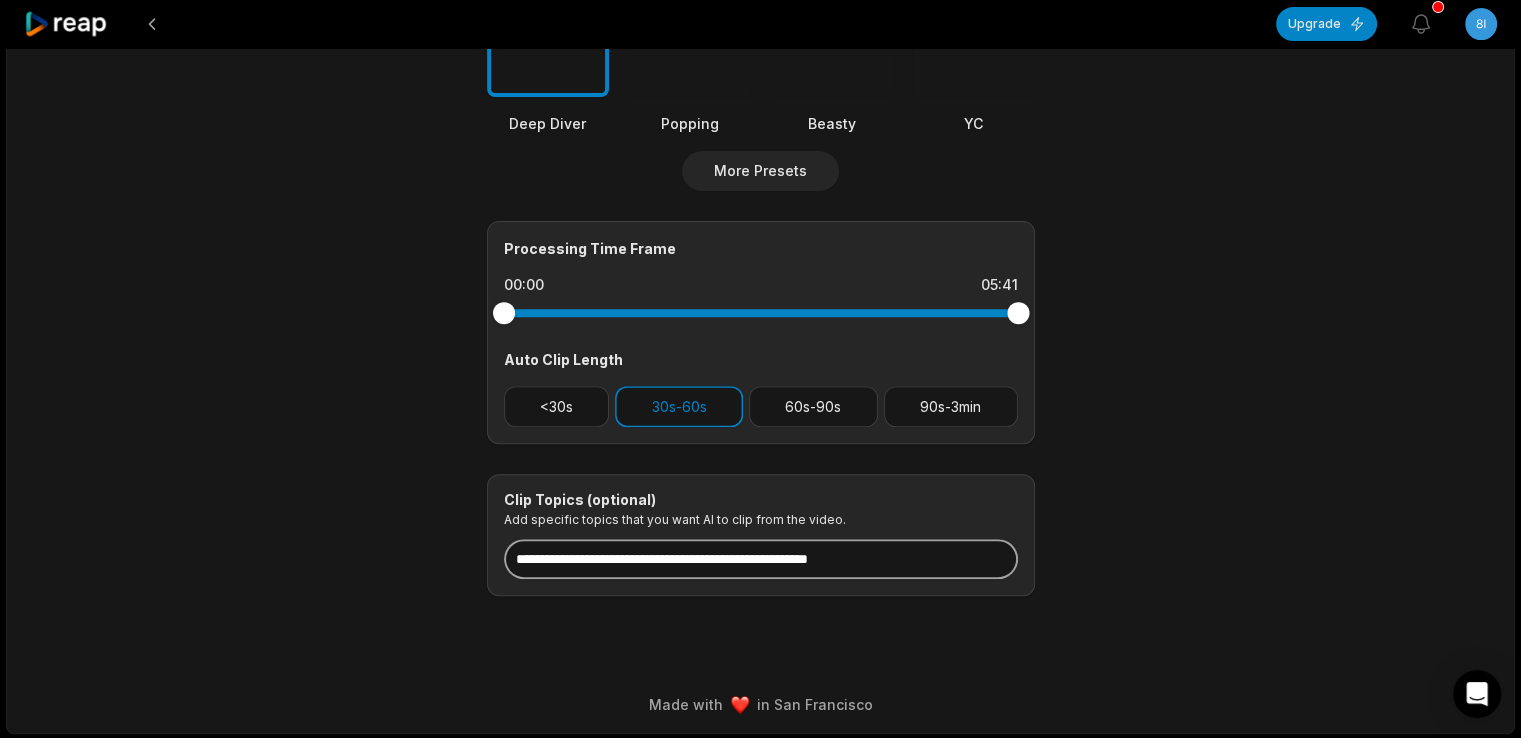 click at bounding box center (761, 559) 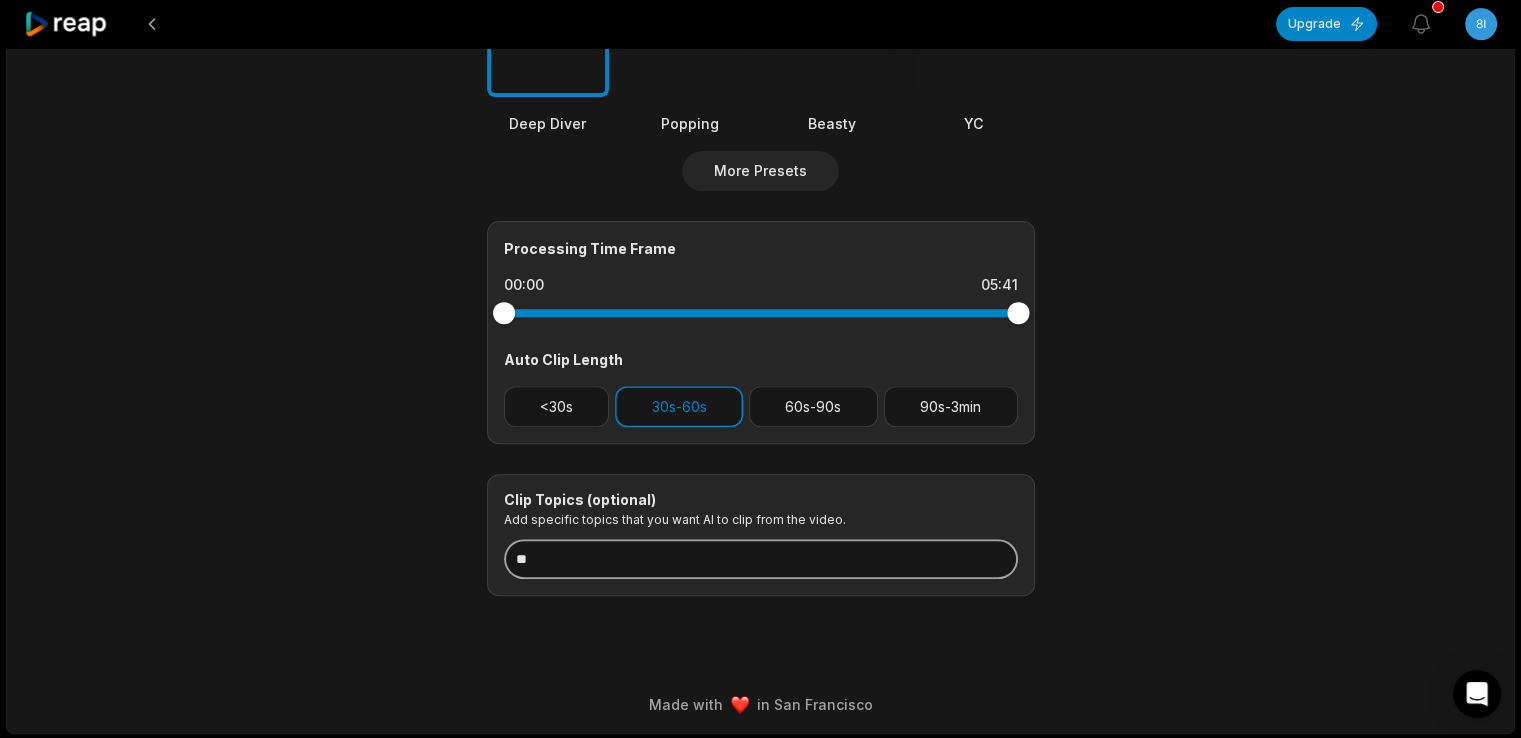 type on "*" 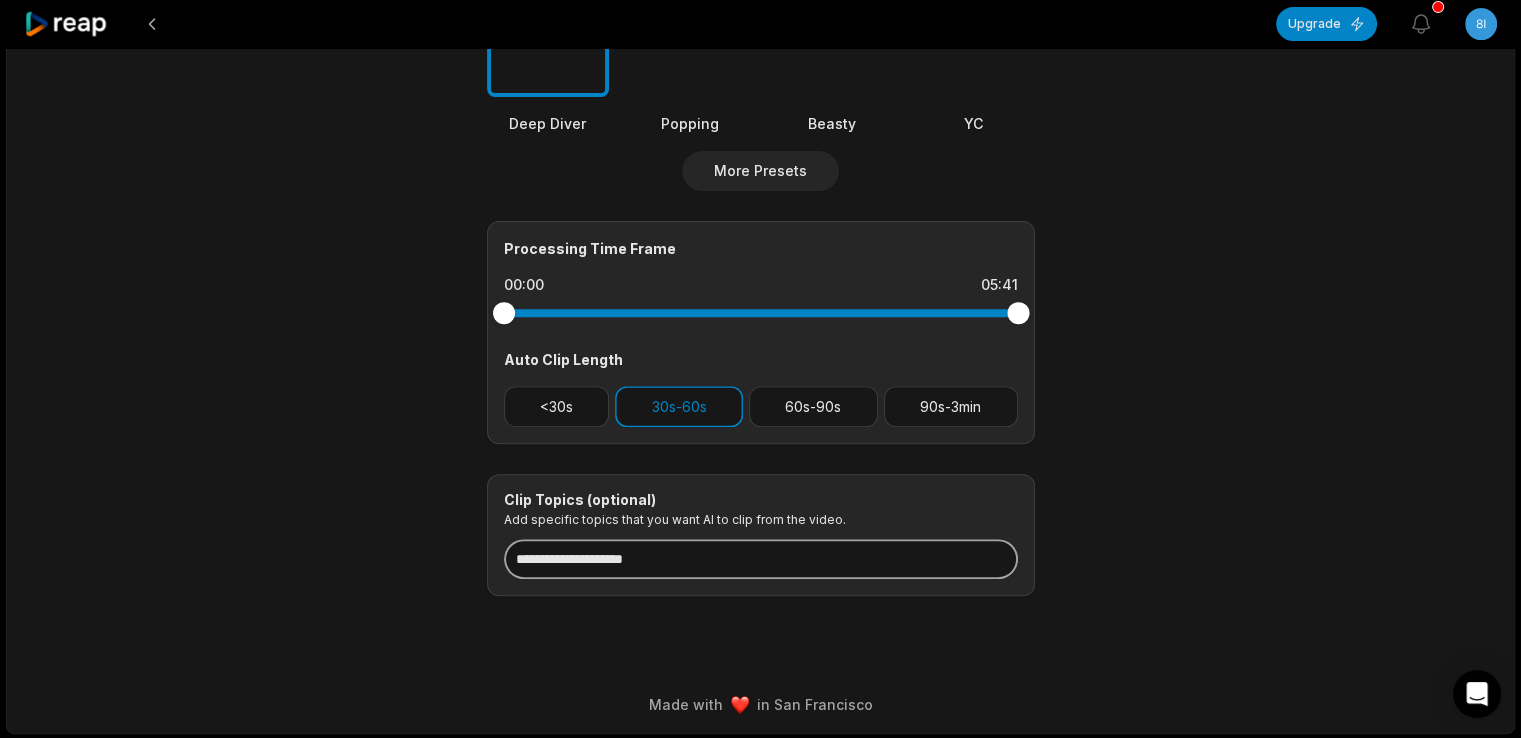 type on "**********" 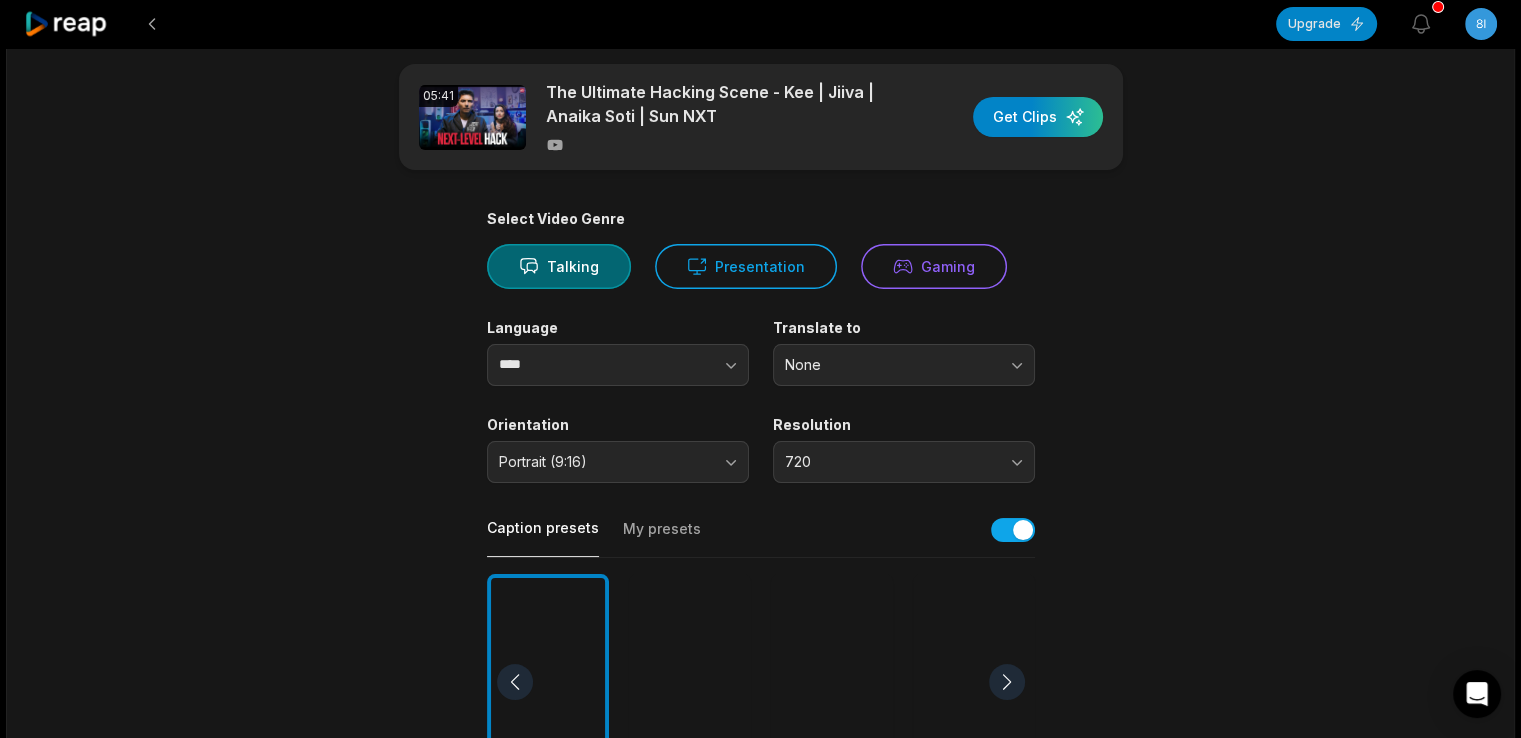 scroll, scrollTop: 0, scrollLeft: 0, axis: both 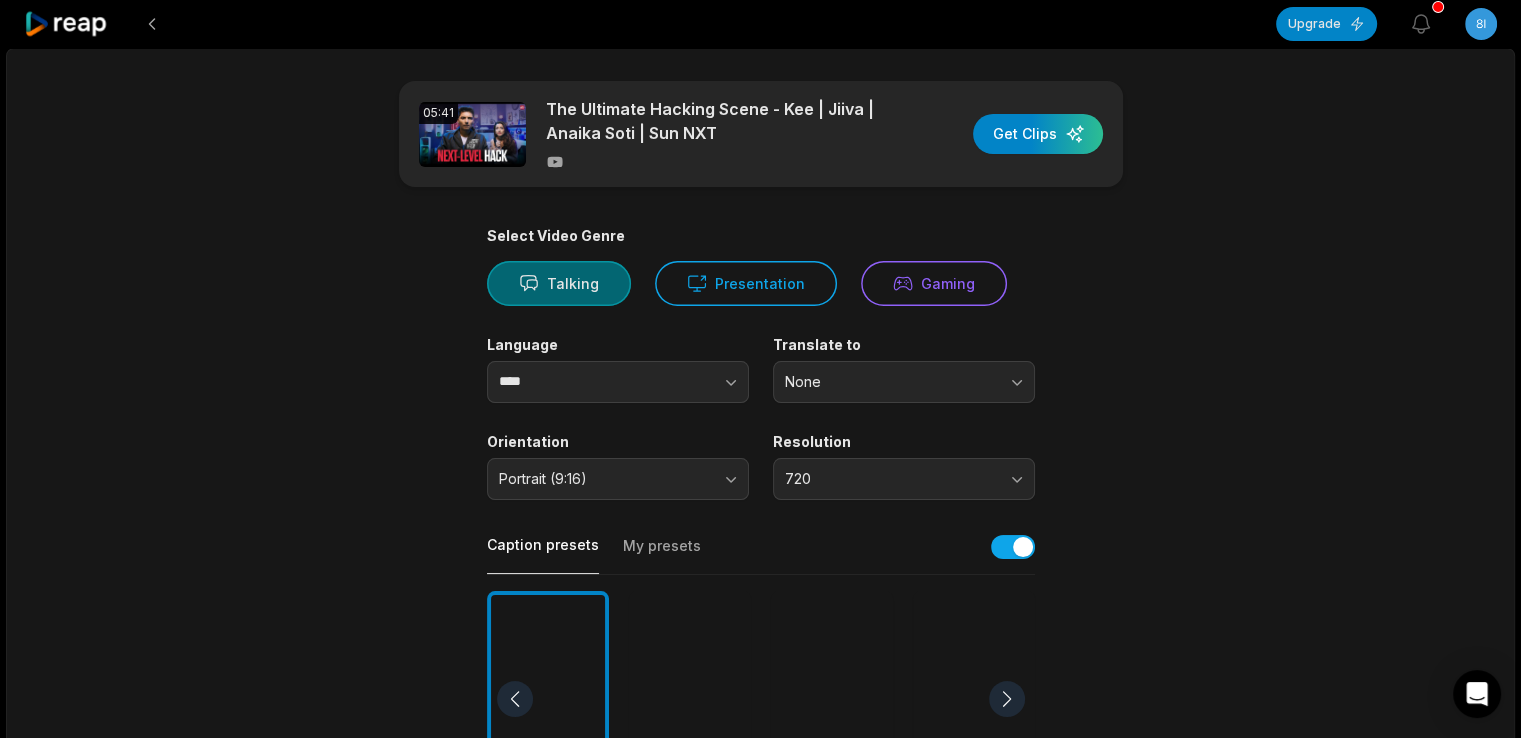 click 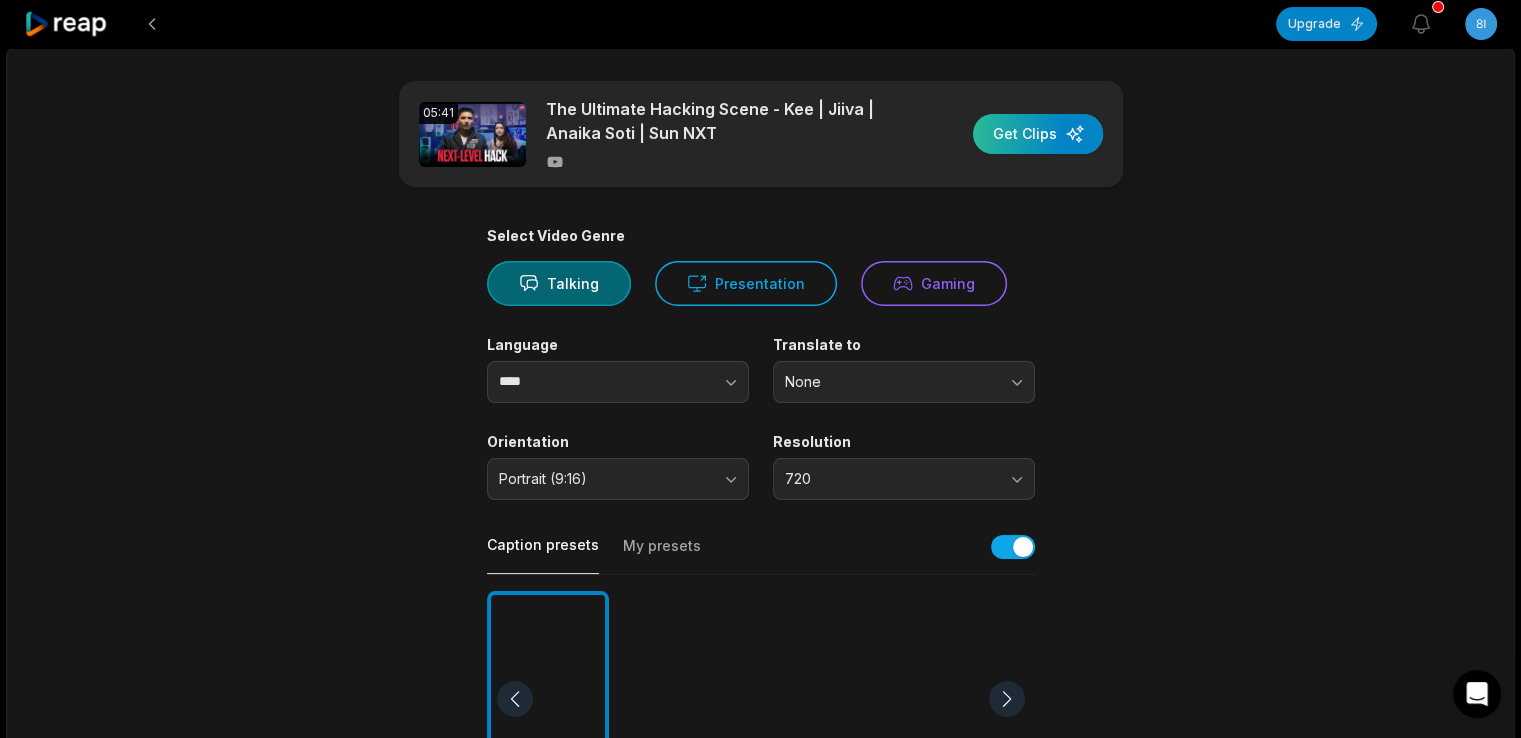 click at bounding box center (1038, 134) 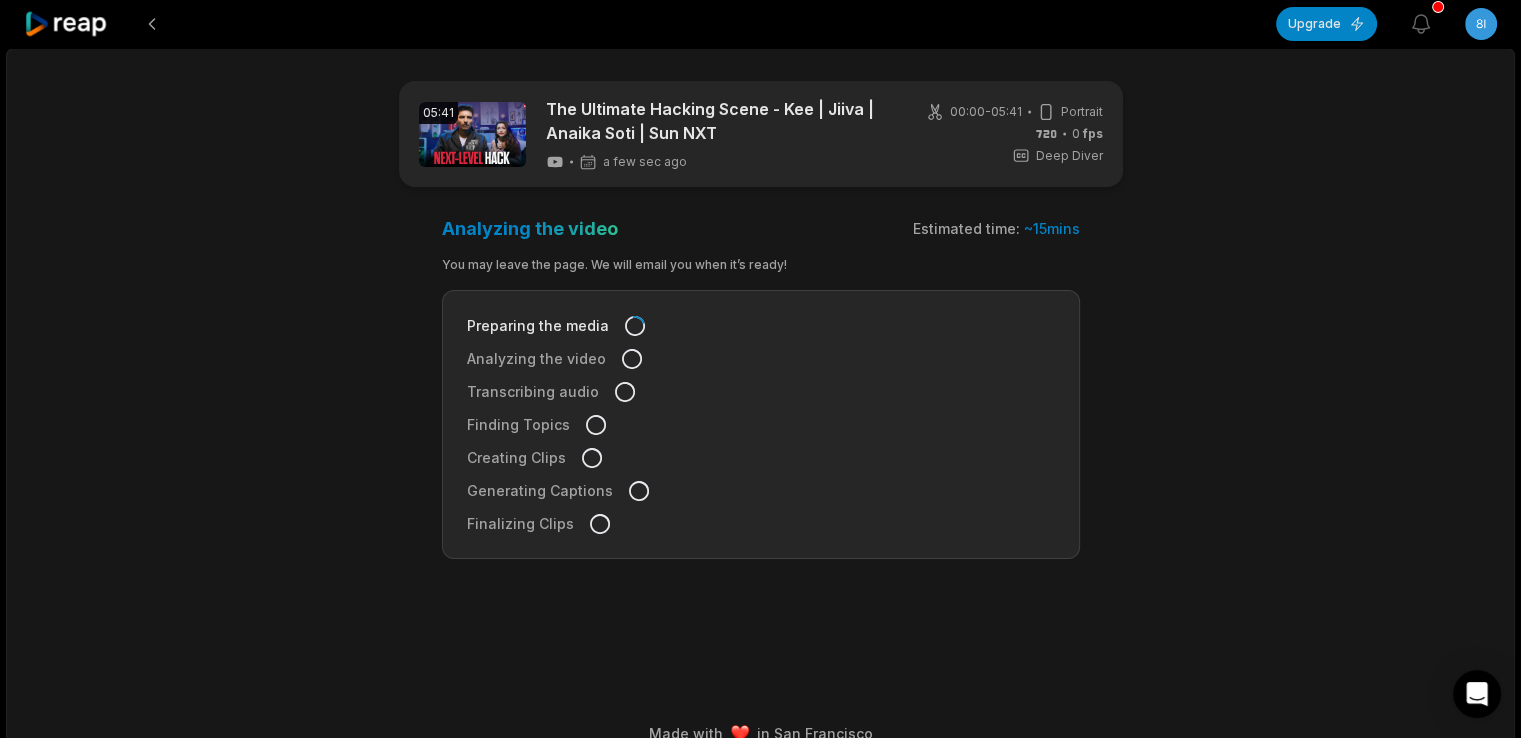 click 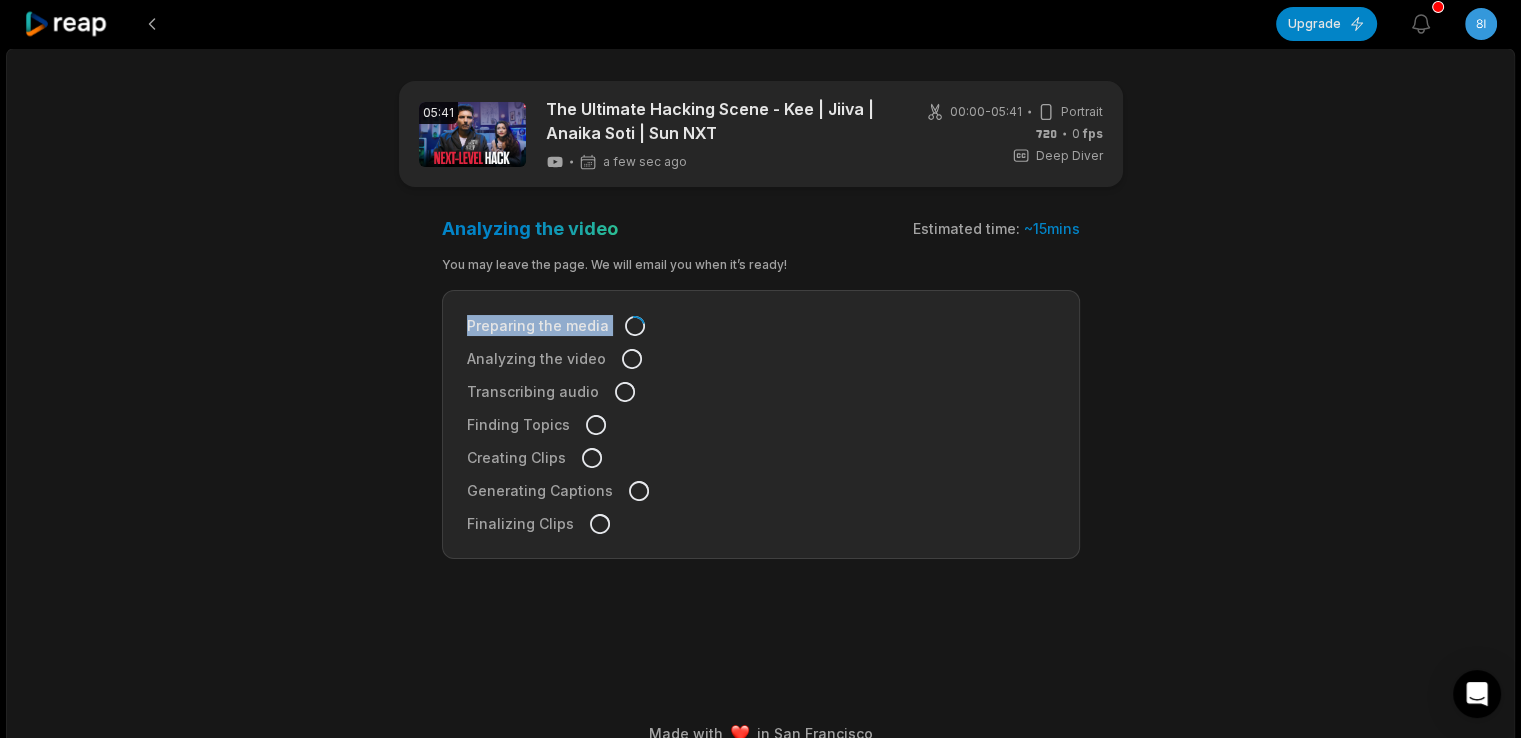 click 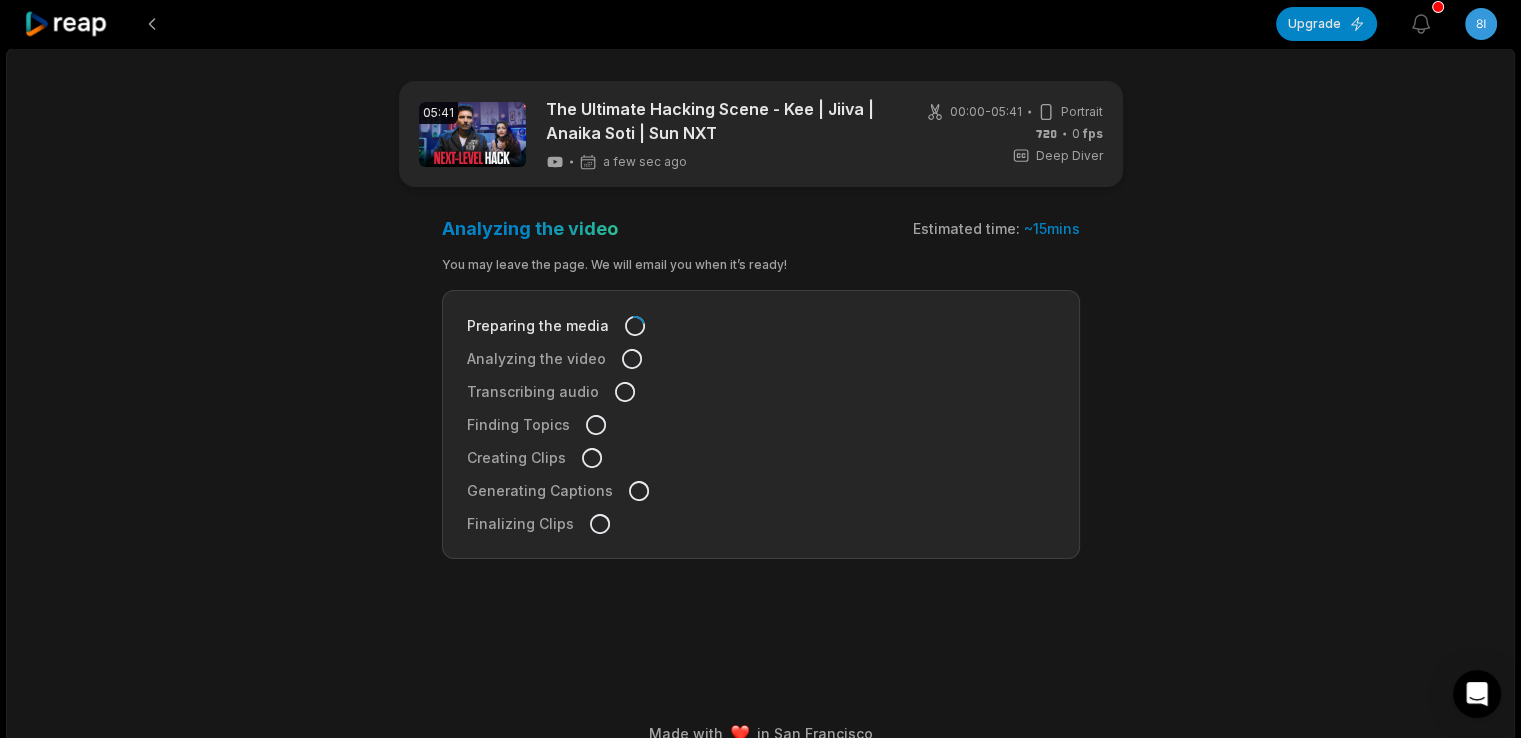 click 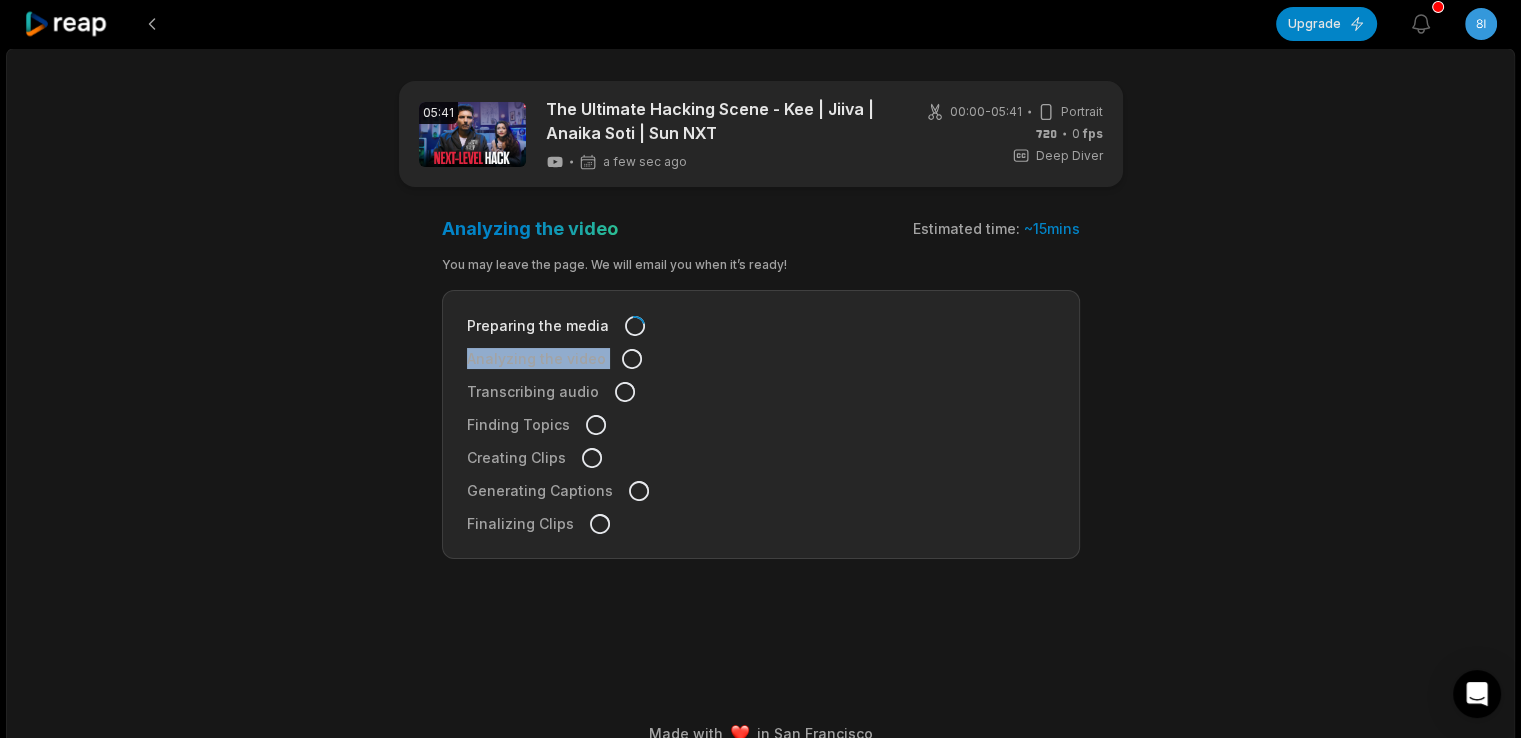 click 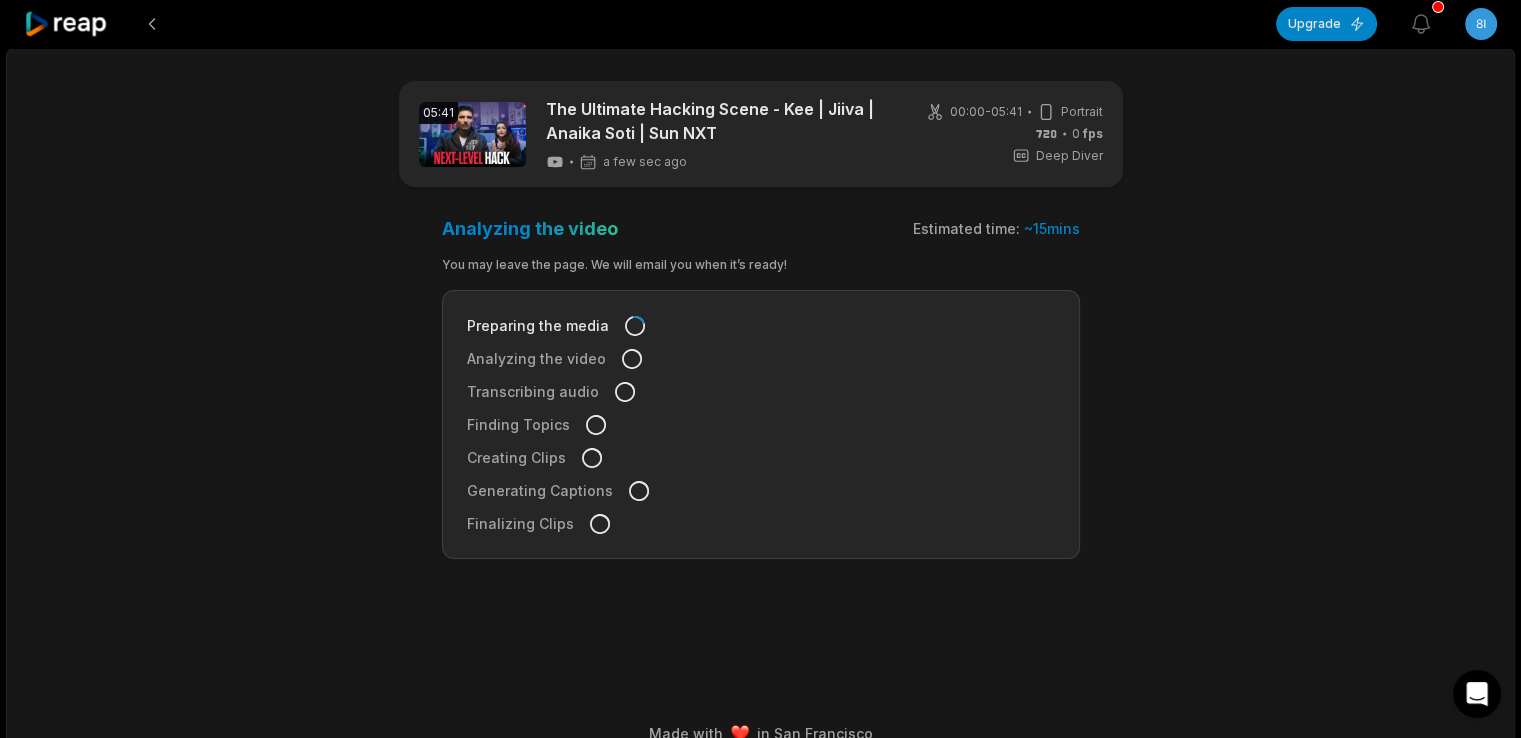 click 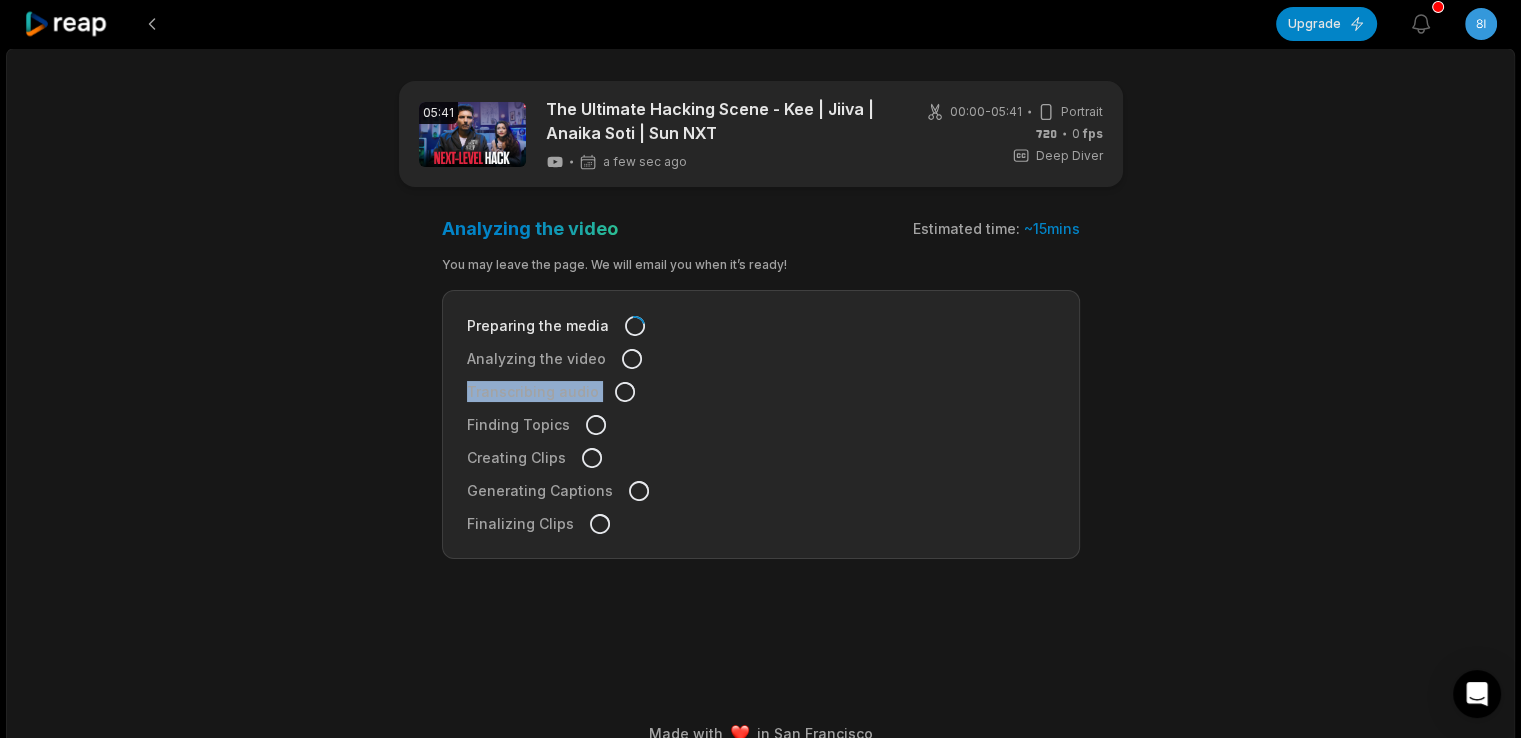 click 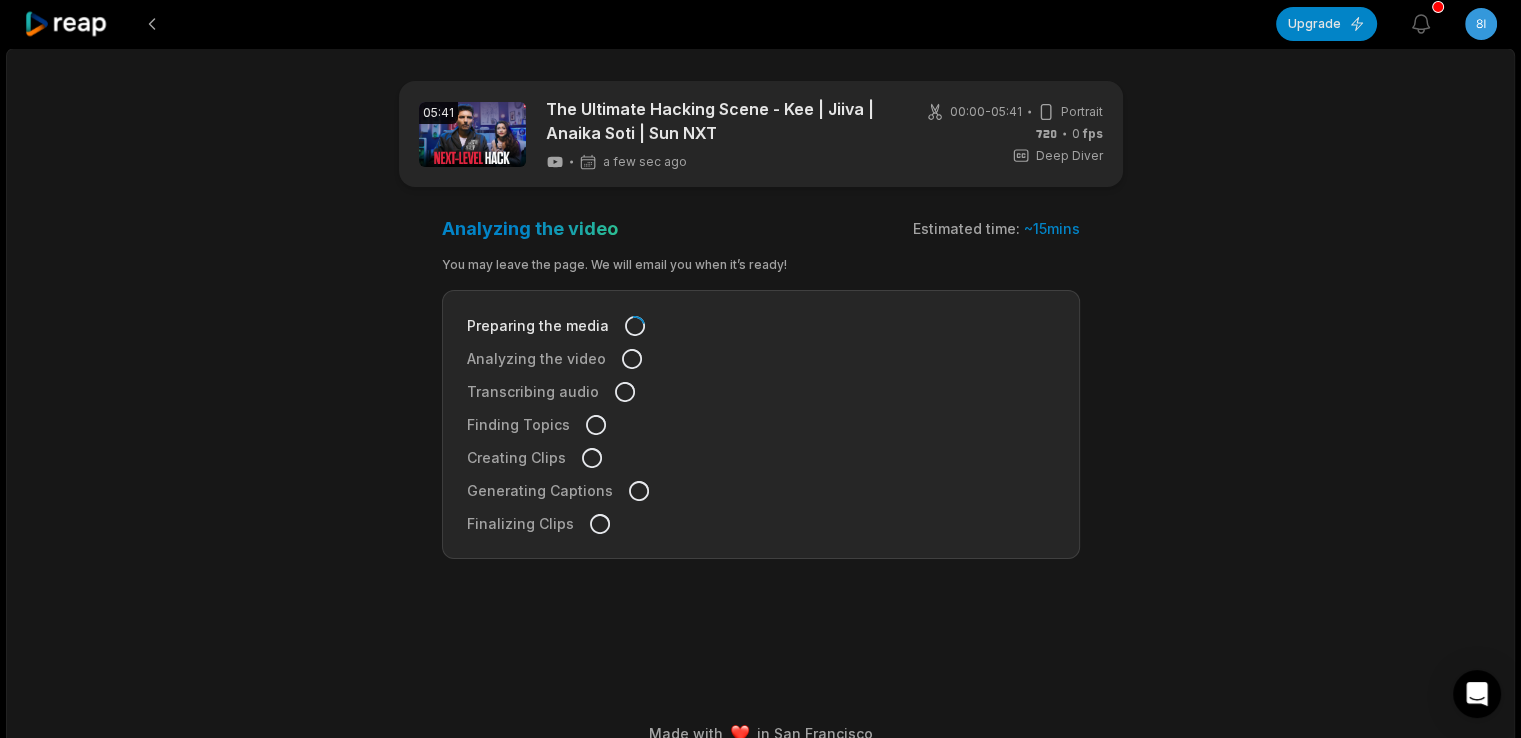 click on "Preparing the media Analyzing the video Transcribing audio Finding Topics Creating Clips Generating Captions Finalizing Clips" at bounding box center [761, 424] 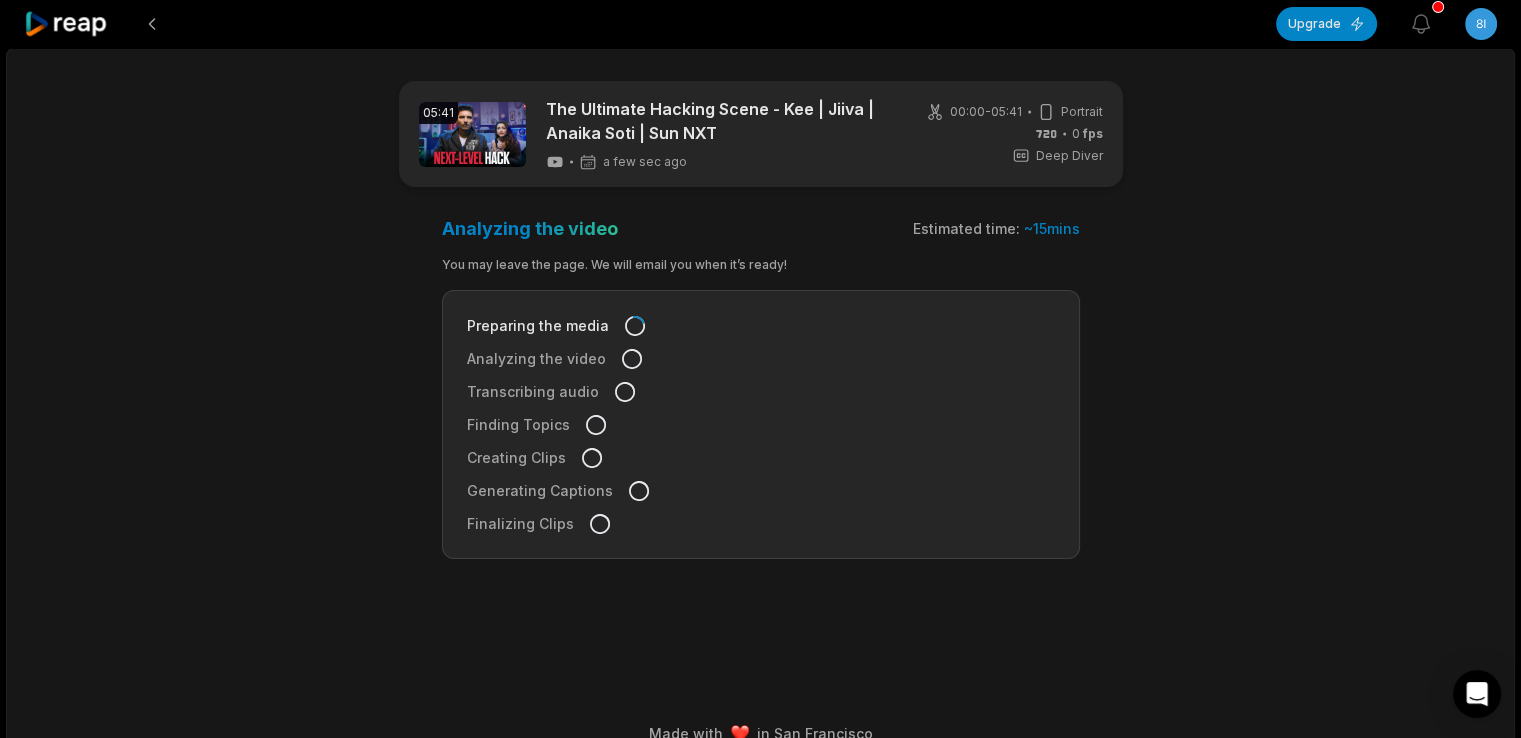 click 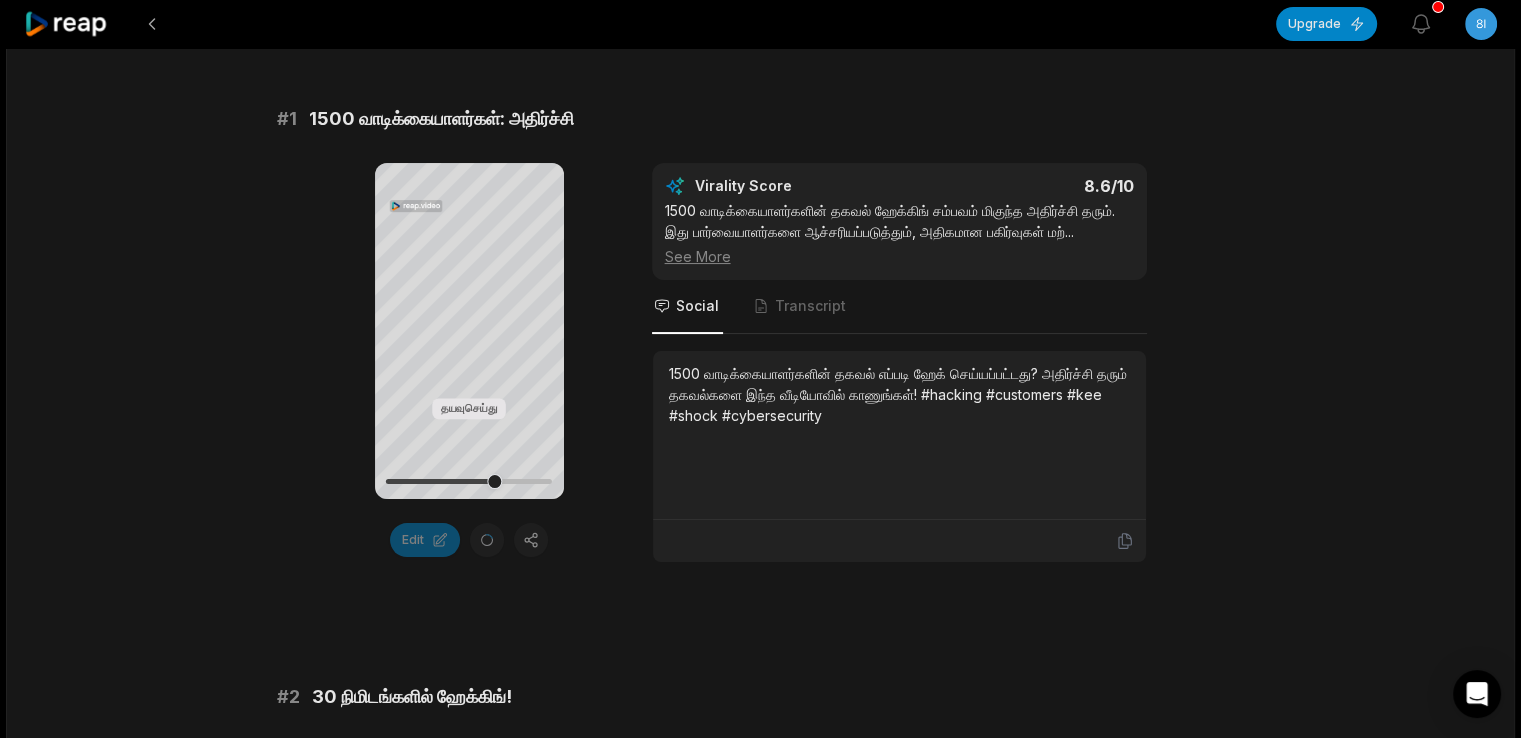 scroll, scrollTop: 296, scrollLeft: 0, axis: vertical 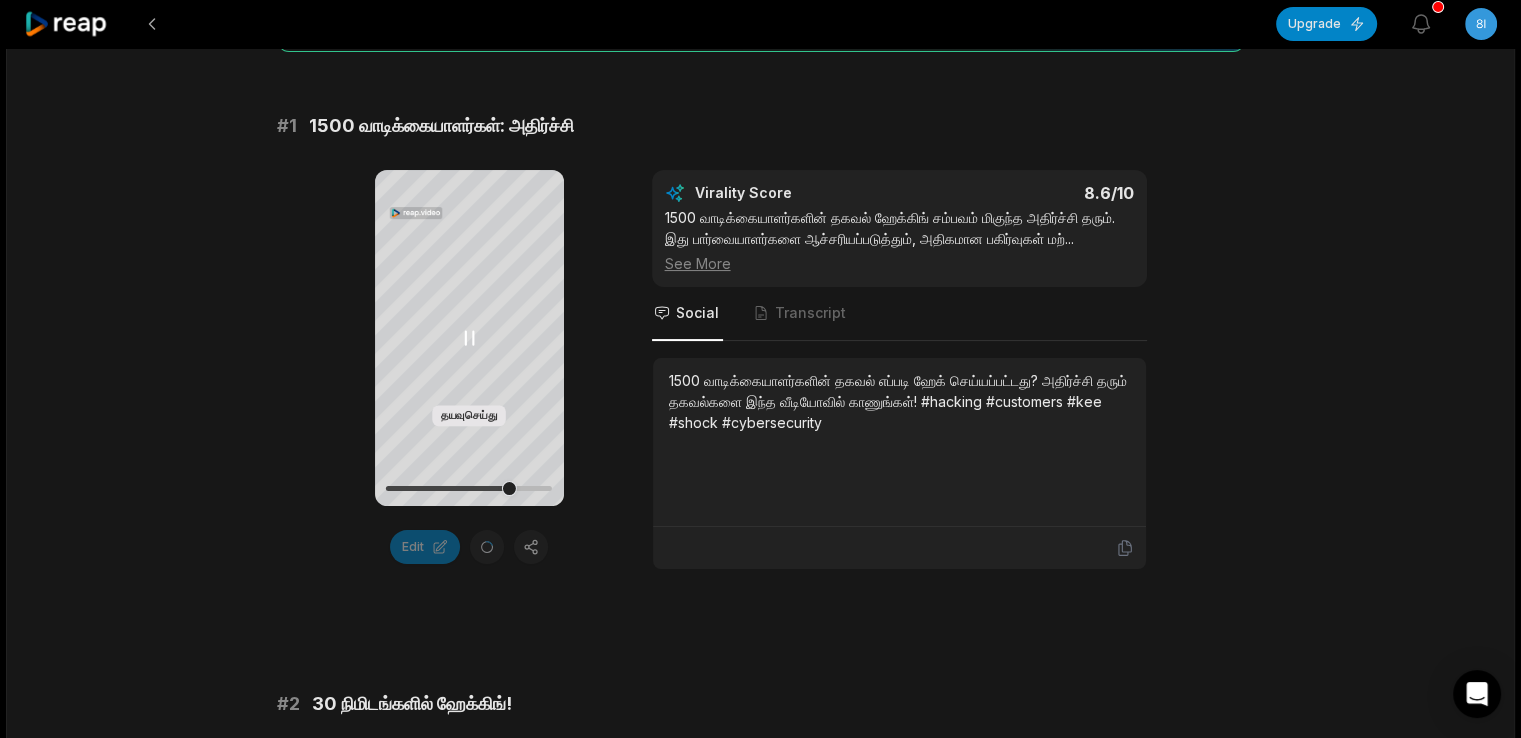 click 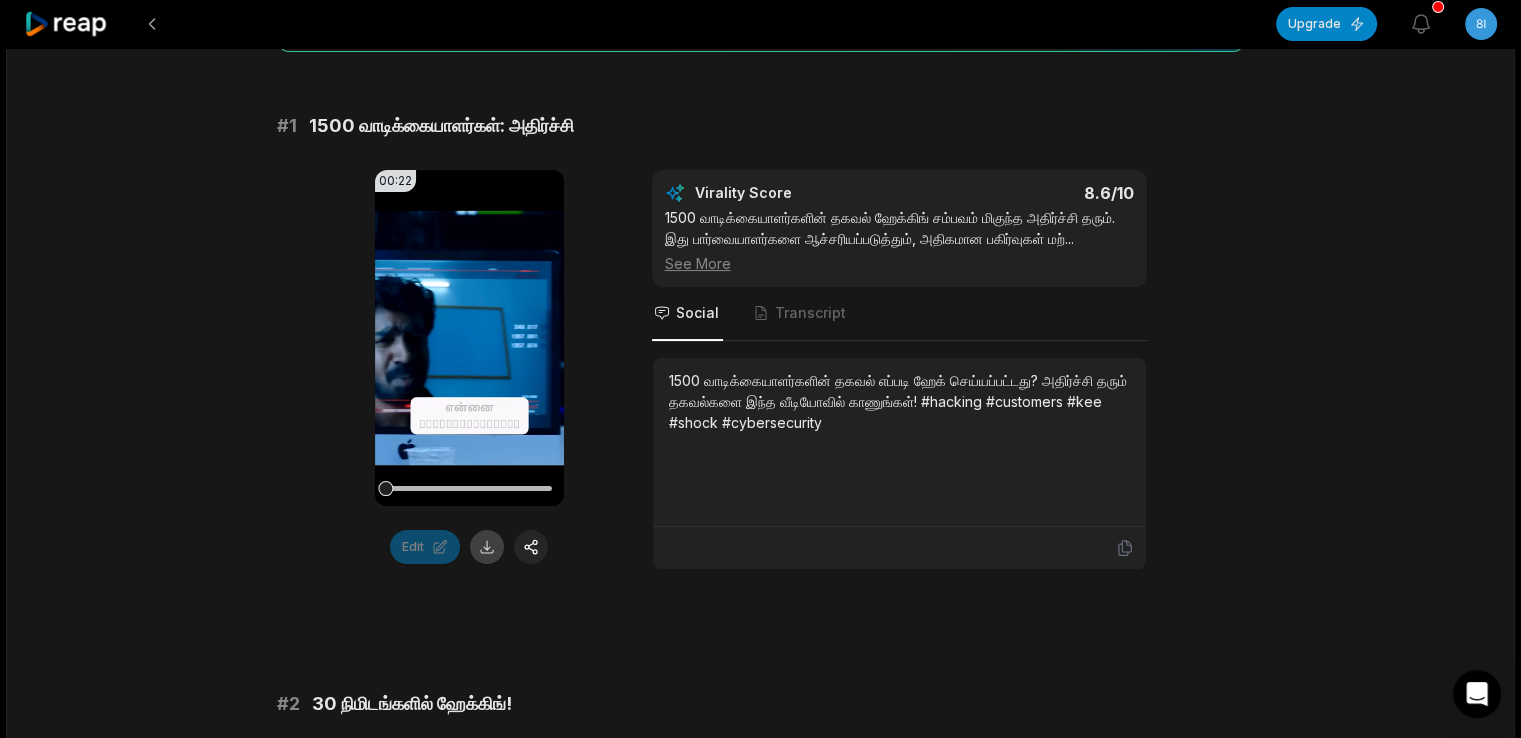 click at bounding box center (487, 547) 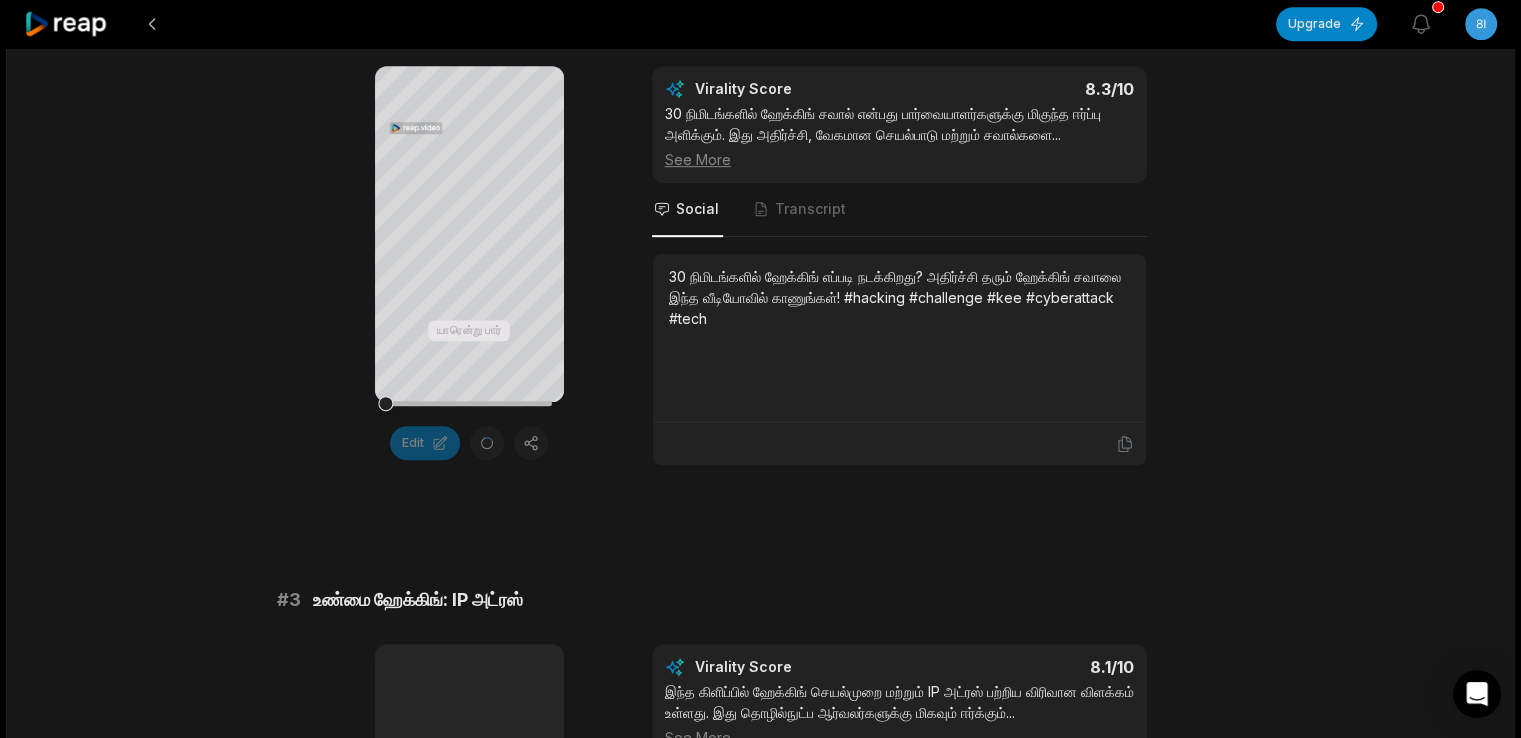 scroll, scrollTop: 976, scrollLeft: 0, axis: vertical 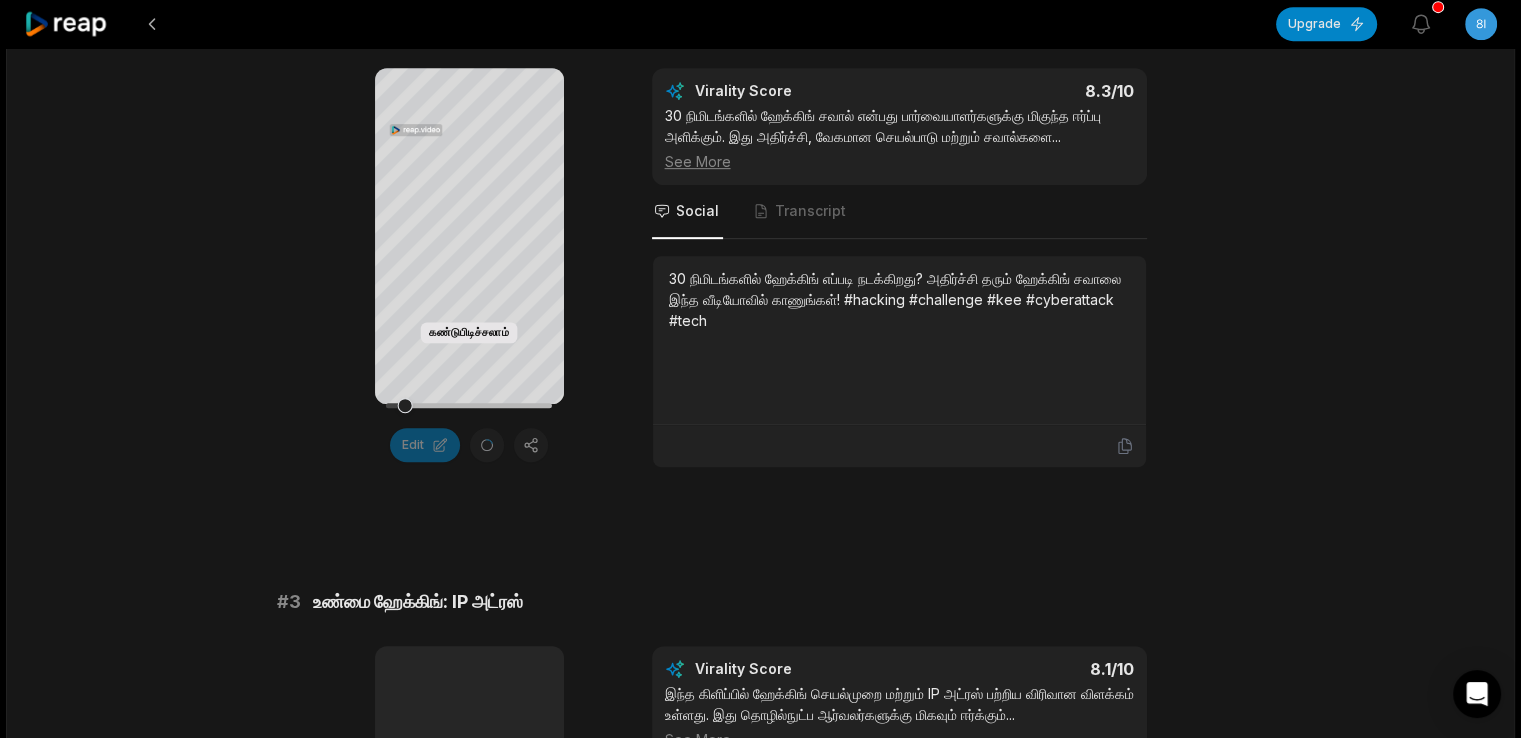 click on "Edit" at bounding box center (469, 445) 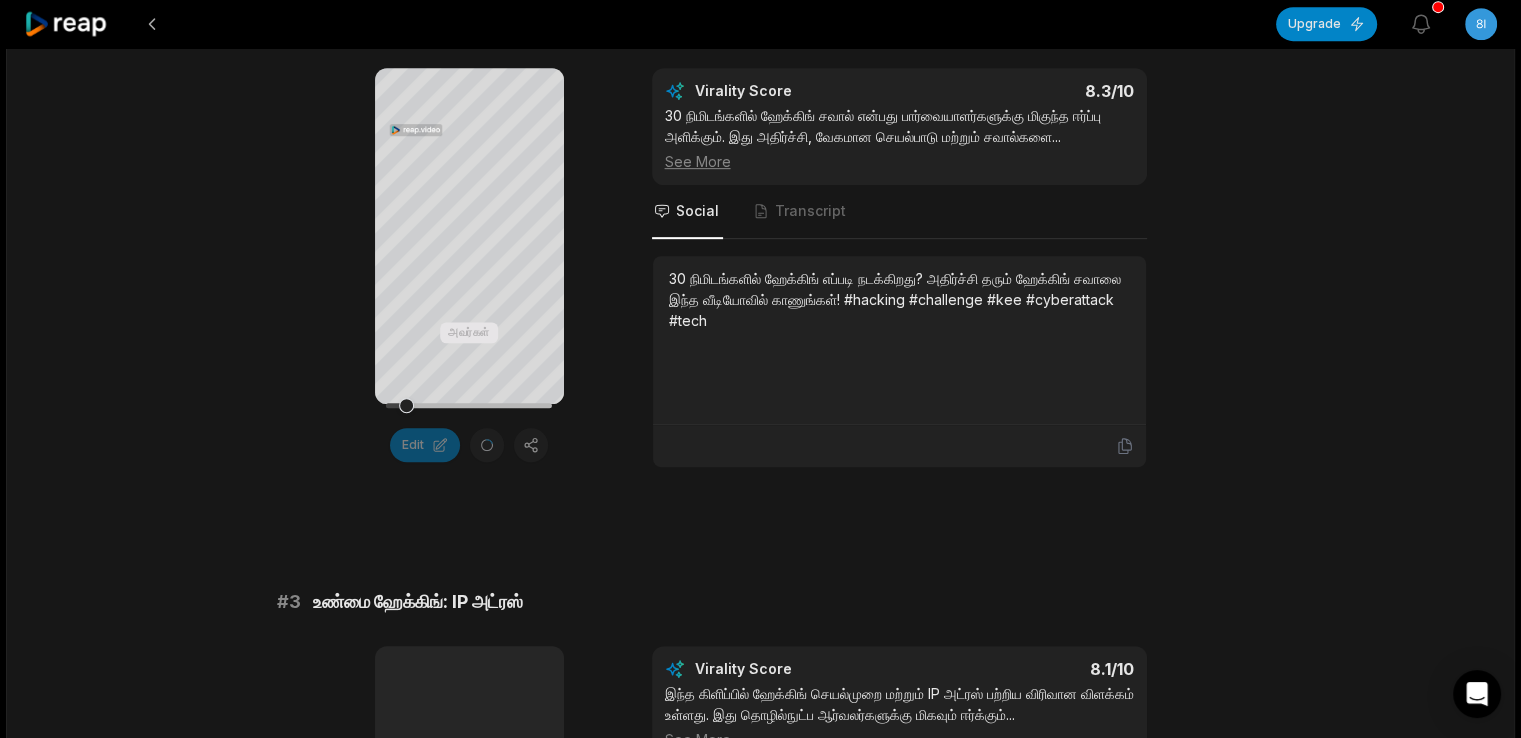 click on "Edit" at bounding box center (469, 445) 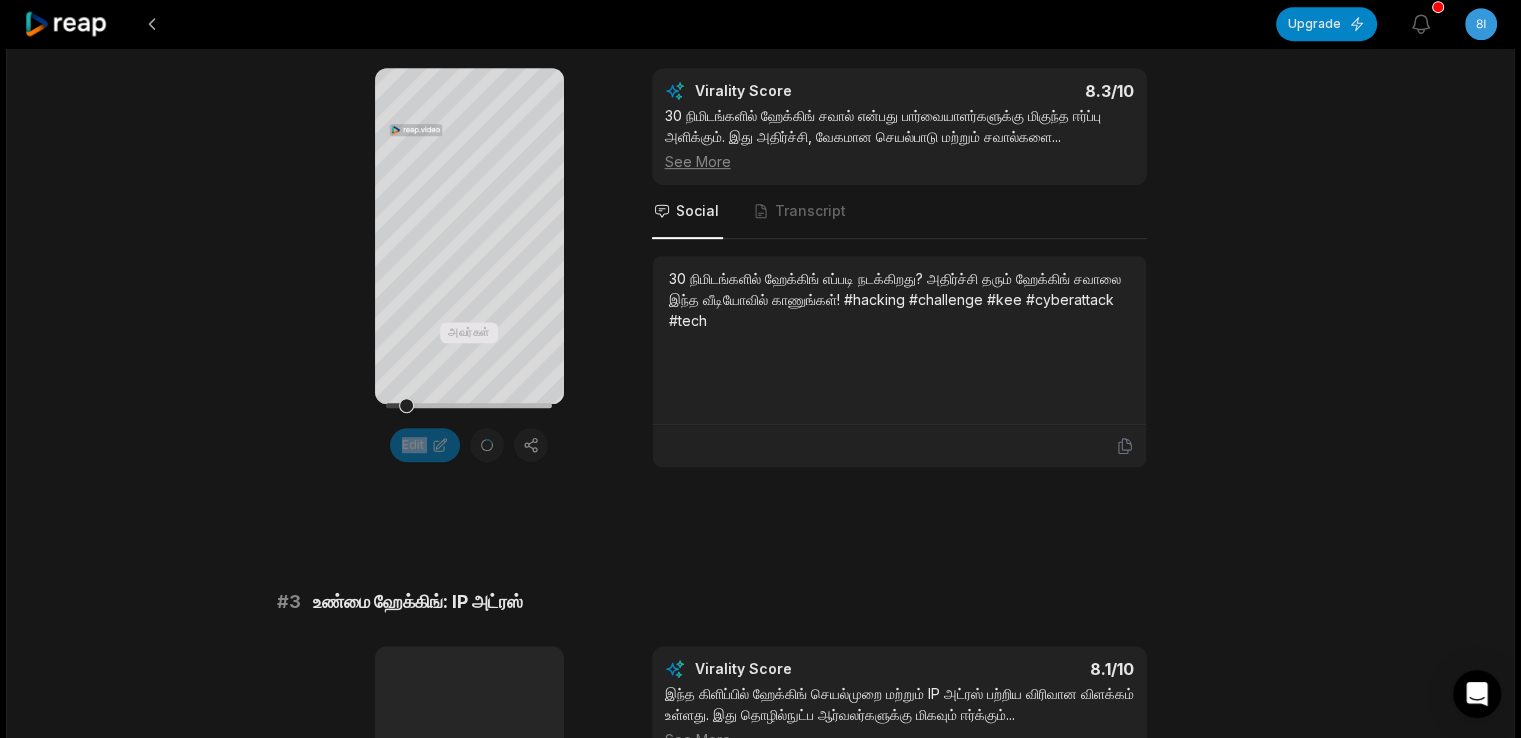 click on "Edit" at bounding box center (469, 445) 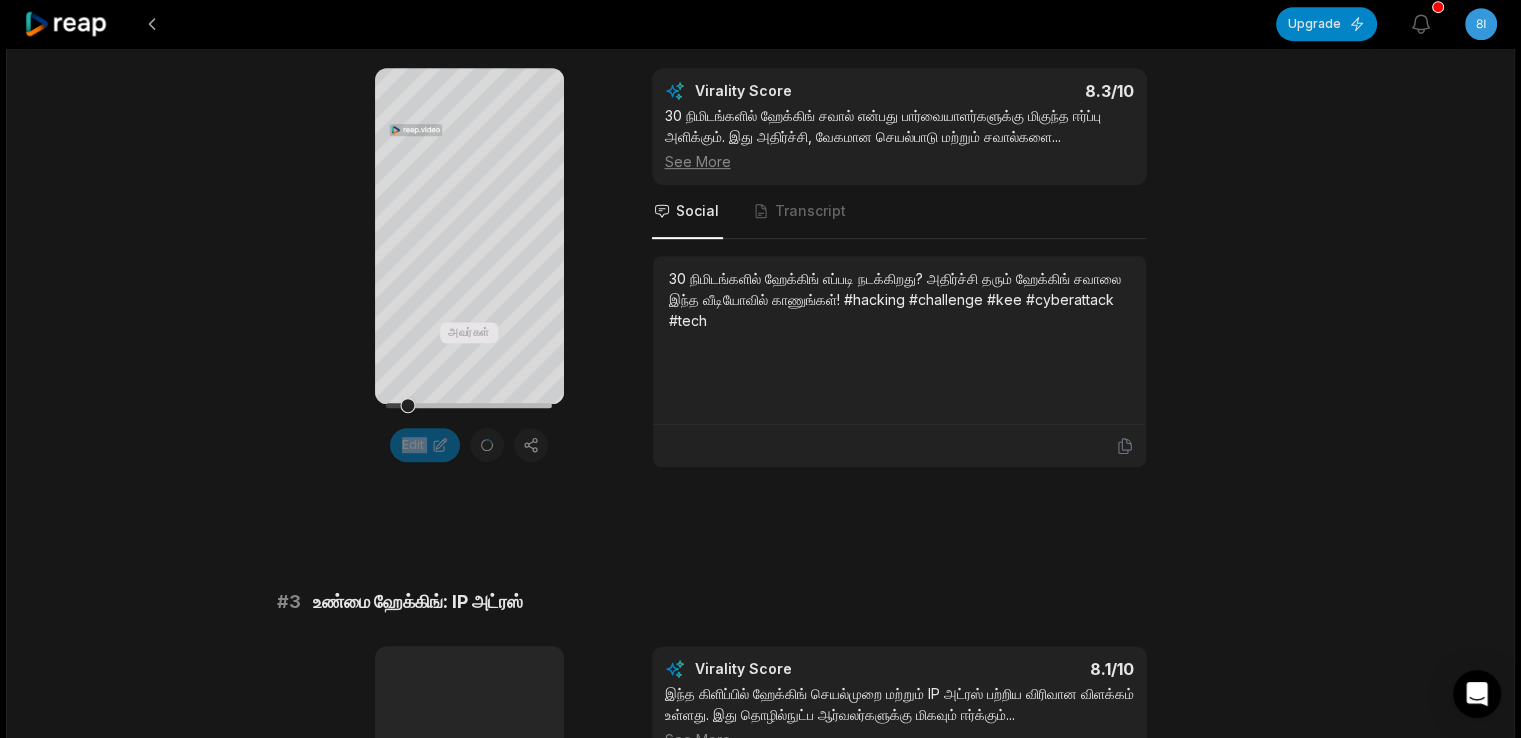 click on "Edit" at bounding box center [469, 445] 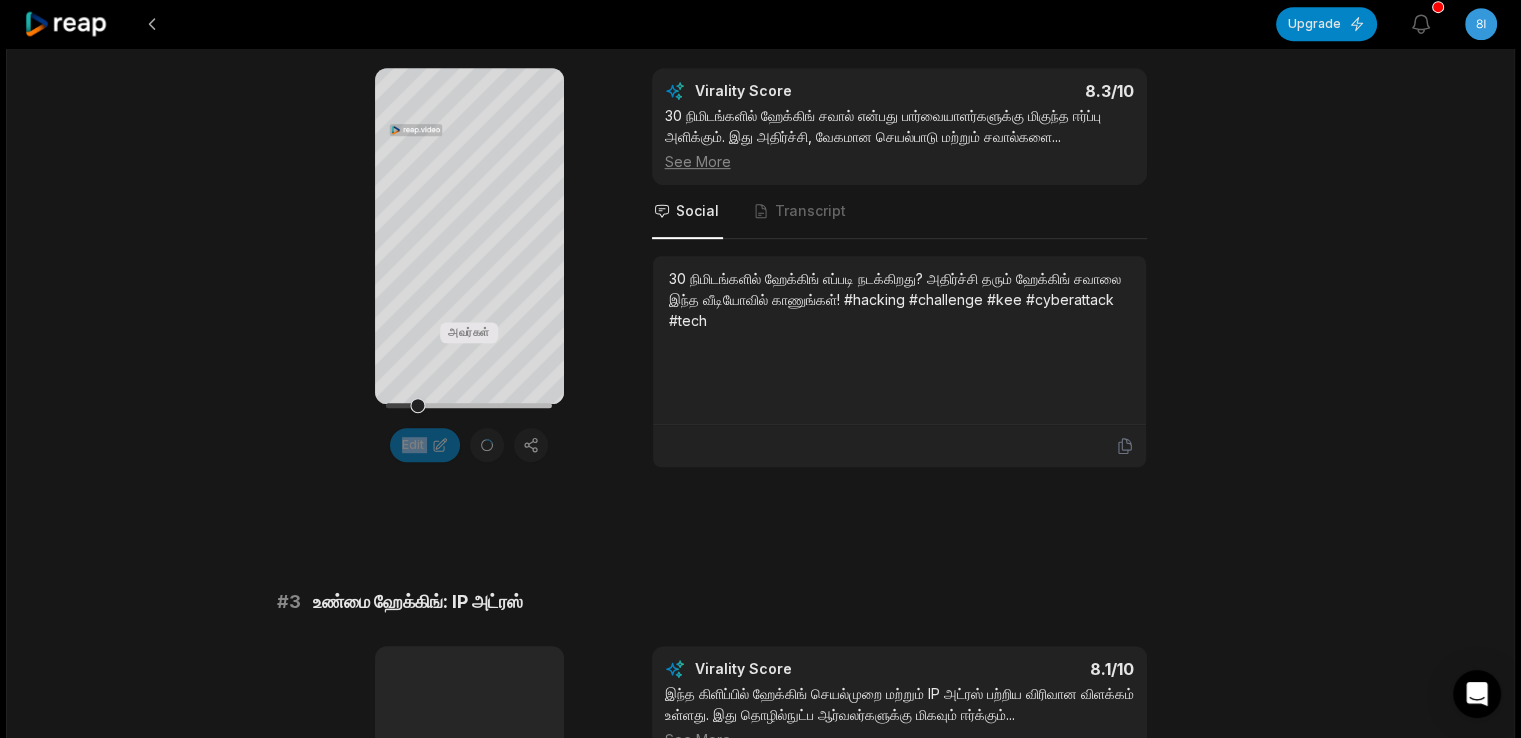 click on "Edit" at bounding box center (469, 445) 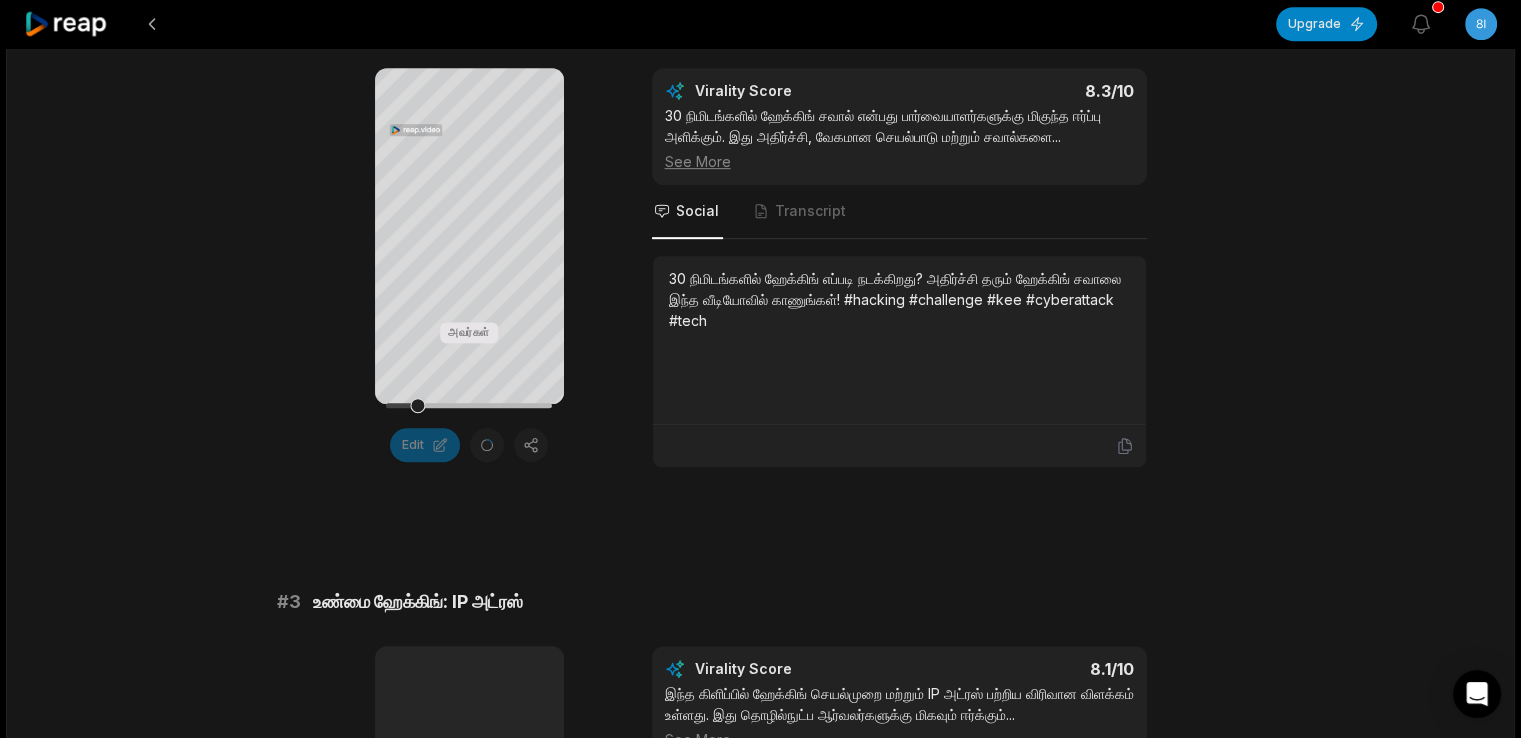 click on "Edit" at bounding box center (469, 445) 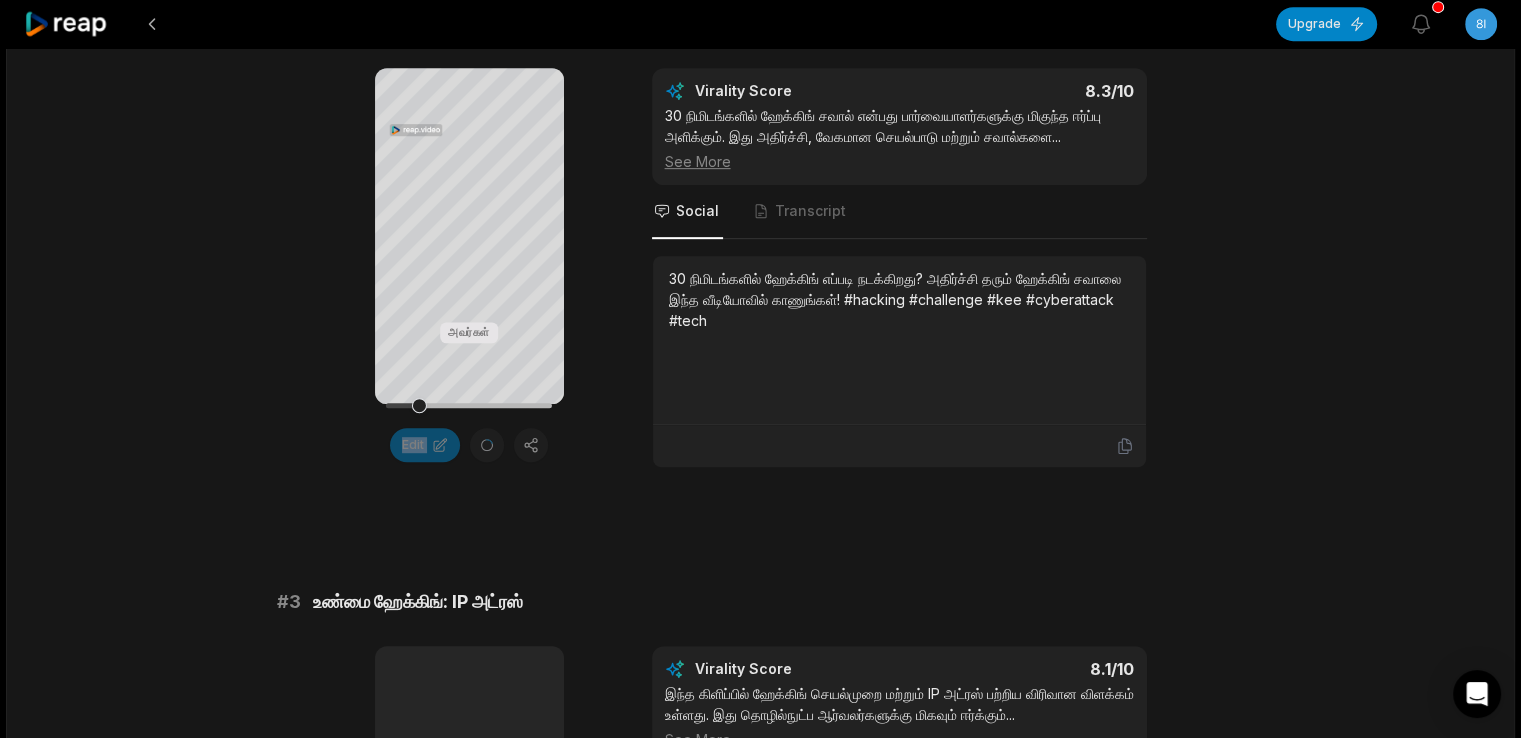 click on "Edit" at bounding box center (469, 445) 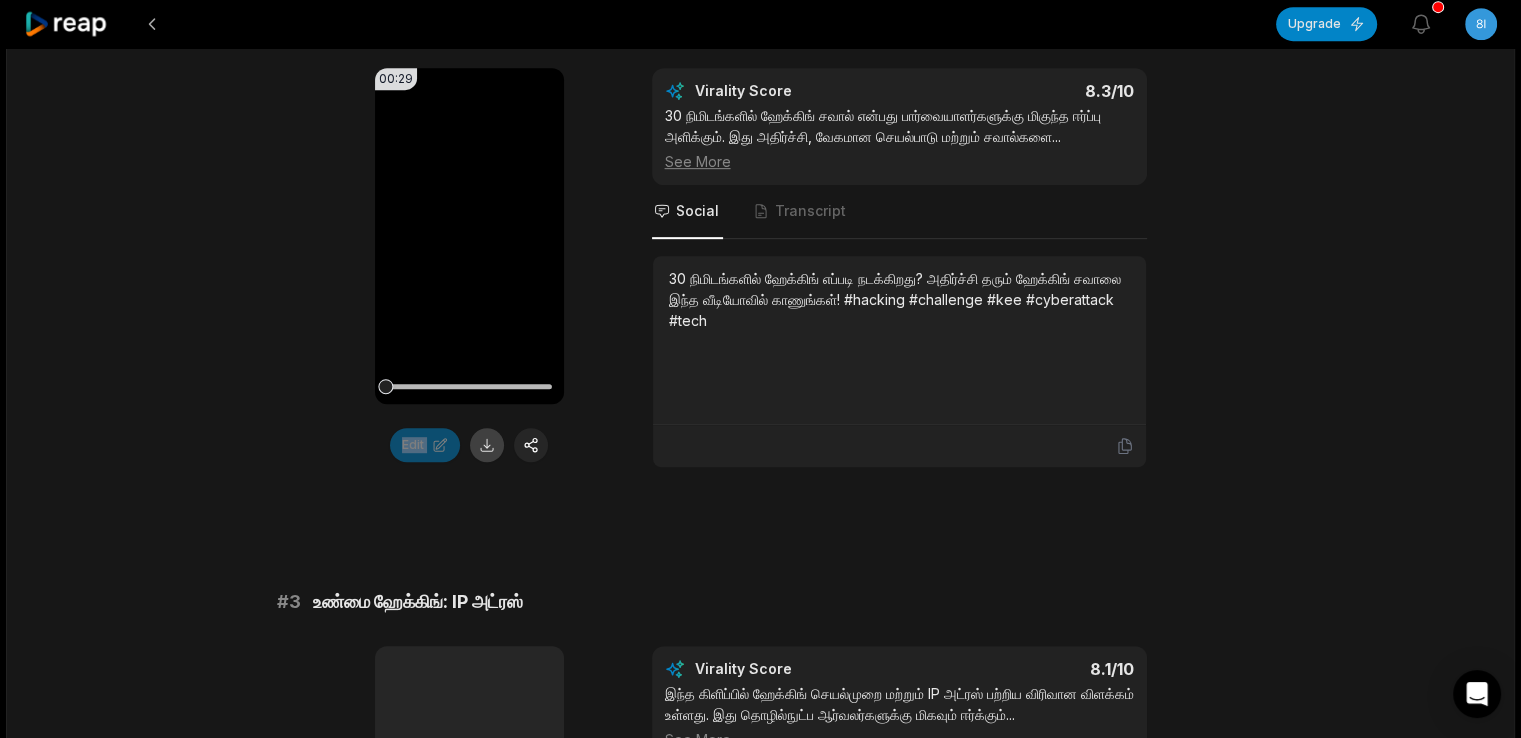 click at bounding box center [487, 445] 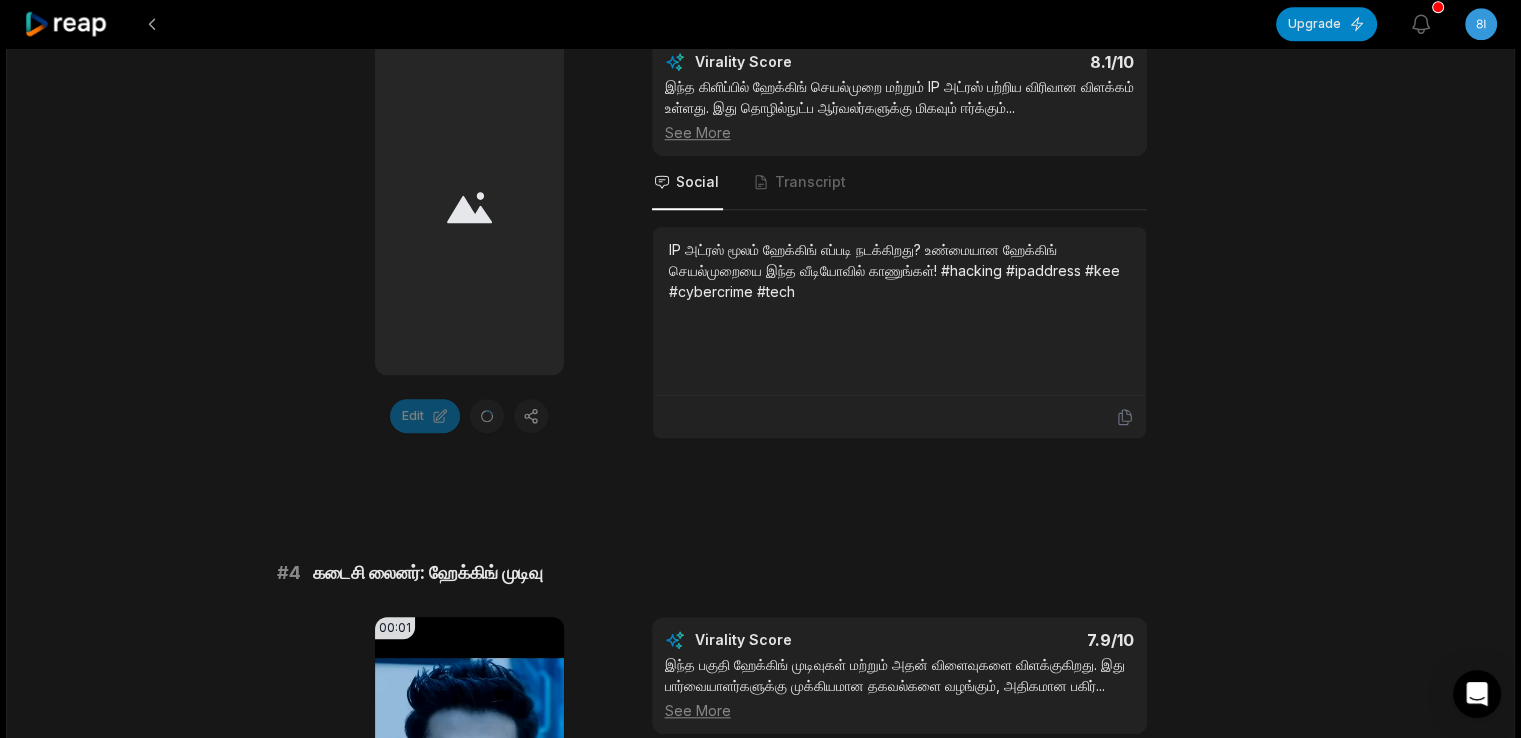 scroll, scrollTop: 1588, scrollLeft: 0, axis: vertical 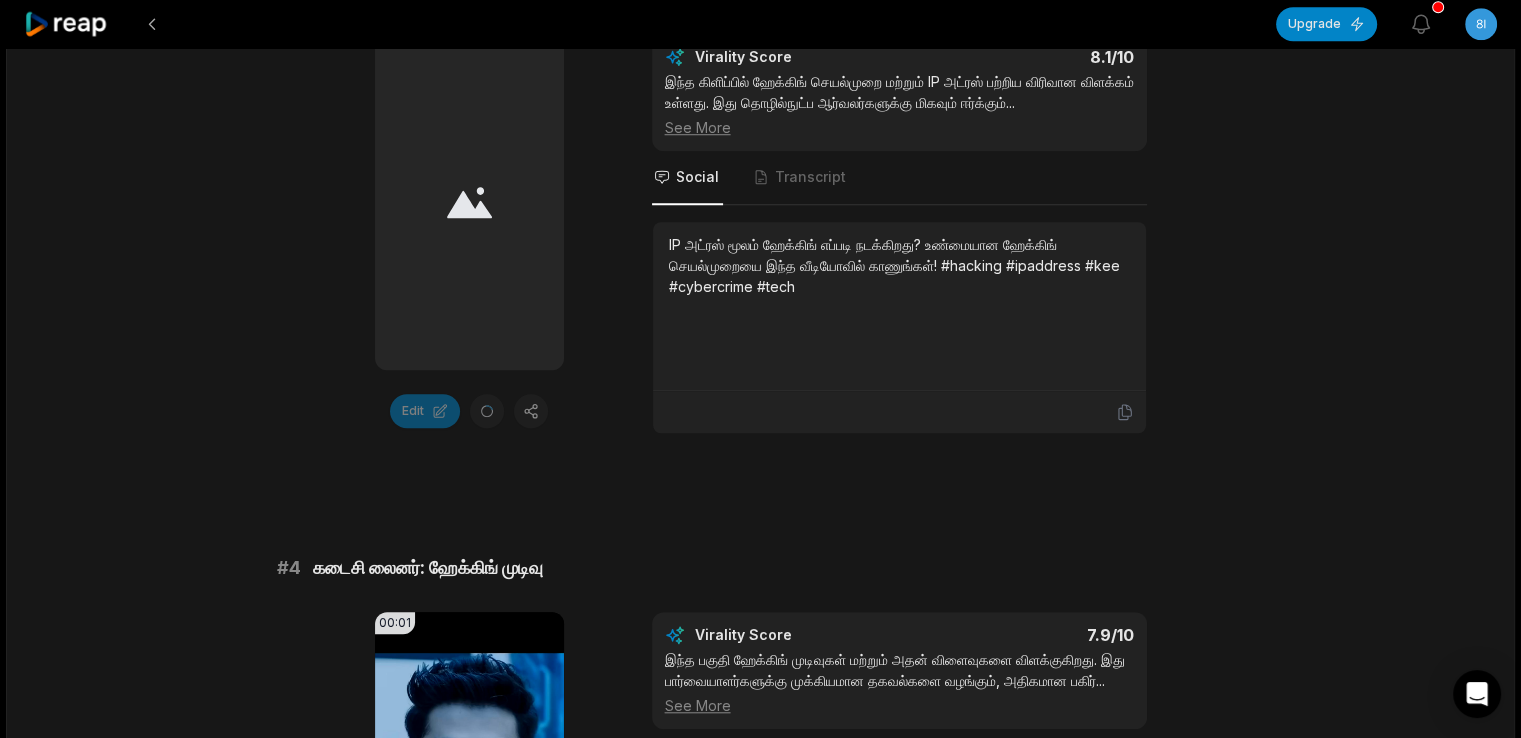 click 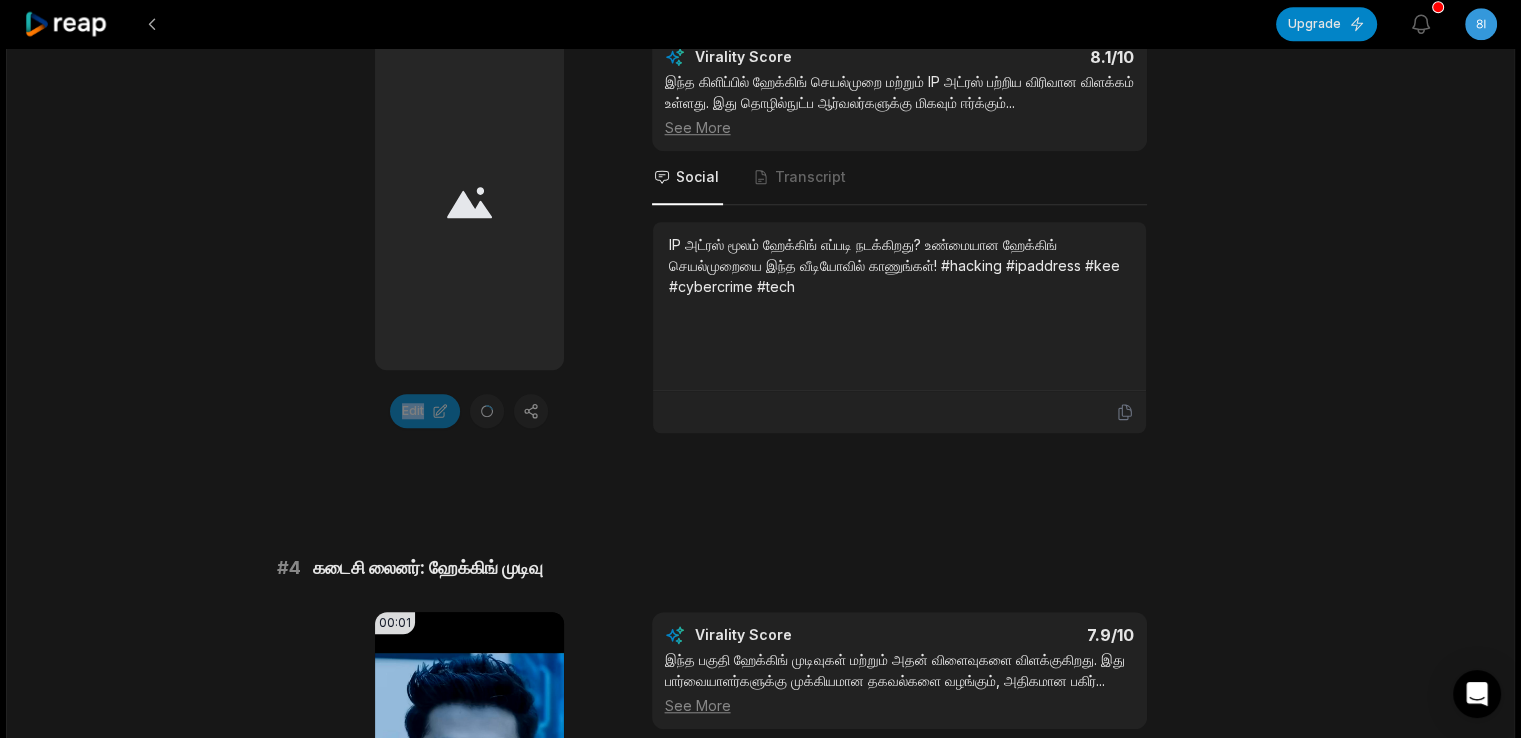 click 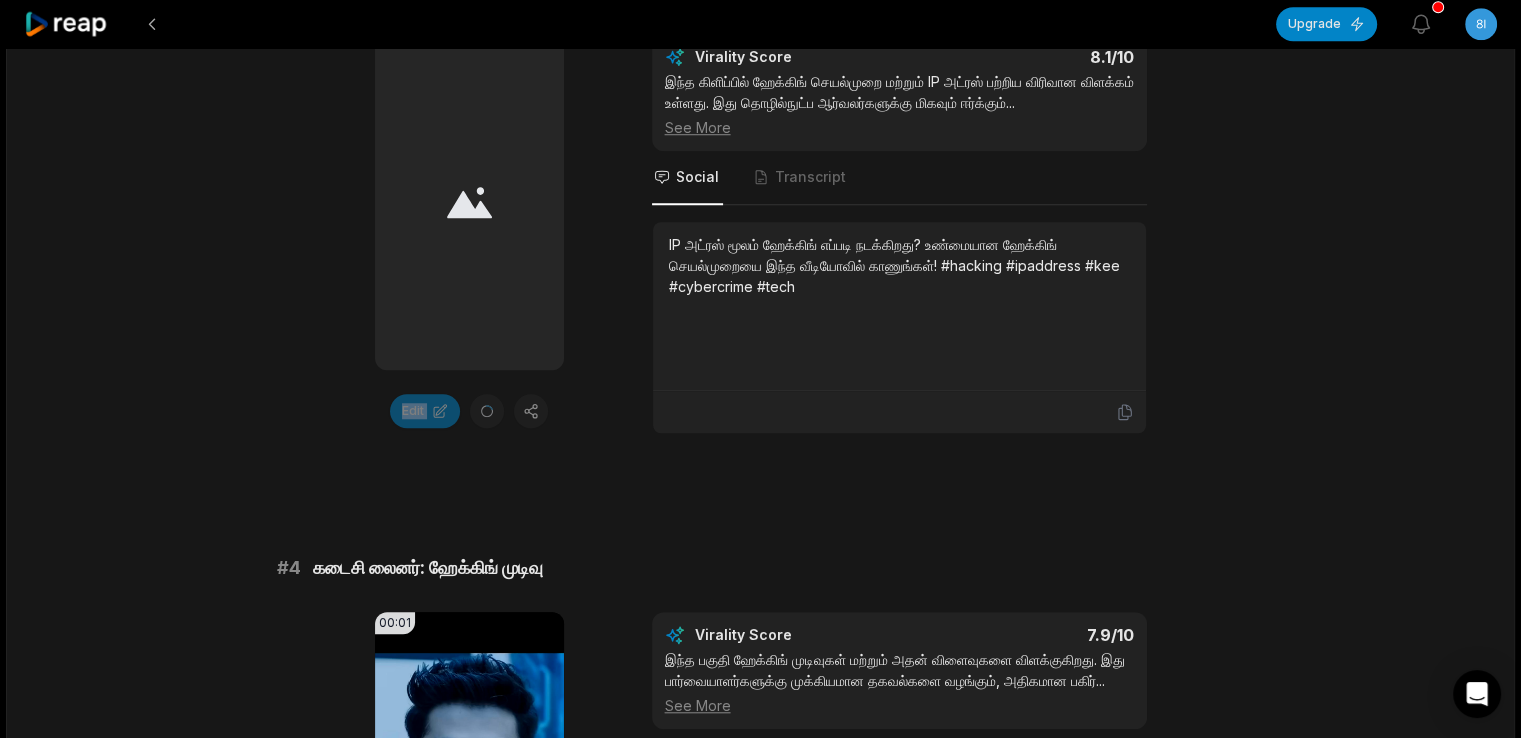 click 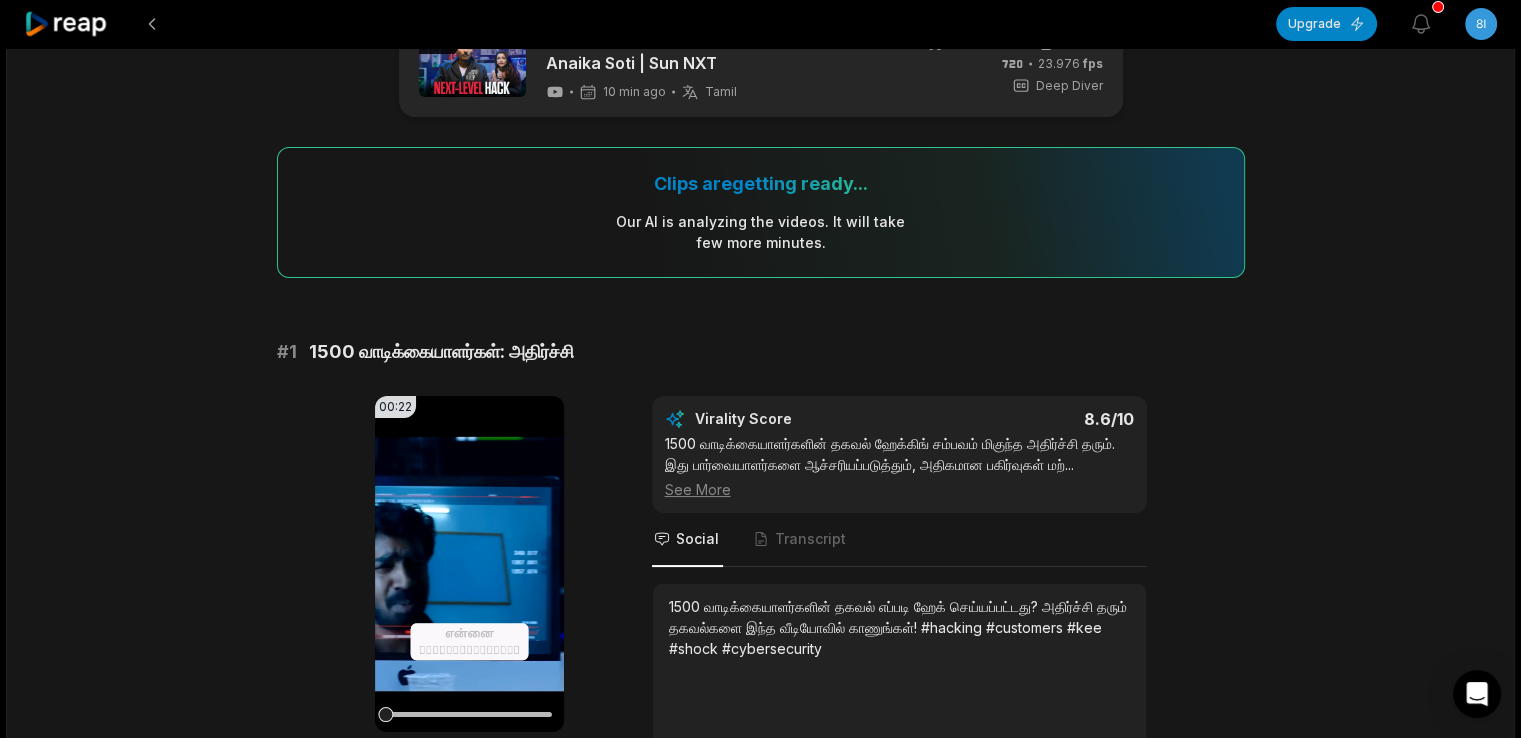 scroll, scrollTop: 0, scrollLeft: 0, axis: both 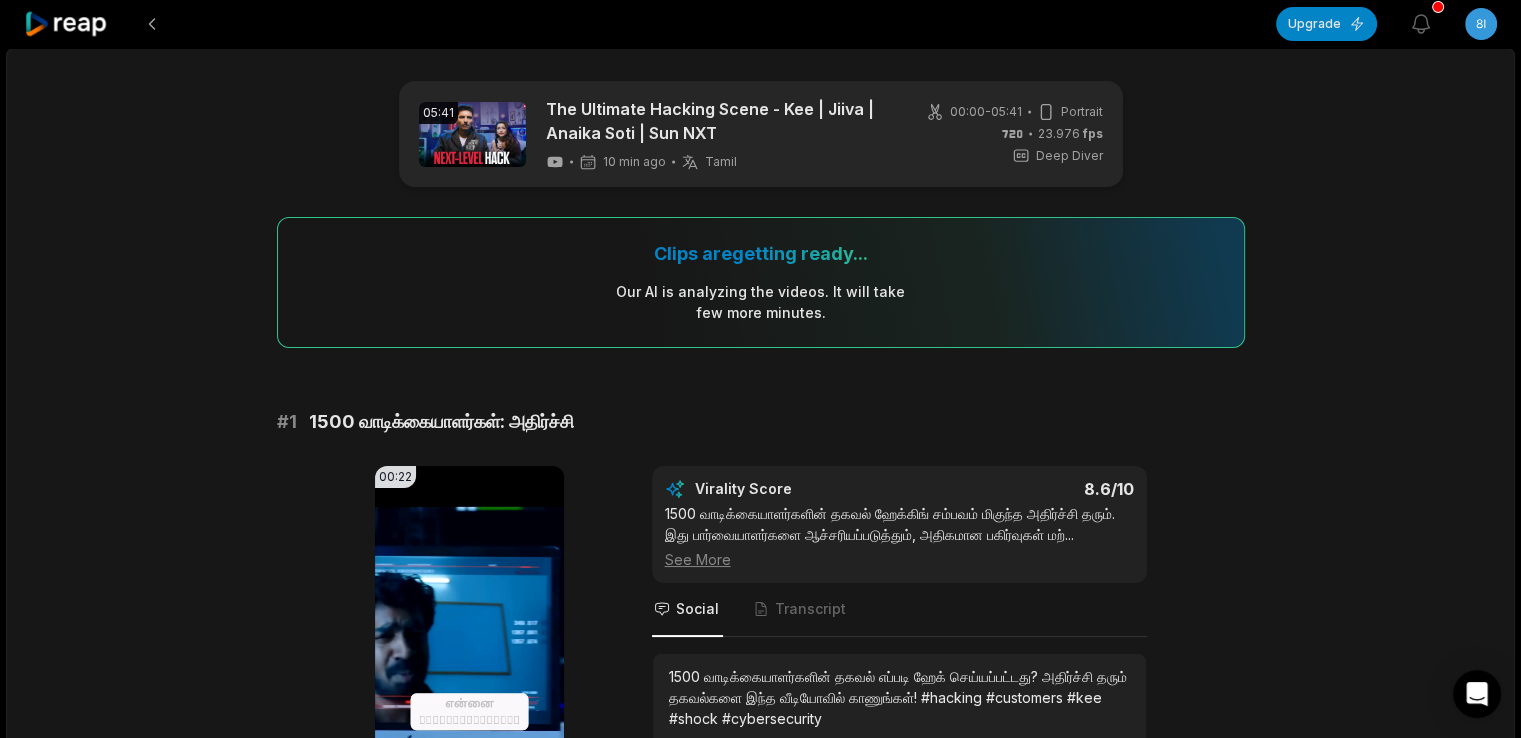 click on "# 1 1500 வாடிக்கையாளர்கள்: அதிர்ச்சி" at bounding box center [761, 422] 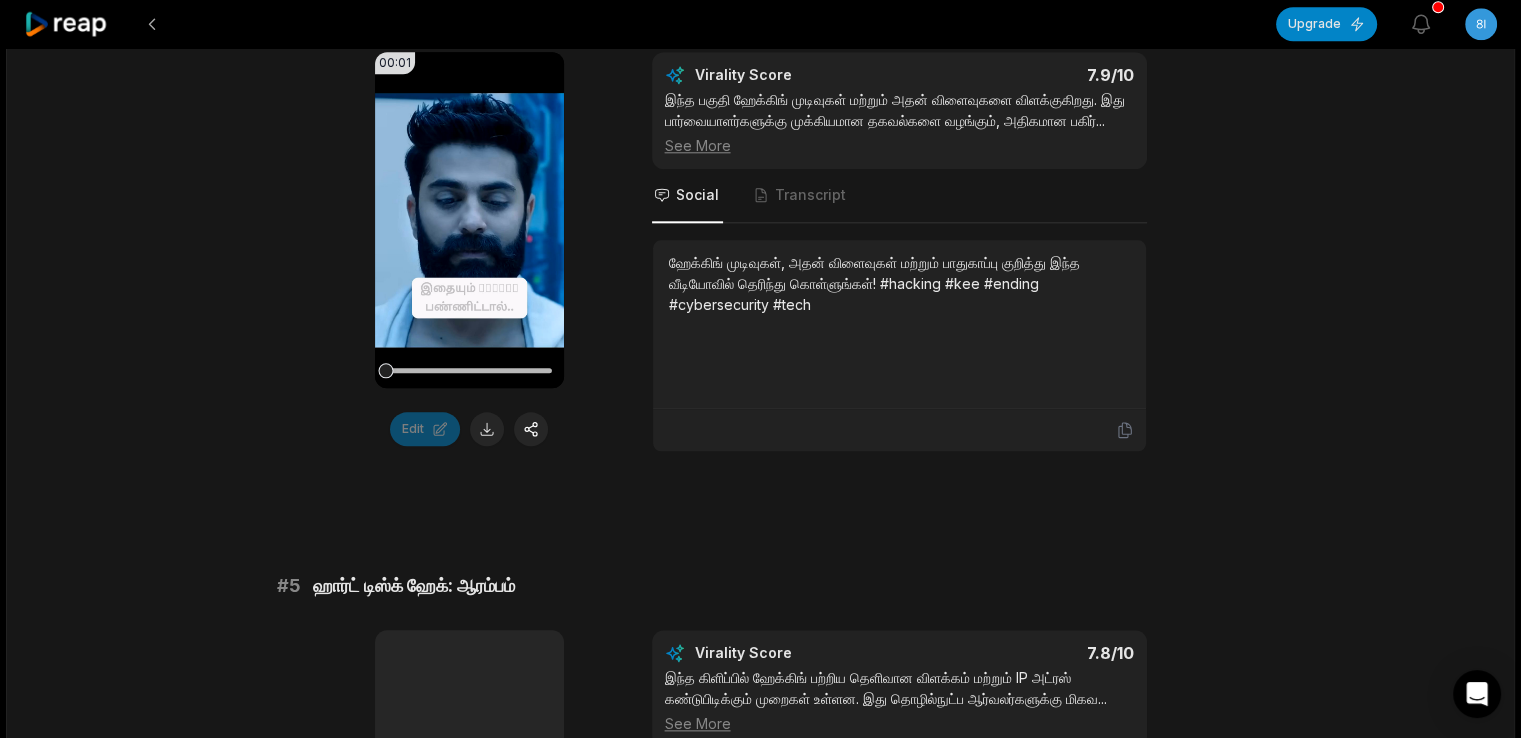 scroll, scrollTop: 2144, scrollLeft: 0, axis: vertical 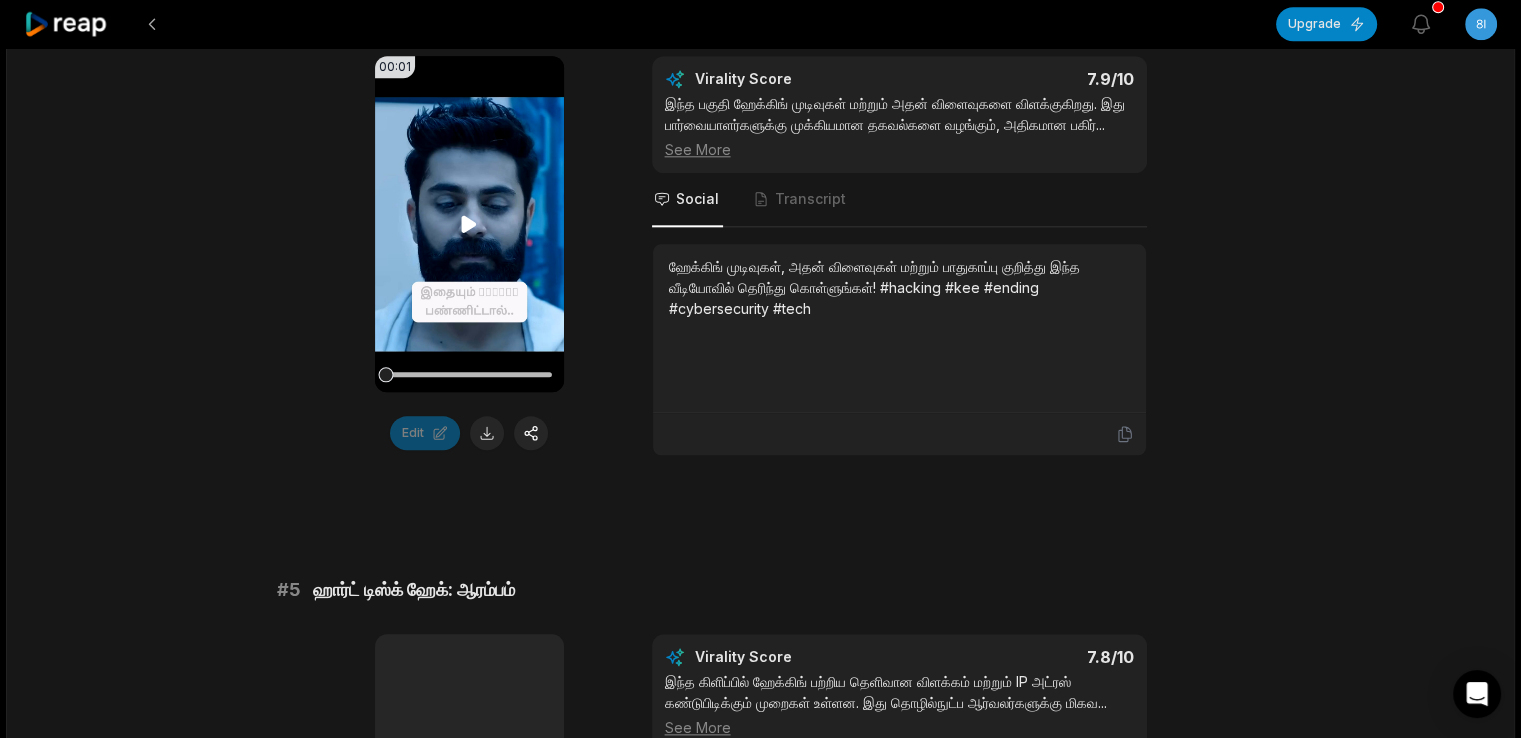 click 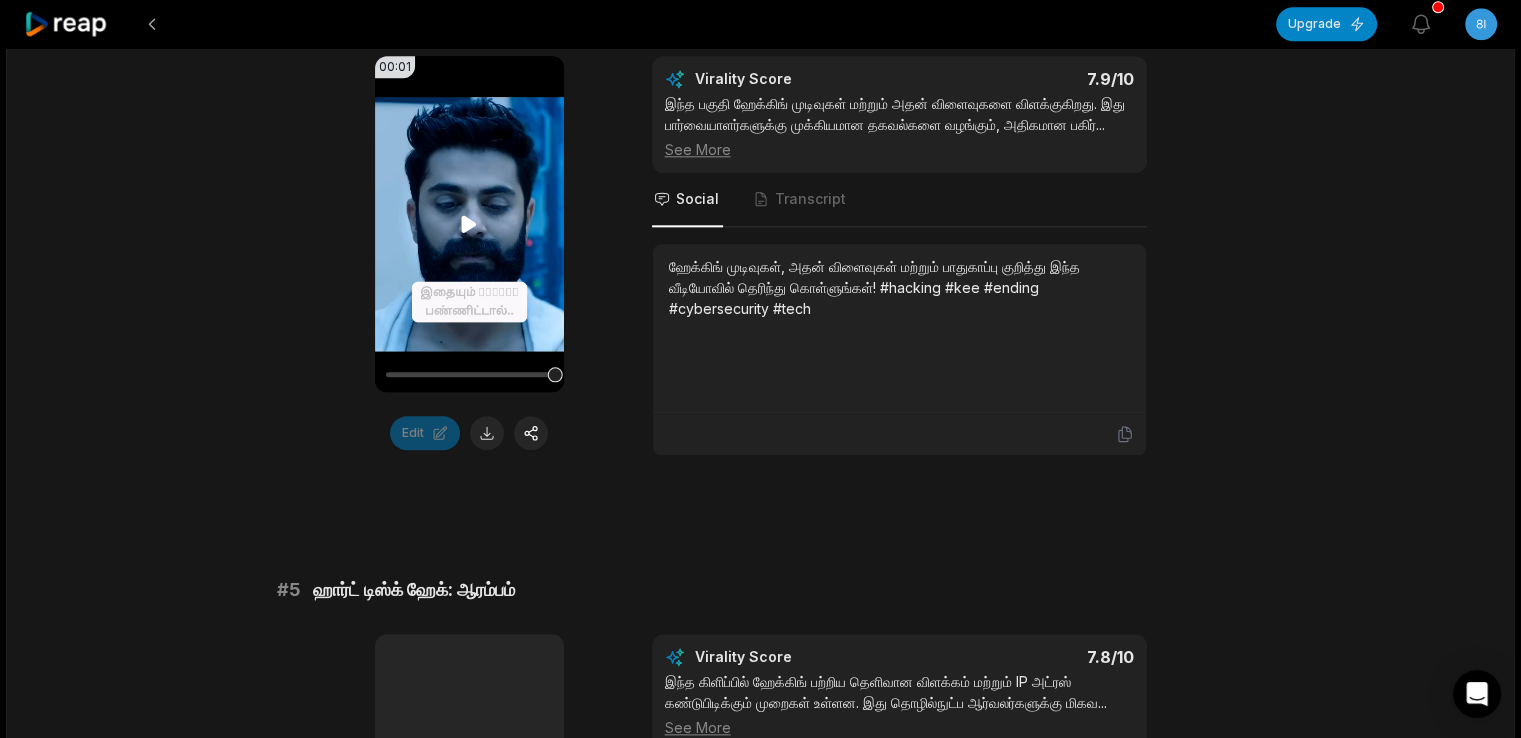 click 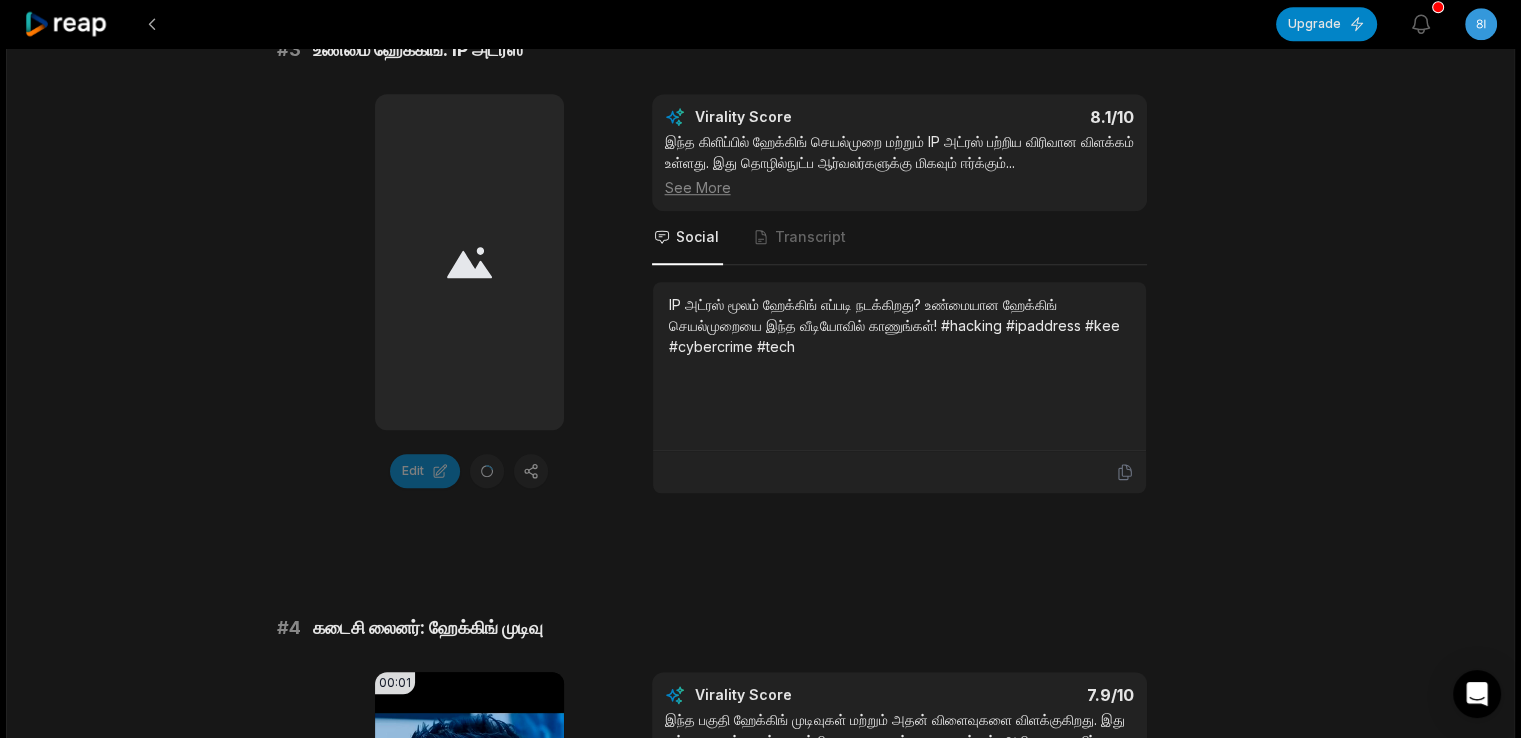 scroll, scrollTop: 1526, scrollLeft: 0, axis: vertical 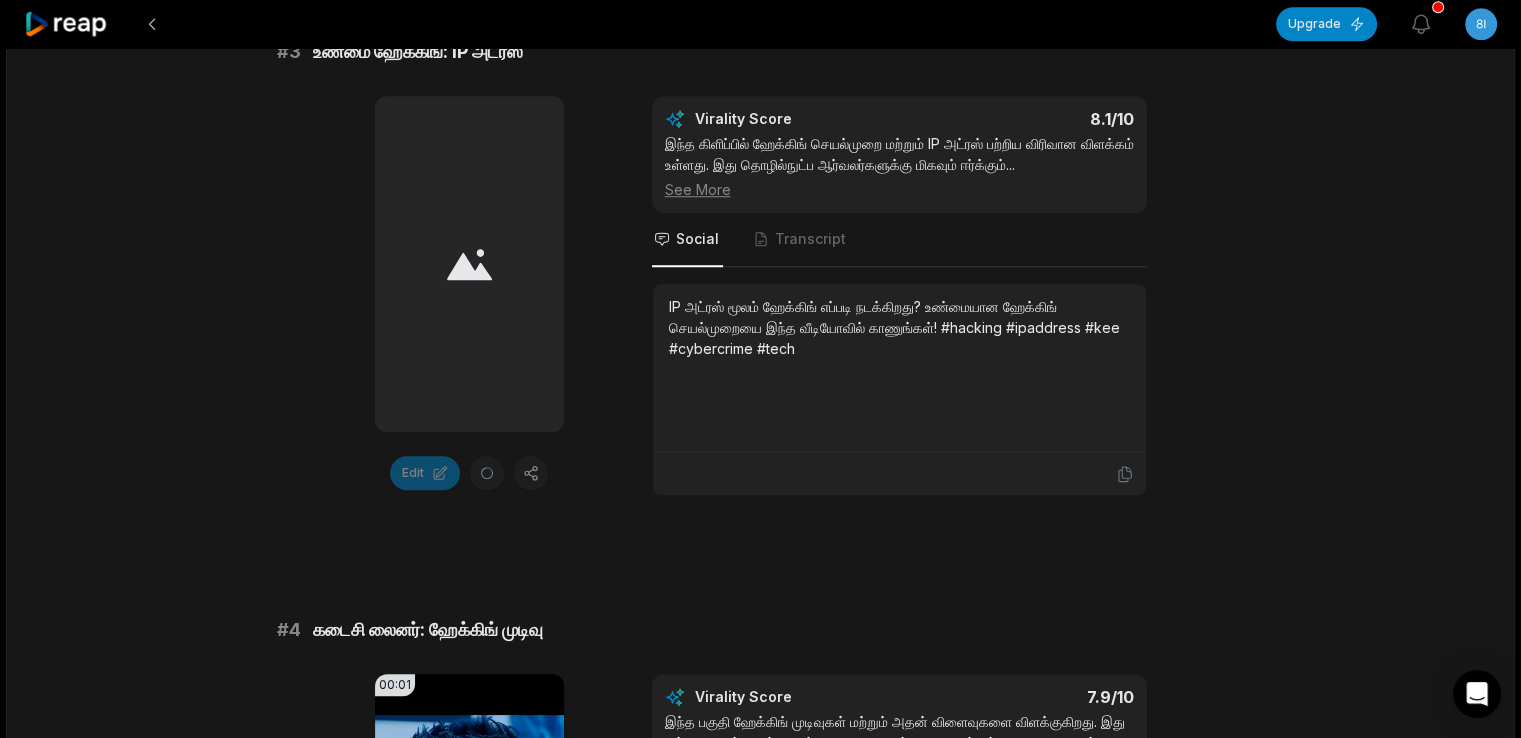 click 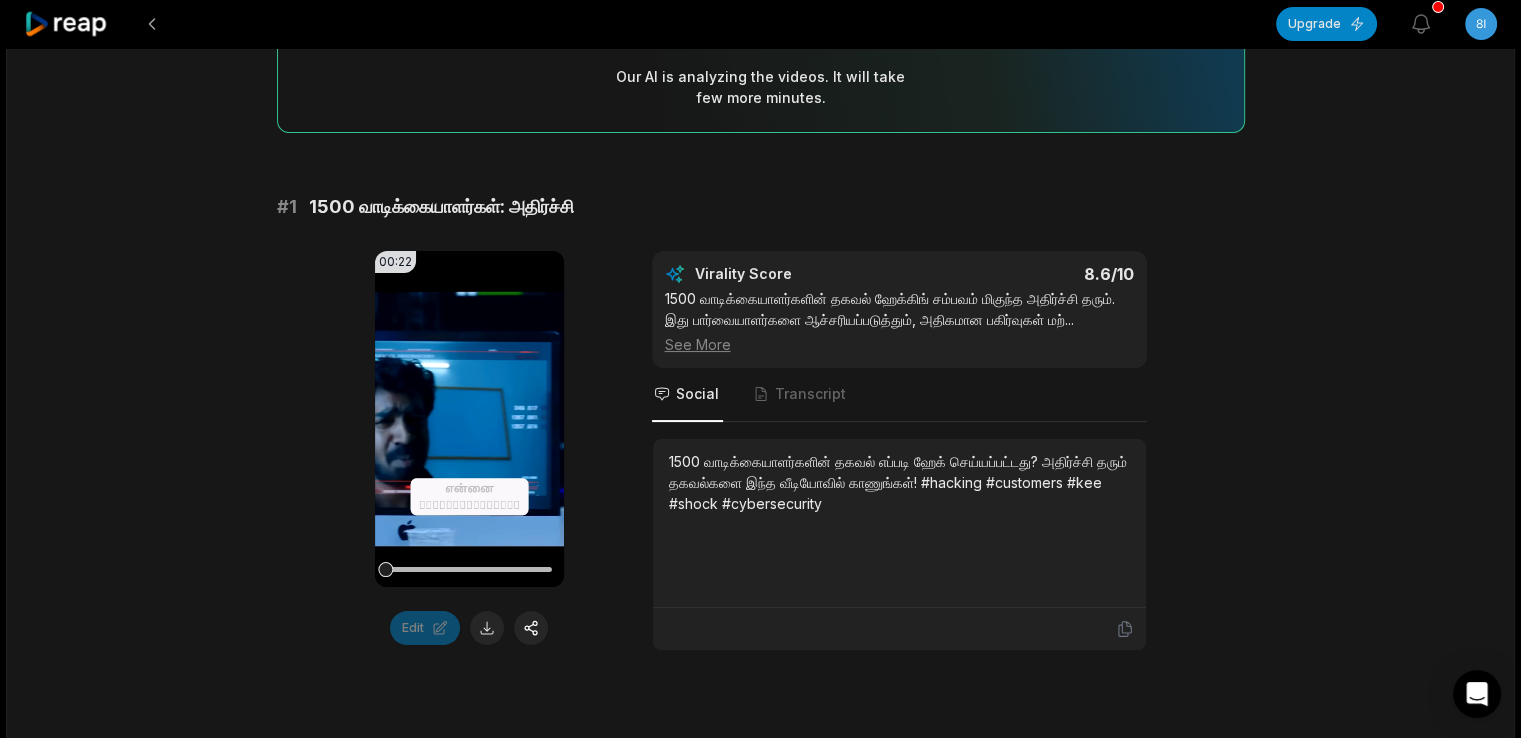 scroll, scrollTop: 0, scrollLeft: 0, axis: both 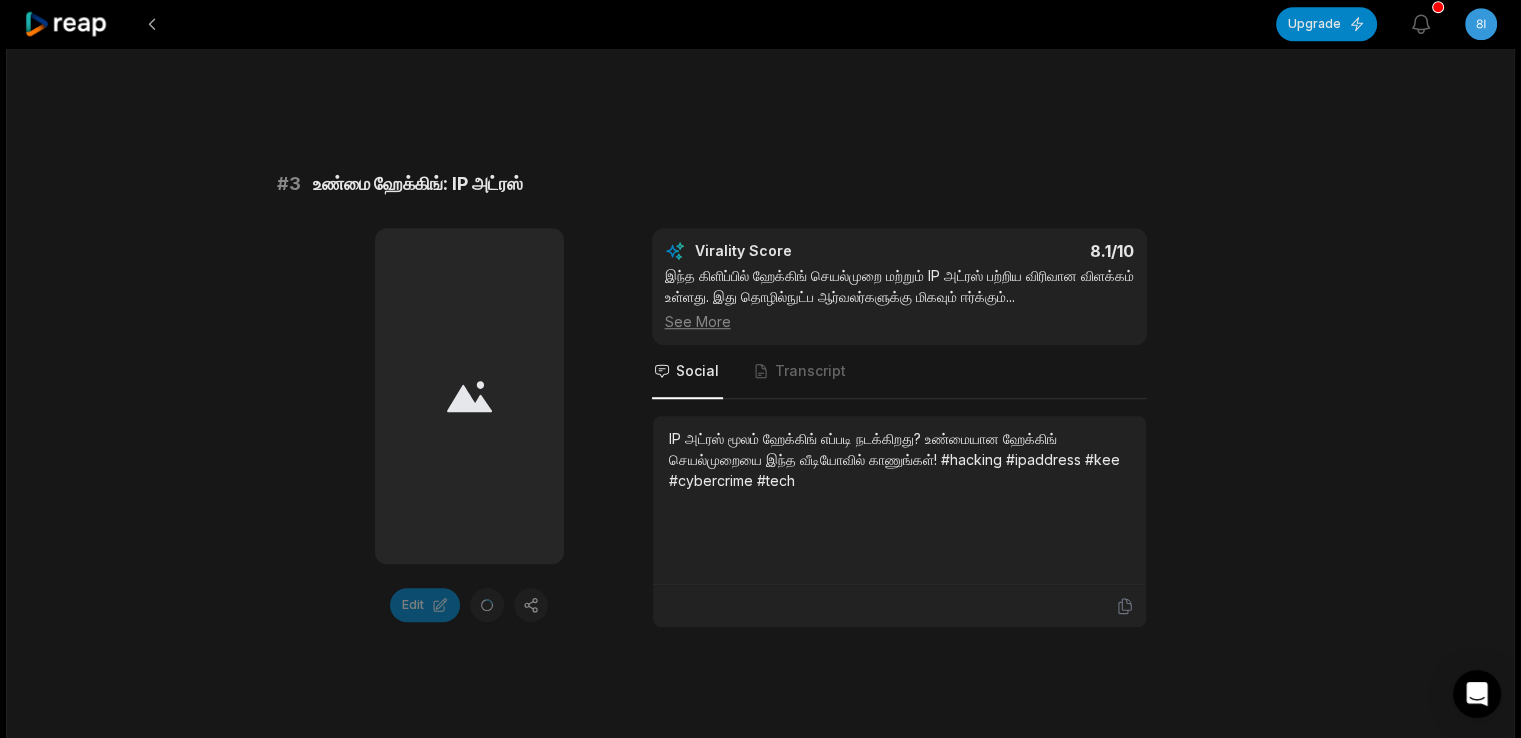 click 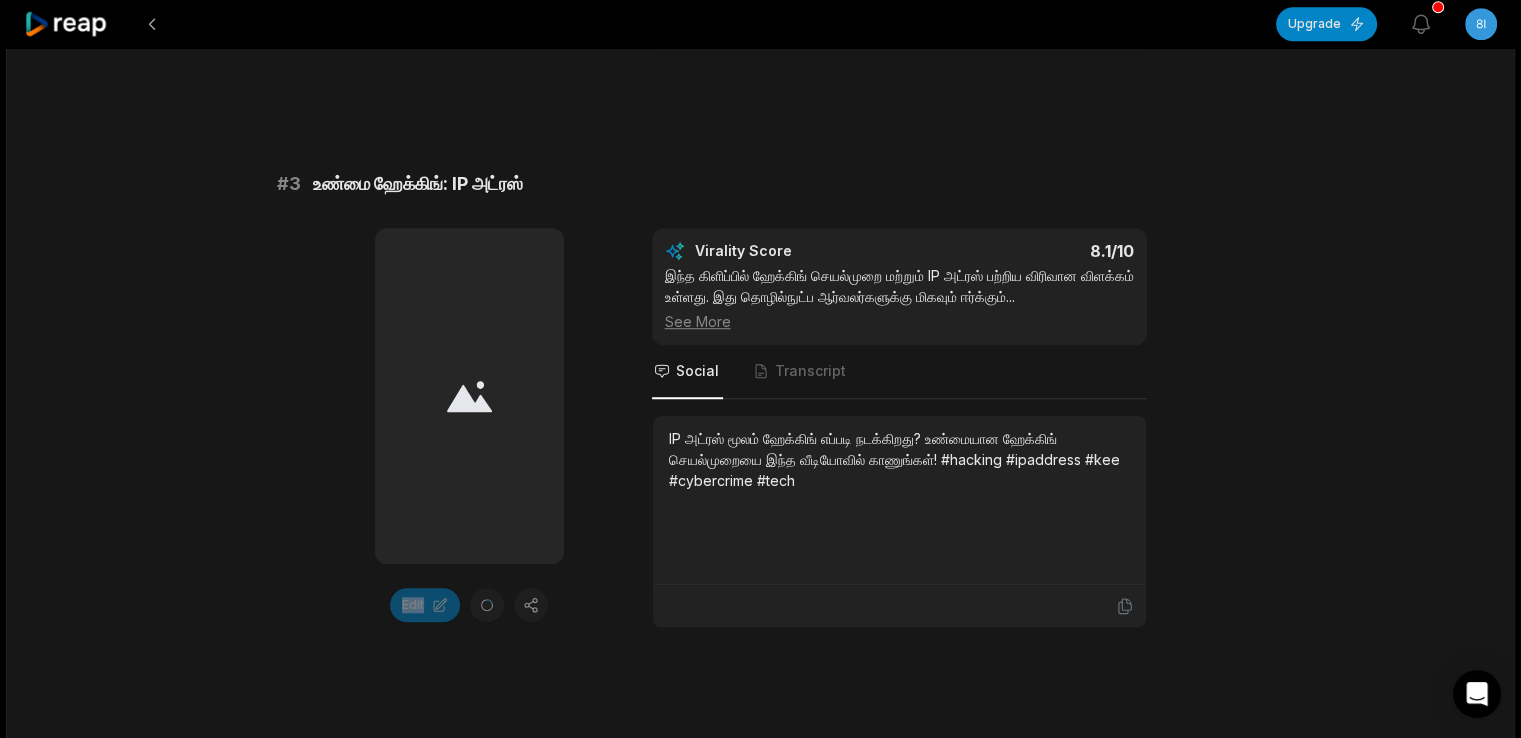 click 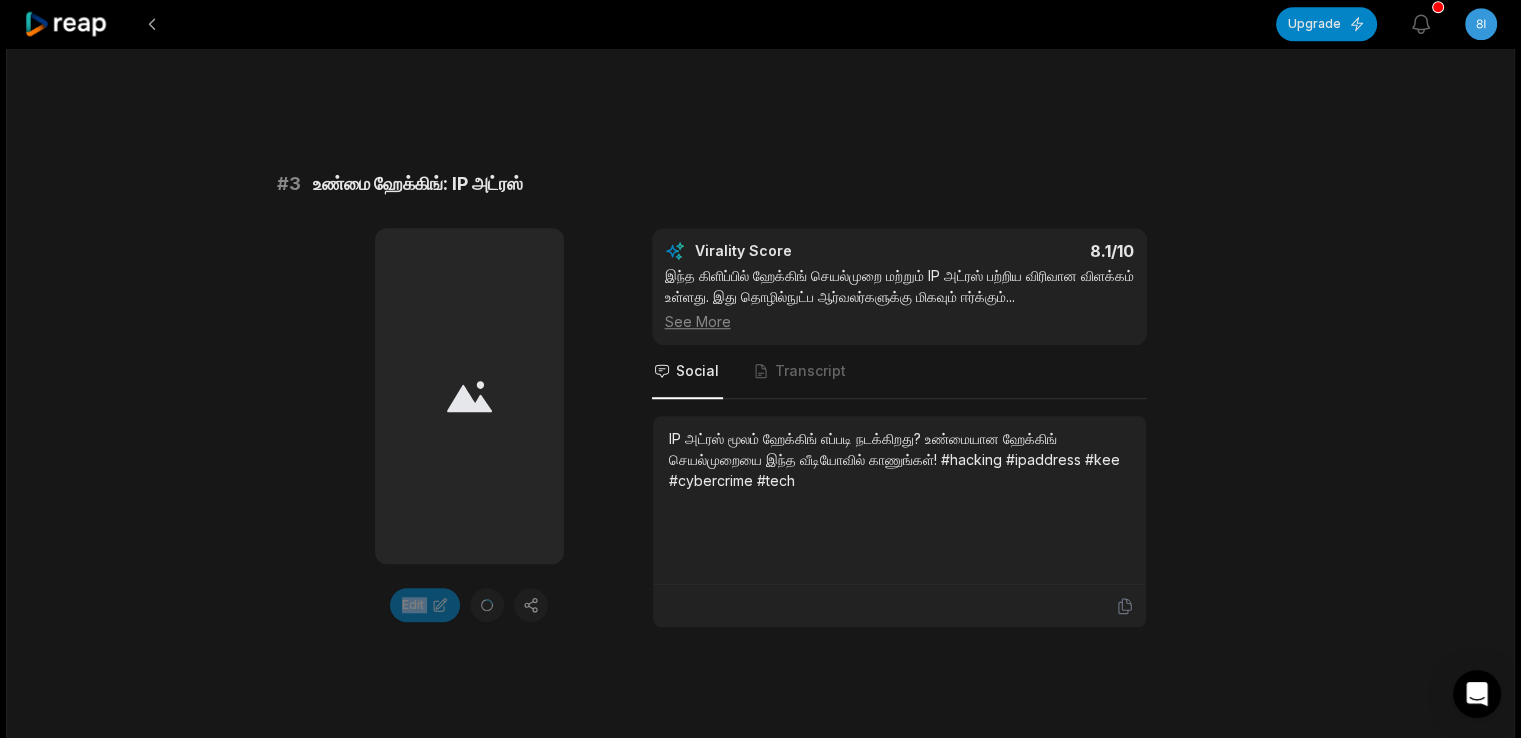 click 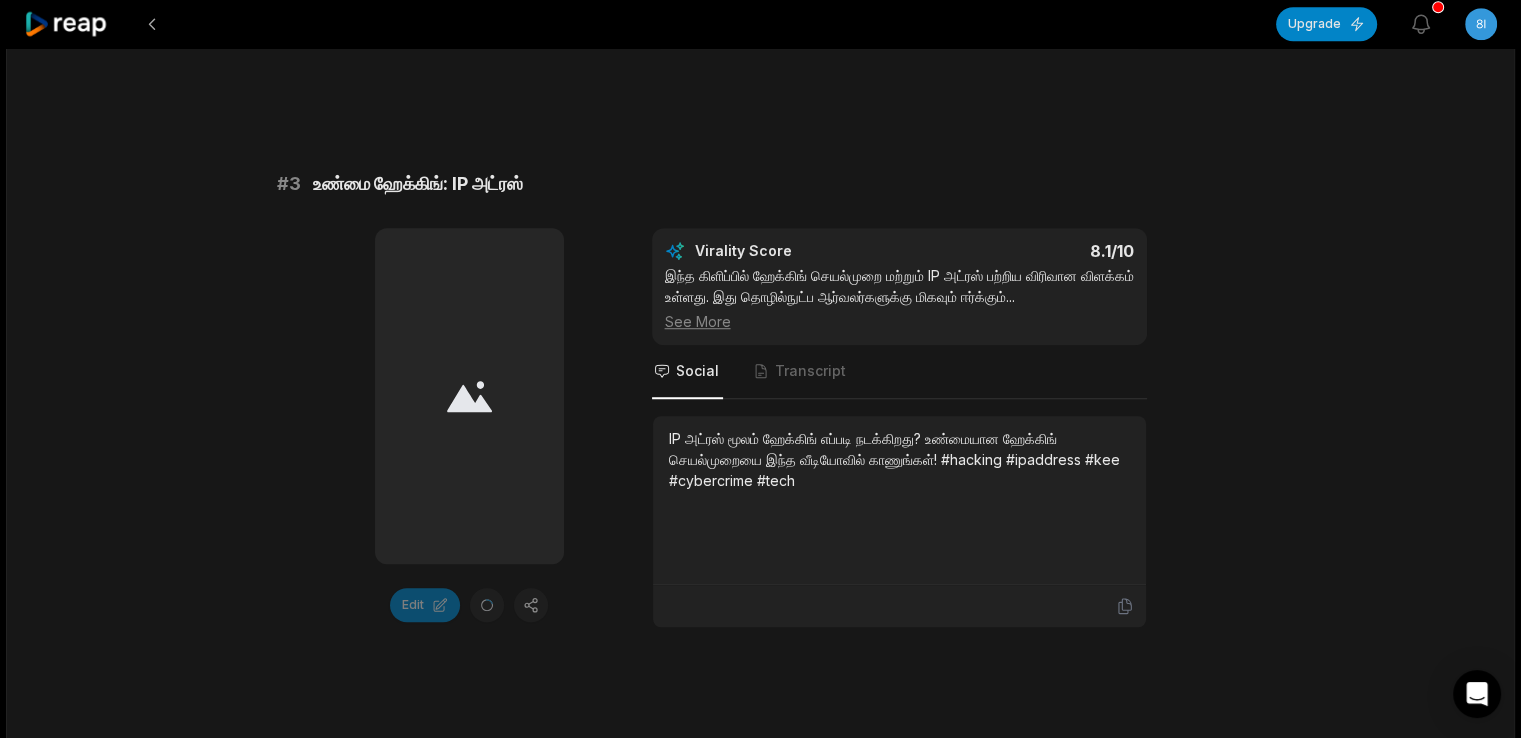 click on "# 1 1500 வாடிக்கையாளர்கள்: அதிர்ச்சி 00:22 Your browser does not support mp4 format. Edit Virality Score 8.6 /10 1500 வாடிக்கையாளர்களின் தகவல் ஹேக்கிங் சம்பவம் மிகுந்த அதிர்ச்சி தரும். இது பார்வையாளர்களை ஆச்சரியப்படுத்தும், அதிகமான பகிர்வுகள் மற் ...   See More Social Transcript 1500 வாடிக்கையாளர்களின் தகவல் எப்படி ஹேக் செய்யப்பட்டது? அதிர்ச்சி தரும் தகவல்களை இந்த வீடியோவில் காணுங்கள்! #hacking #customers #kee #shock #cybersecurity # 2 30 நிமிடங்களில் ஹேக்கிங்! 00:29 Your browser does not support mp4 format. Edit 8.3" at bounding box center (761, 1266) 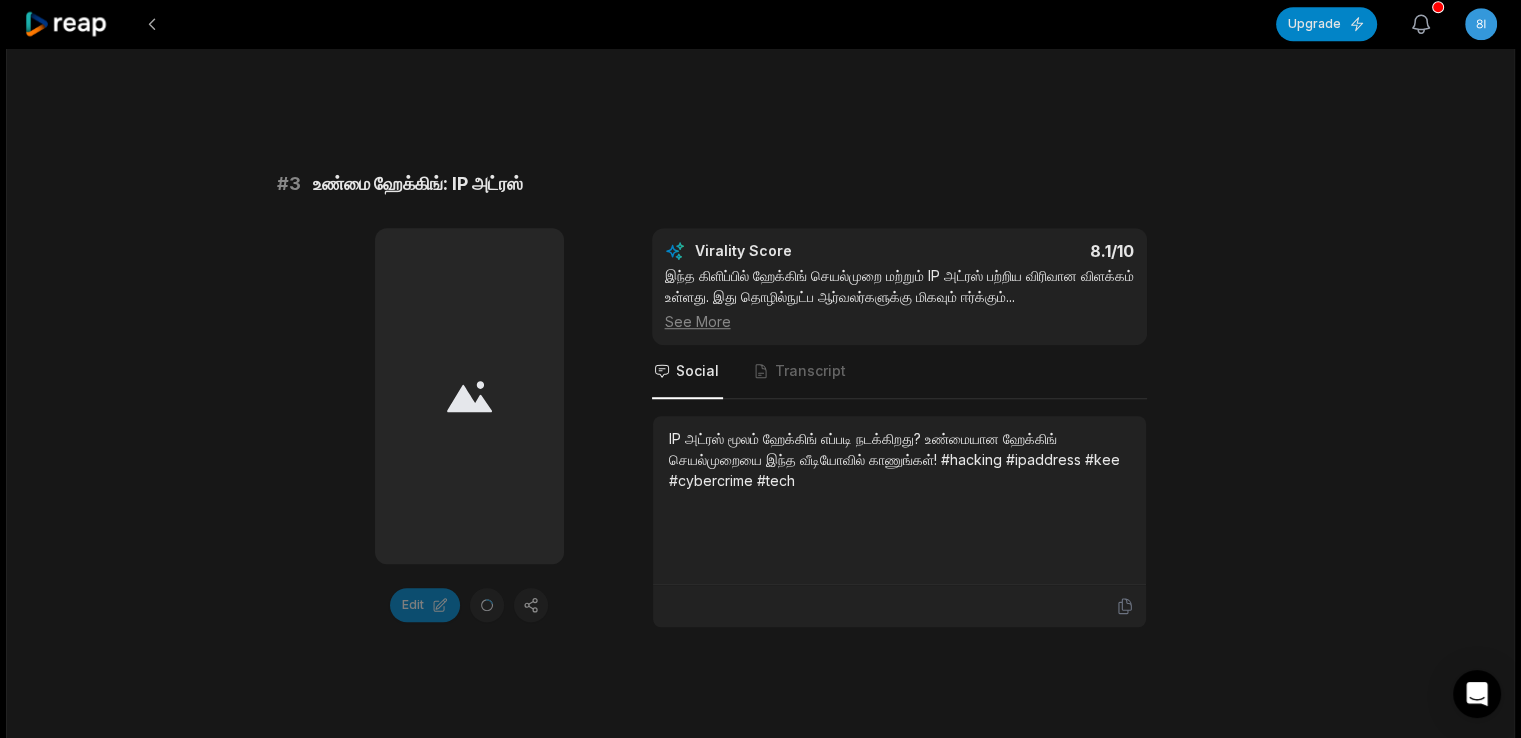 click 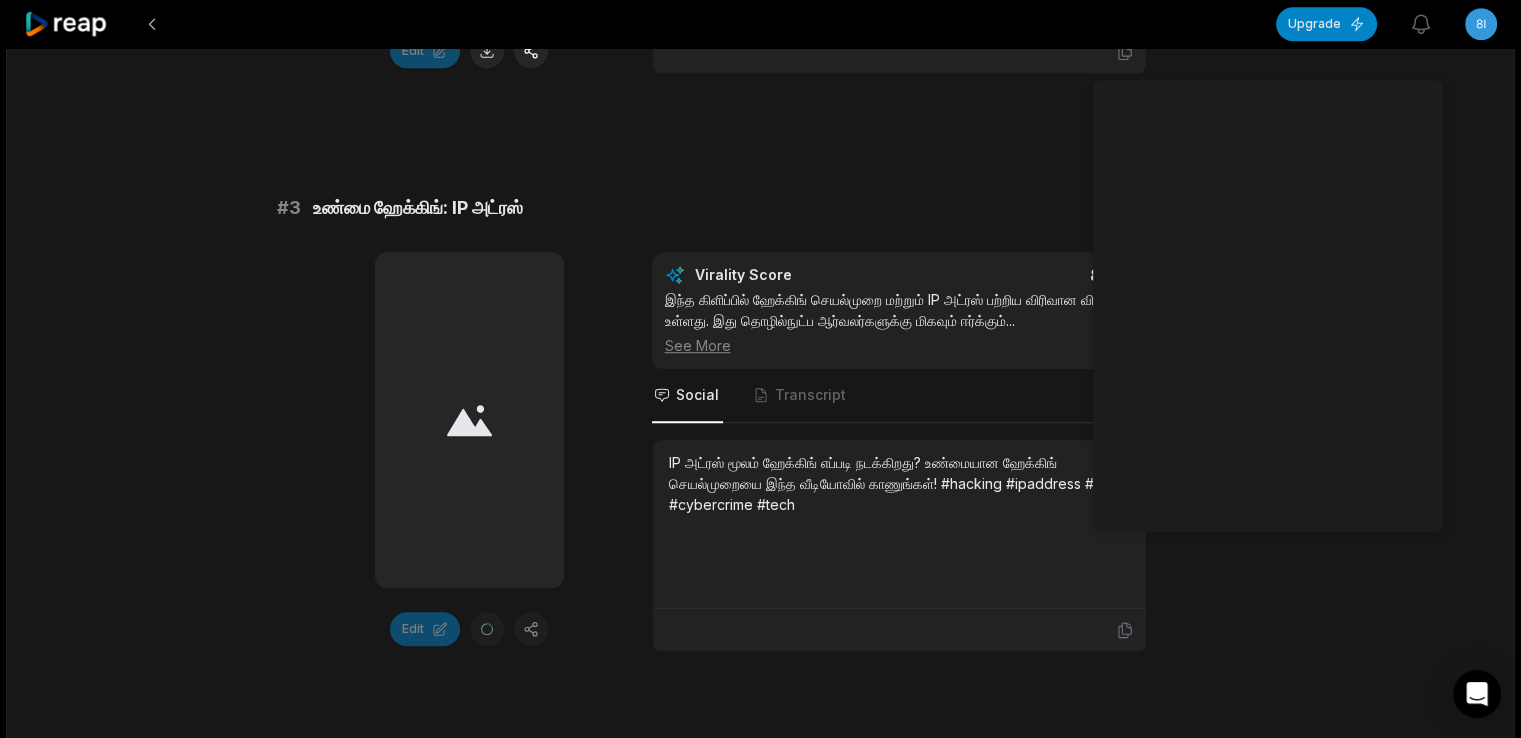 scroll, scrollTop: 1368, scrollLeft: 0, axis: vertical 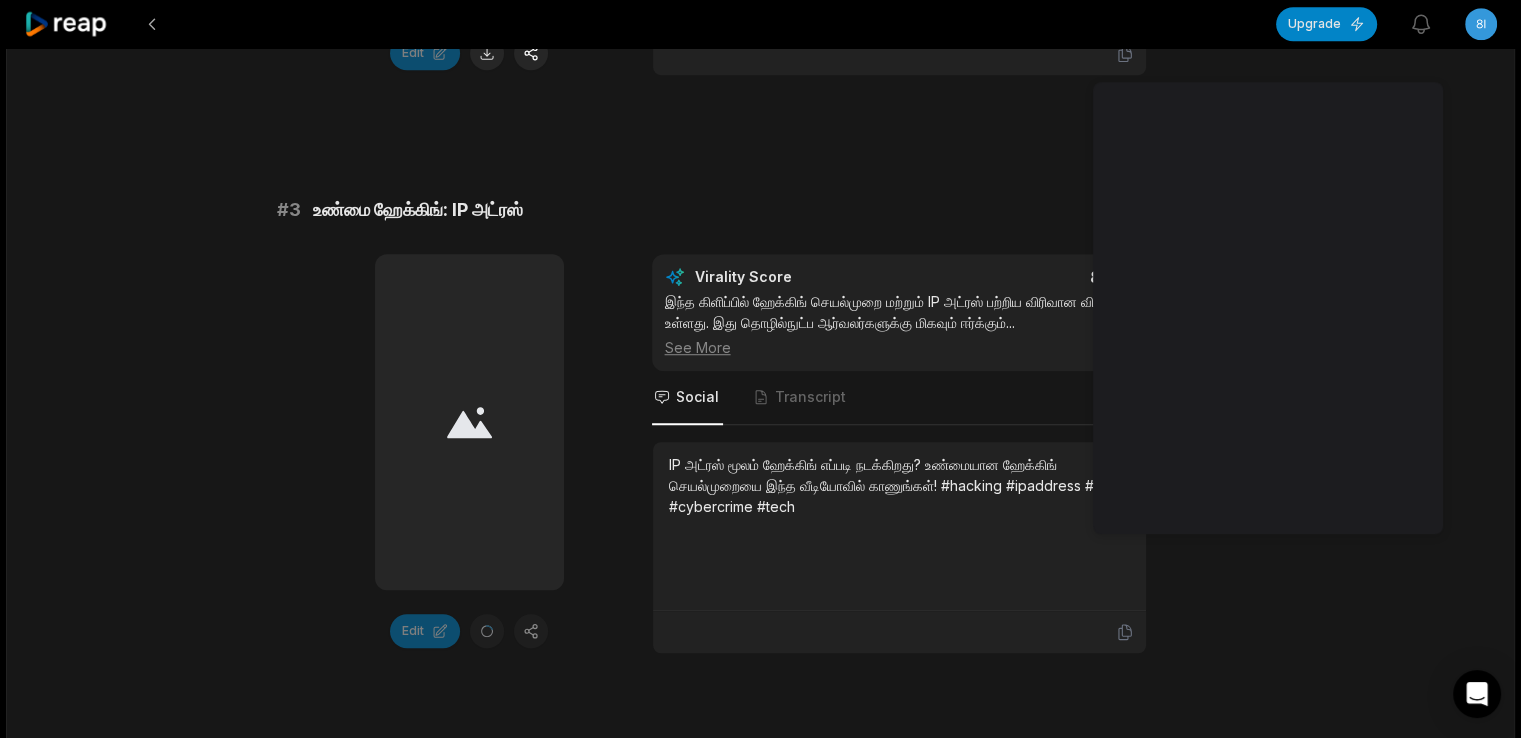 click on "05:41 The Ultimate Hacking Scene - Kee | Jiiva | Anaika Soti | Sun NXT 11 min ago Tamil ta 00:00  -  05:41 Portrait 23.976   fps Deep Diver Clips are  getting ready... Our AI is analyzing the video s . It will take few more minutes. # 1 1500 வாடிக்கையாளர்கள்: அதிர்ச்சி 00:22 Your browser does not support mp4 format. Edit Virality Score 8.6 /10 1500 வாடிக்கையாளர்களின் தகவல் ஹேக்கிங் சம்பவம் மிகுந்த அதிர்ச்சி தரும். இது பார்வையாளர்களை ஆச்சரியப்படுத்தும், அதிகமான பகிர்வுகள் மற் ...   See More Social Transcript # 2 30 நிமிடங்களில் ஹேக்கிங்! 00:29 Your browser does not support mp4 format. Edit Virality Score 8.3 /10 ...   See More Social Transcript # 3 Edit Virality Score 8.1 /10 ...   See More Social" at bounding box center [760, 1184] 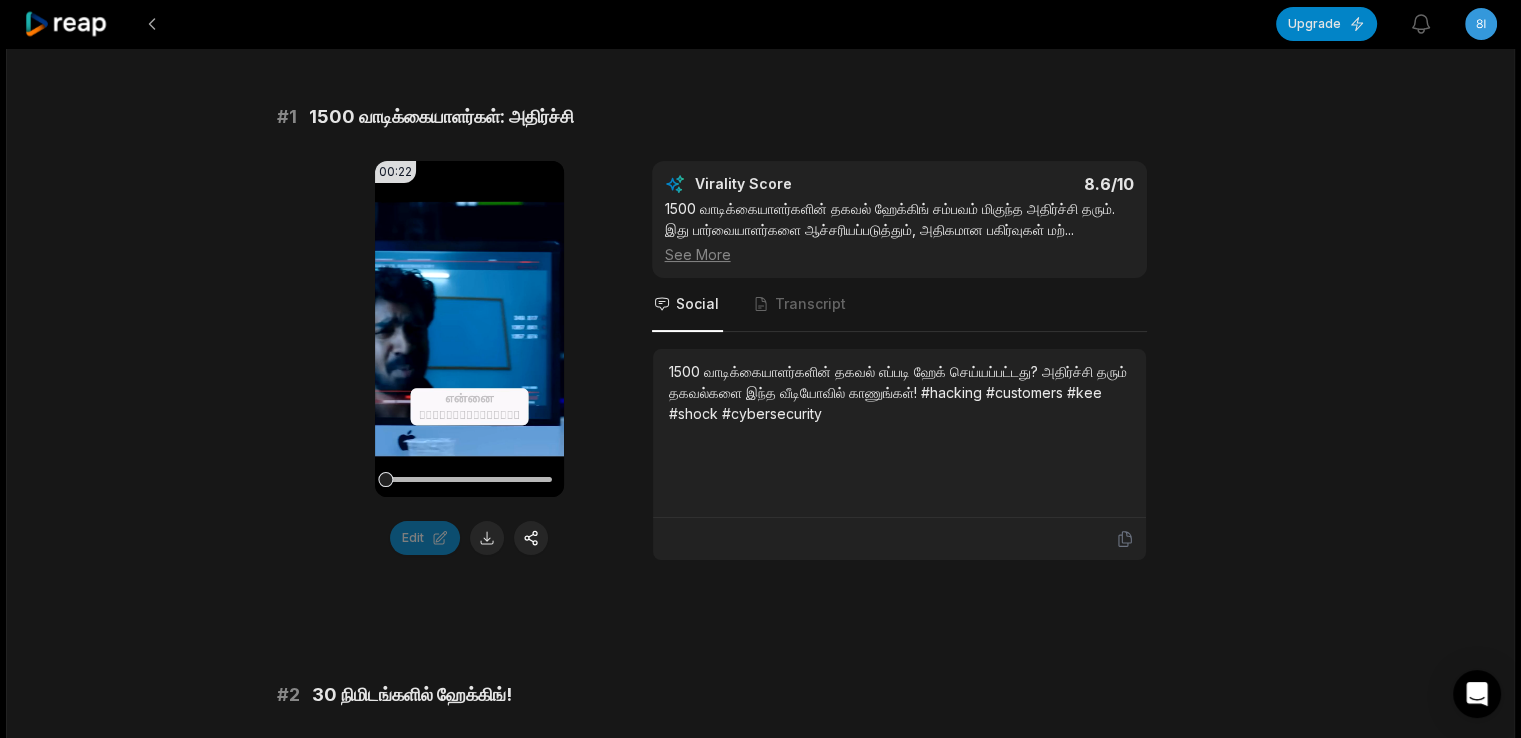 scroll, scrollTop: 0, scrollLeft: 0, axis: both 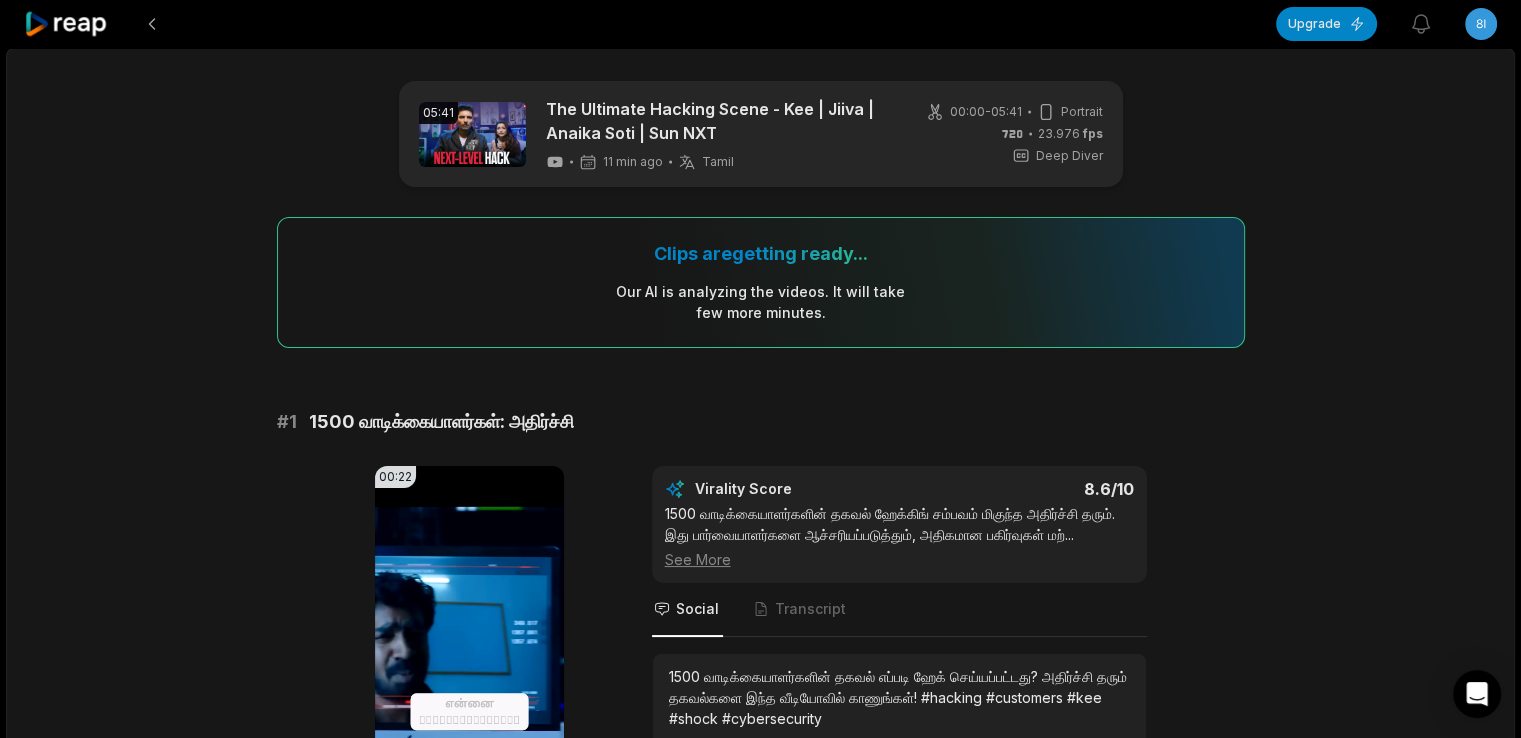 click on "Clips are  getting ready... Our AI is analyzing the video s . It will take few more minutes." at bounding box center (761, 282) 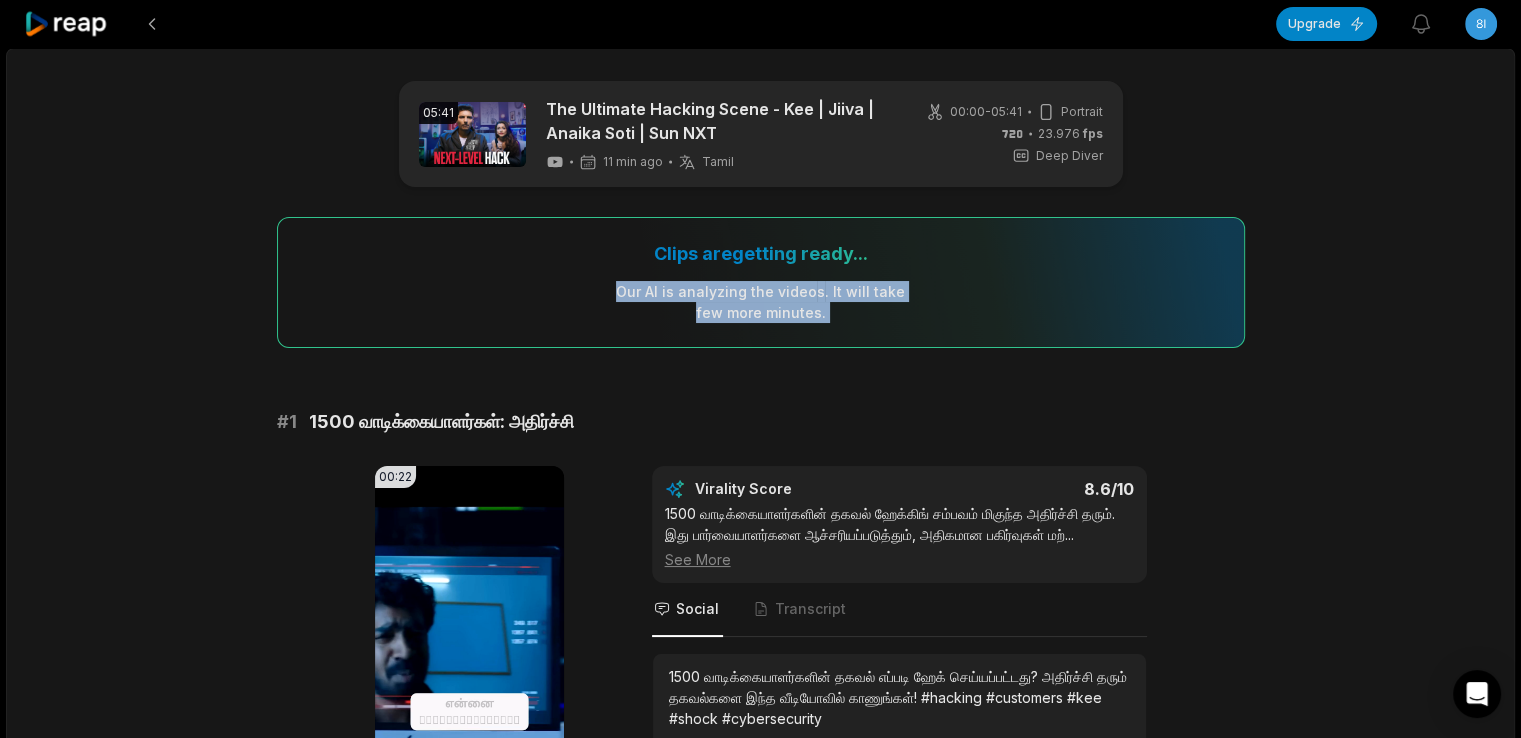 click on "Clips are  getting ready... Our AI is analyzing the video s . It will take few more minutes." at bounding box center (761, 282) 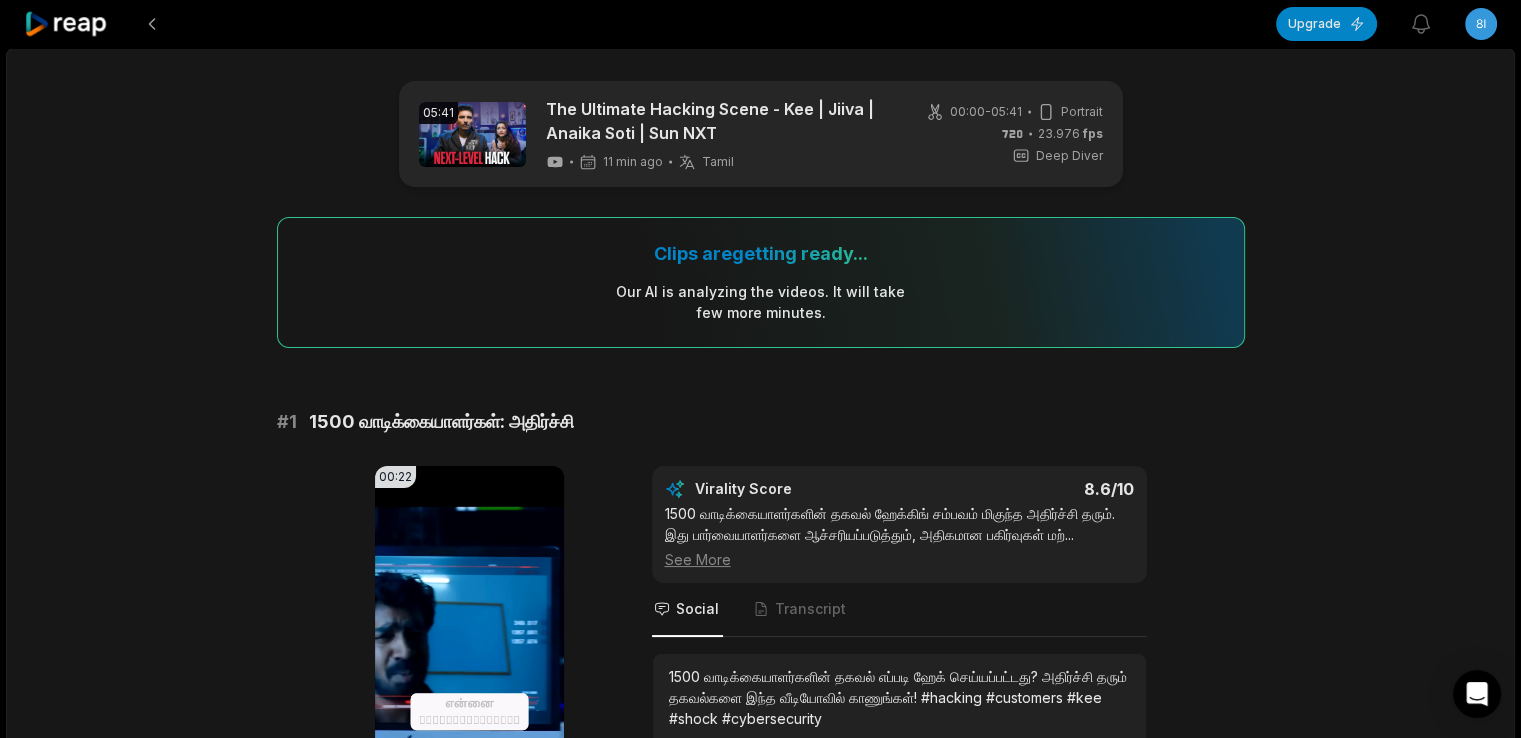 click on "05:41 The Ultimate Hacking Scene - Kee | Jiiva | Anaika Soti | Sun NXT 11 min ago Tamil ta 00:00  -  05:41 Portrait 23.976   fps Deep Diver" at bounding box center [761, 134] 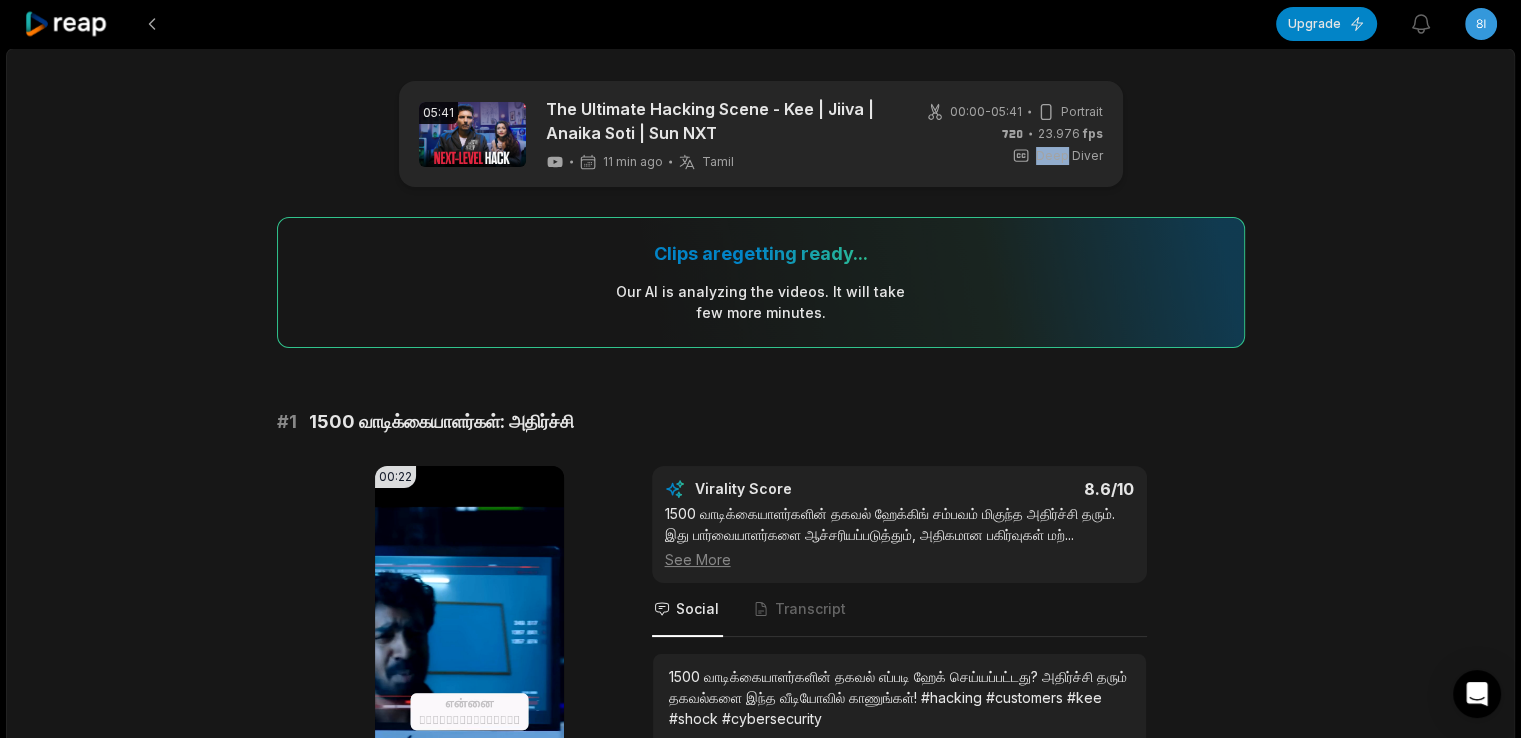 click on "05:41 The Ultimate Hacking Scene - Kee | Jiiva | Anaika Soti | Sun NXT 11 min ago Tamil ta 00:00  -  05:41 Portrait 23.976   fps Deep Diver" at bounding box center [761, 134] 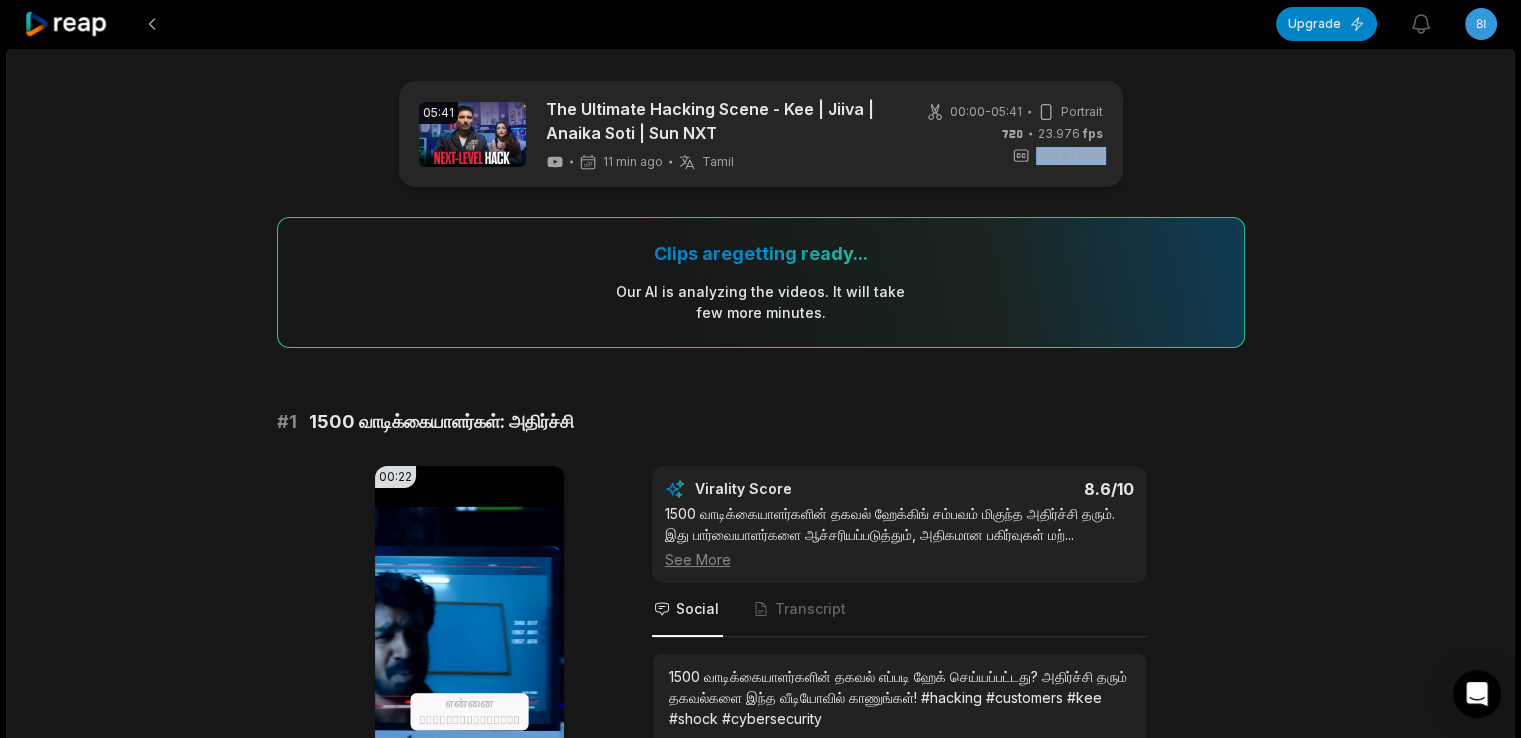 click on "05:41 The Ultimate Hacking Scene - Kee | Jiiva | Anaika Soti | Sun NXT 11 min ago Tamil ta 00:00  -  05:41 Portrait 23.976   fps Deep Diver" at bounding box center [761, 134] 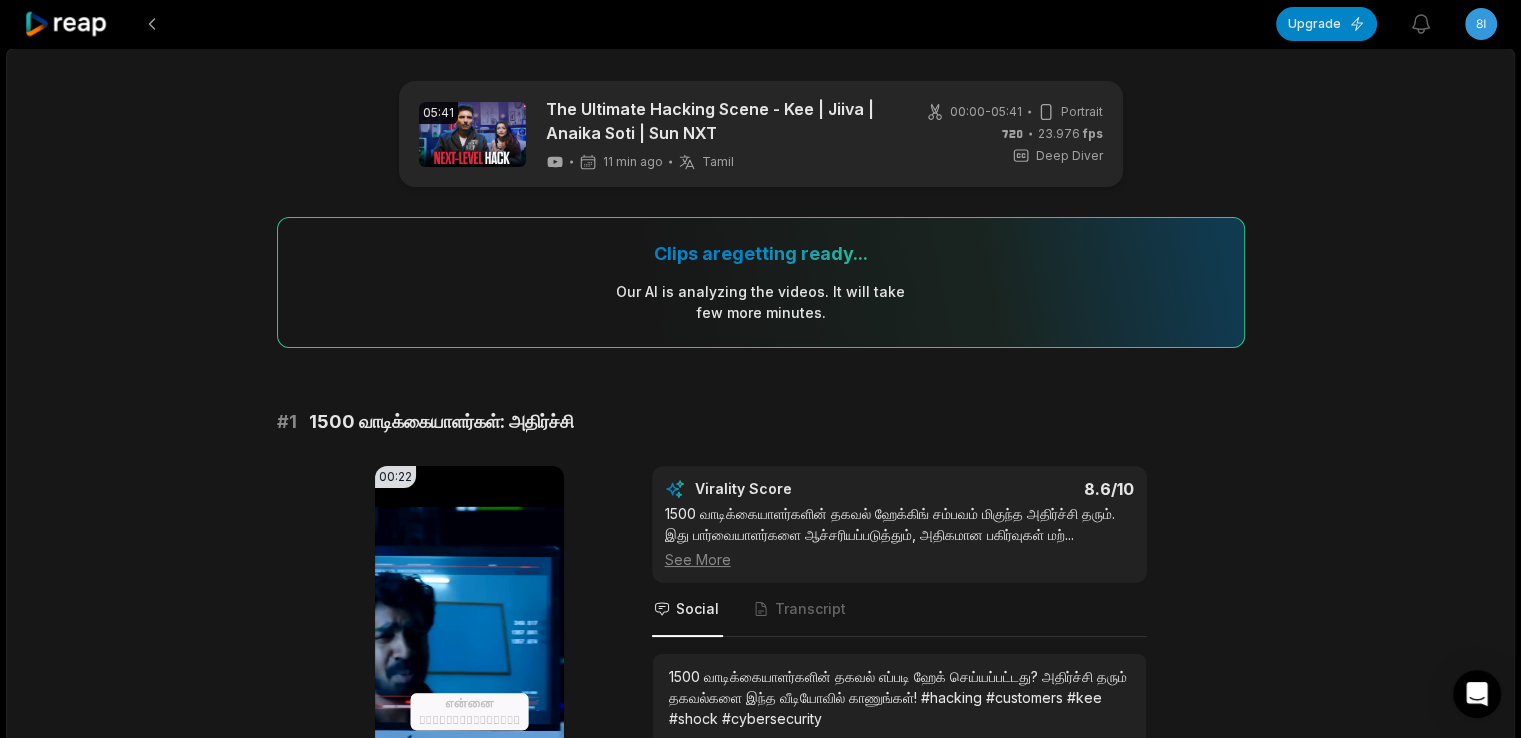 drag, startPoint x: 1030, startPoint y: 168, endPoint x: 887, endPoint y: 172, distance: 143.05594 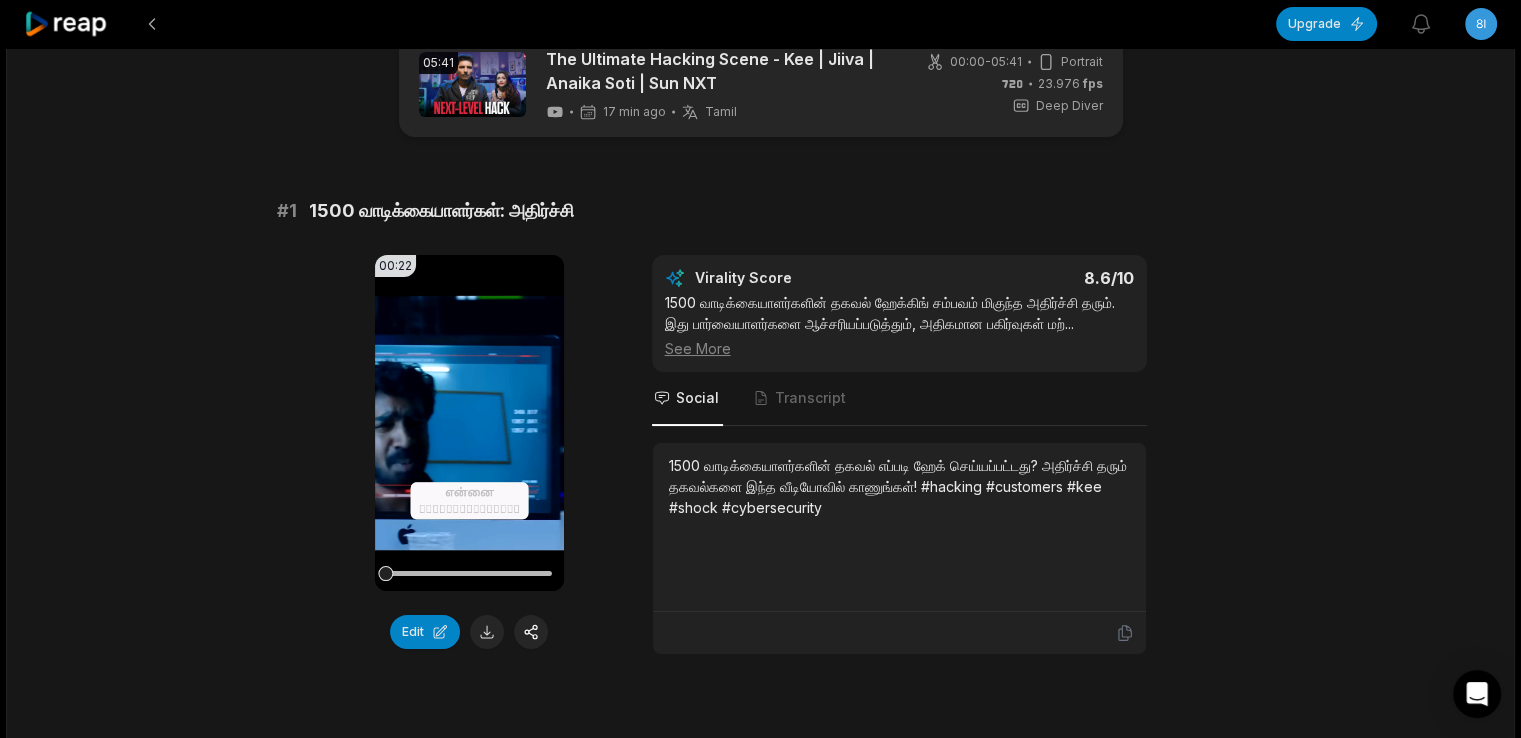 scroll, scrollTop: 48, scrollLeft: 0, axis: vertical 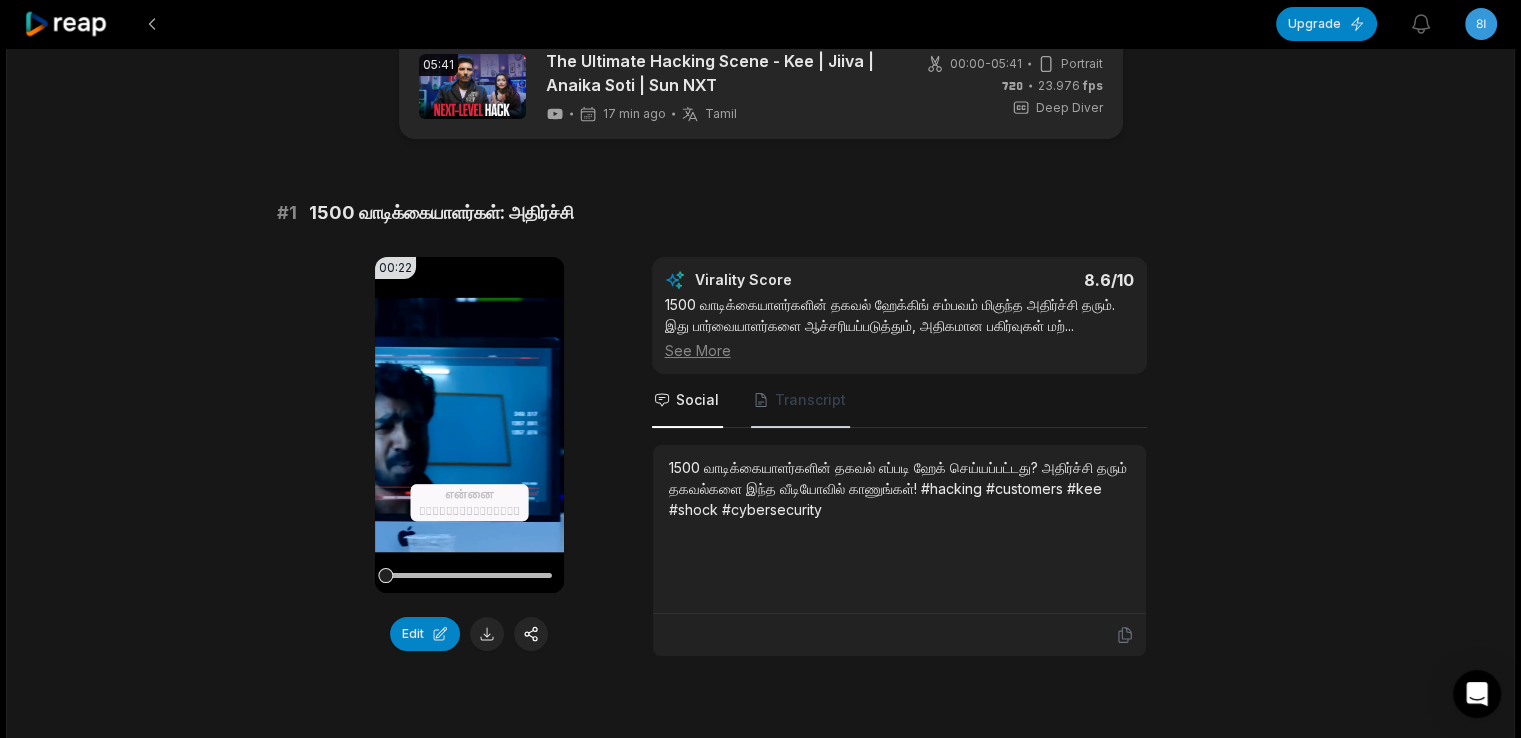 click on "Transcript" at bounding box center (810, 400) 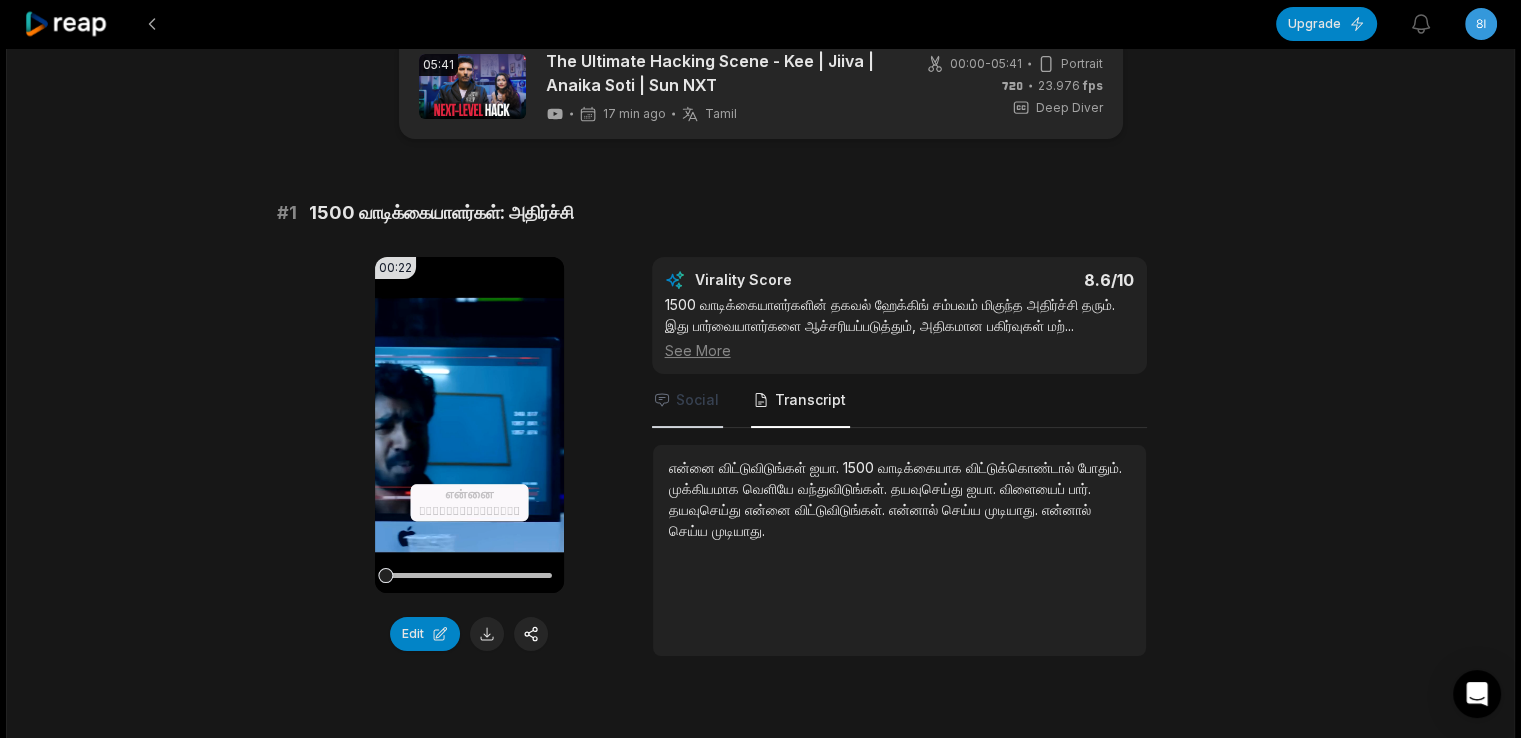 click on "Social" at bounding box center [687, 401] 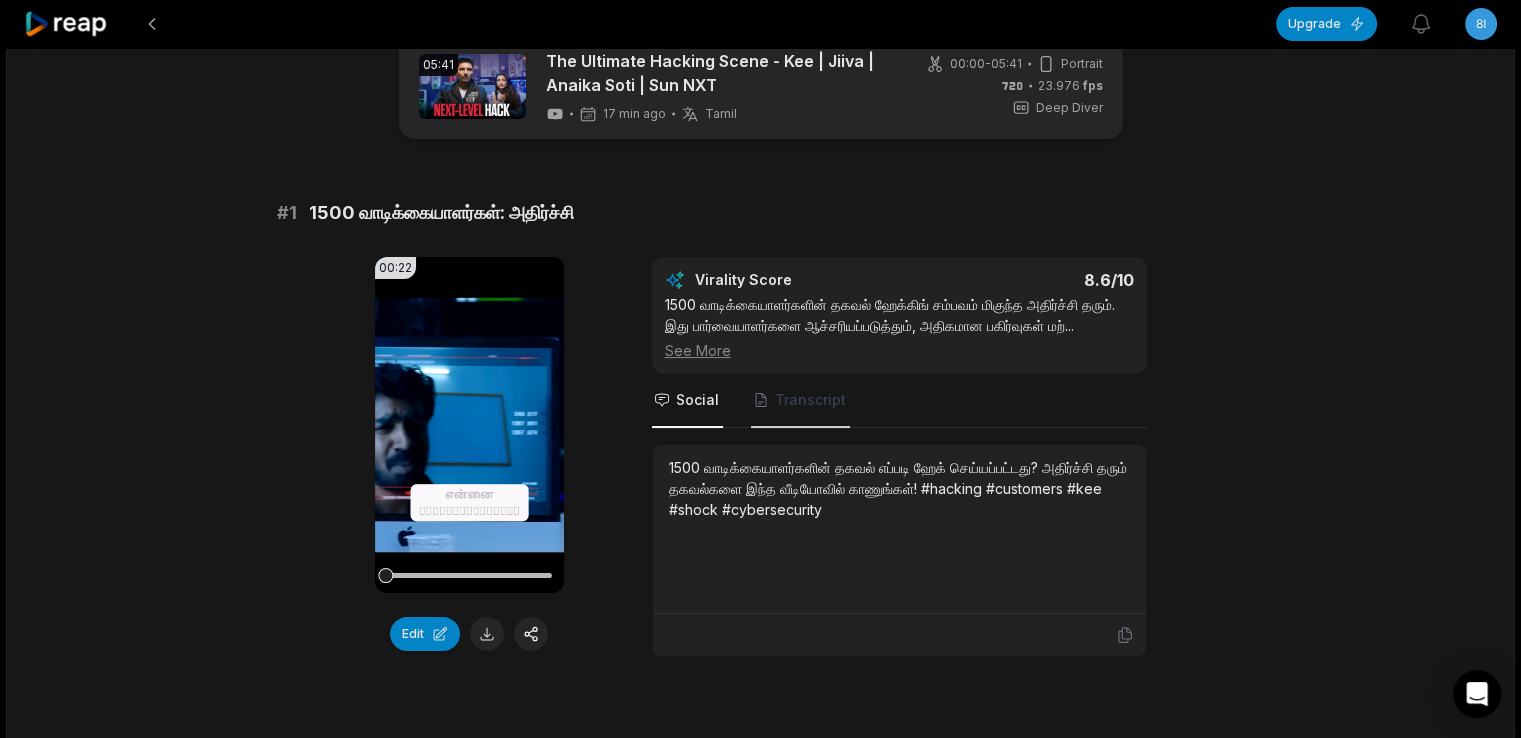 click on "Transcript" at bounding box center [810, 400] 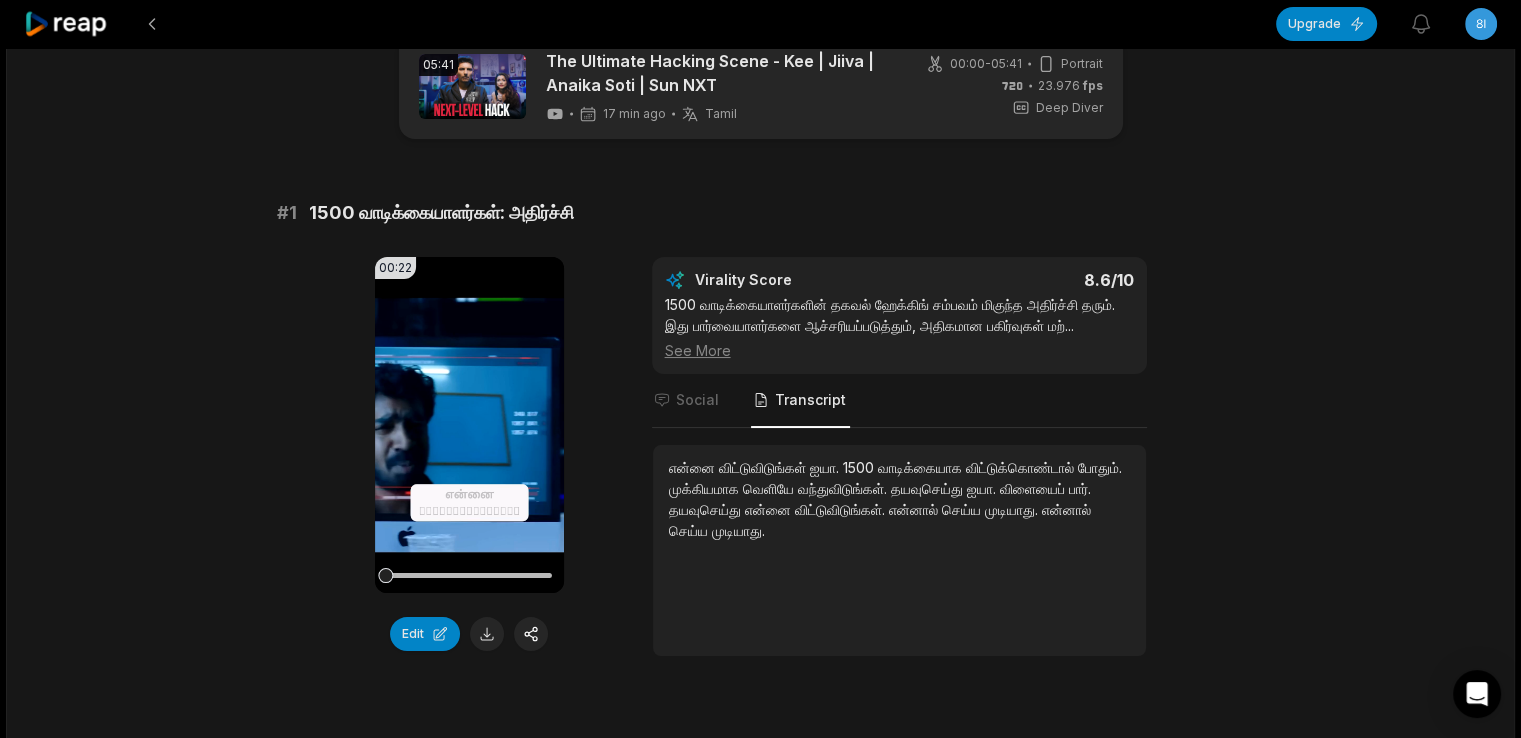 click on "Social Transcript" at bounding box center [899, 401] 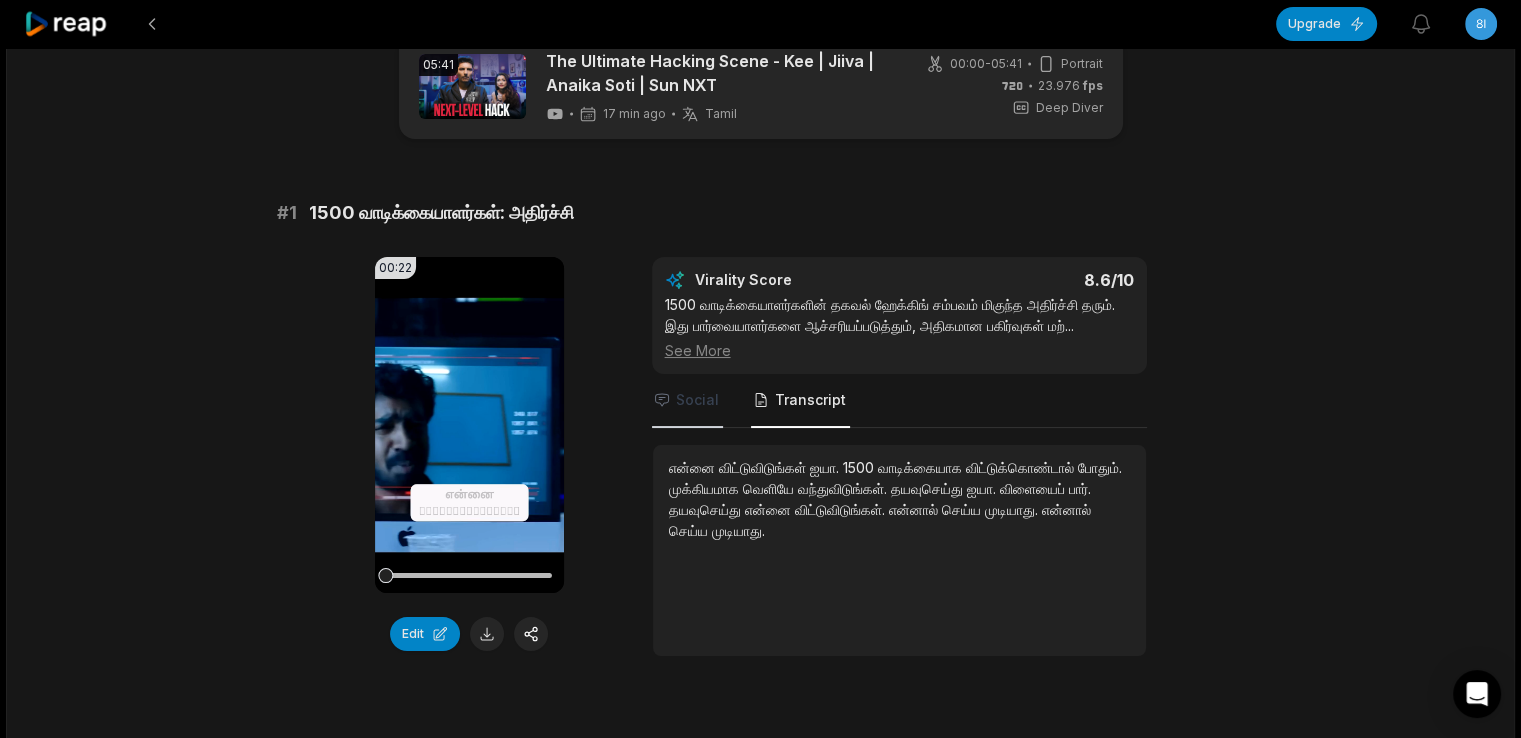 click on "Social" at bounding box center (687, 401) 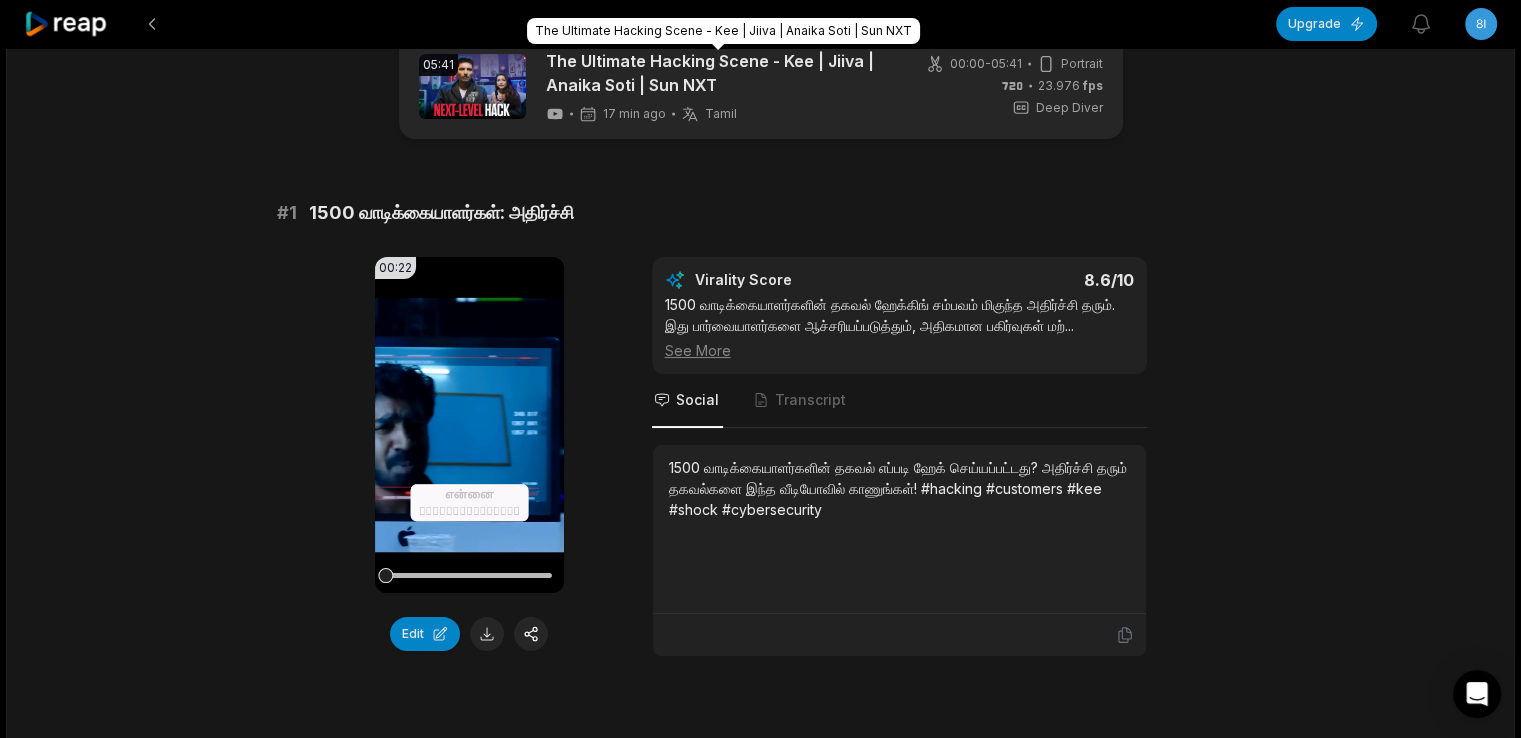 click on "The Ultimate Hacking Scene - Kee | Jiiva | Anaika Soti | Sun NXT" at bounding box center (718, 73) 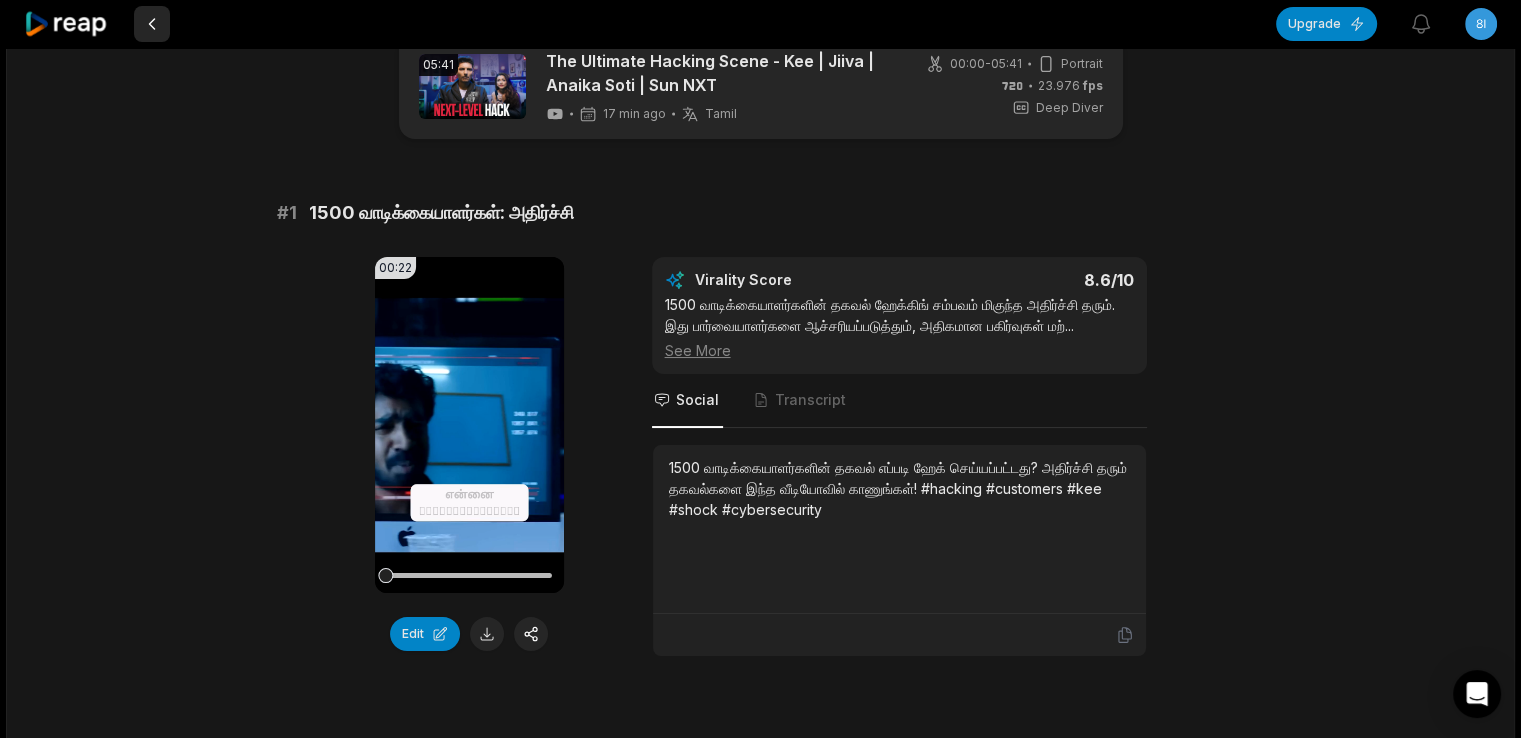 click at bounding box center (152, 24) 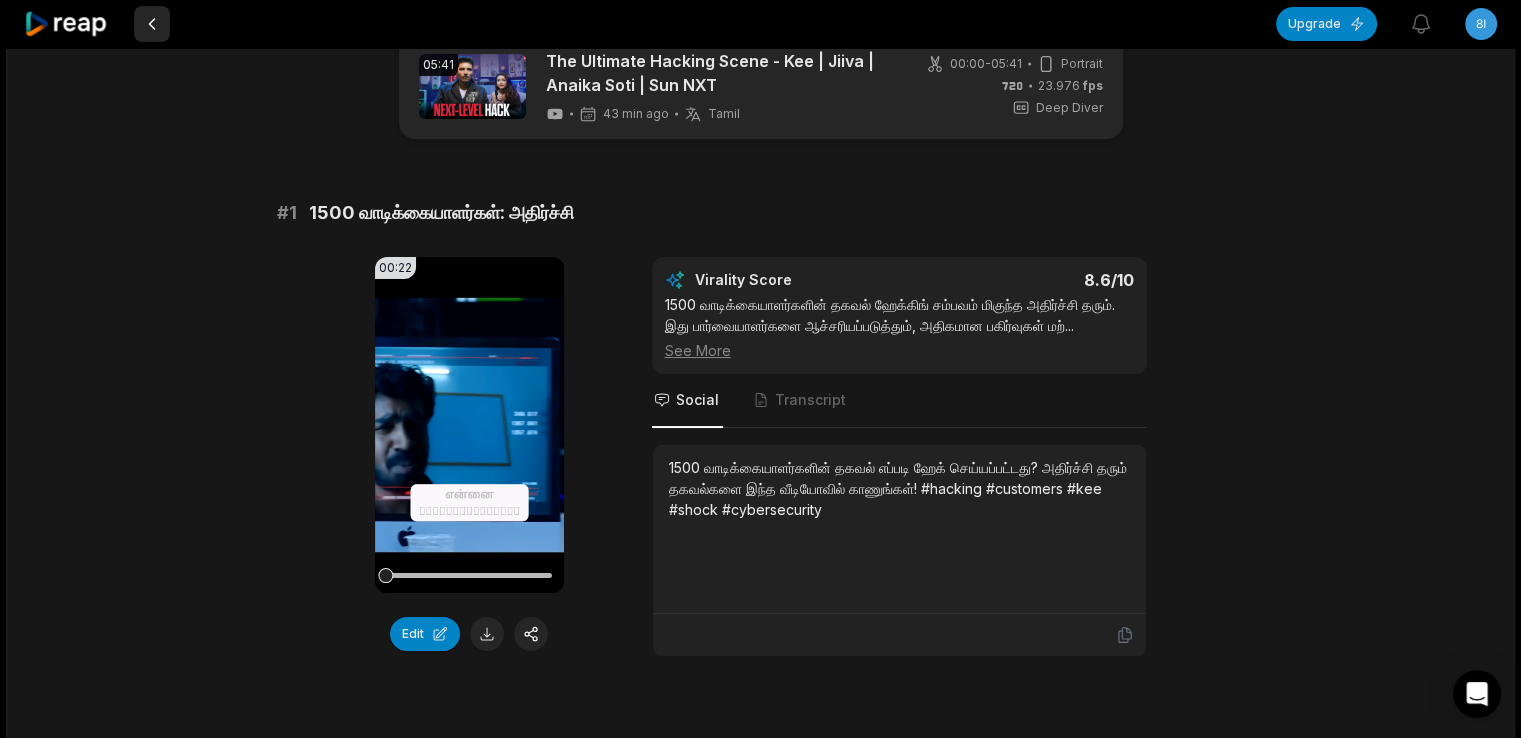 scroll, scrollTop: 0, scrollLeft: 0, axis: both 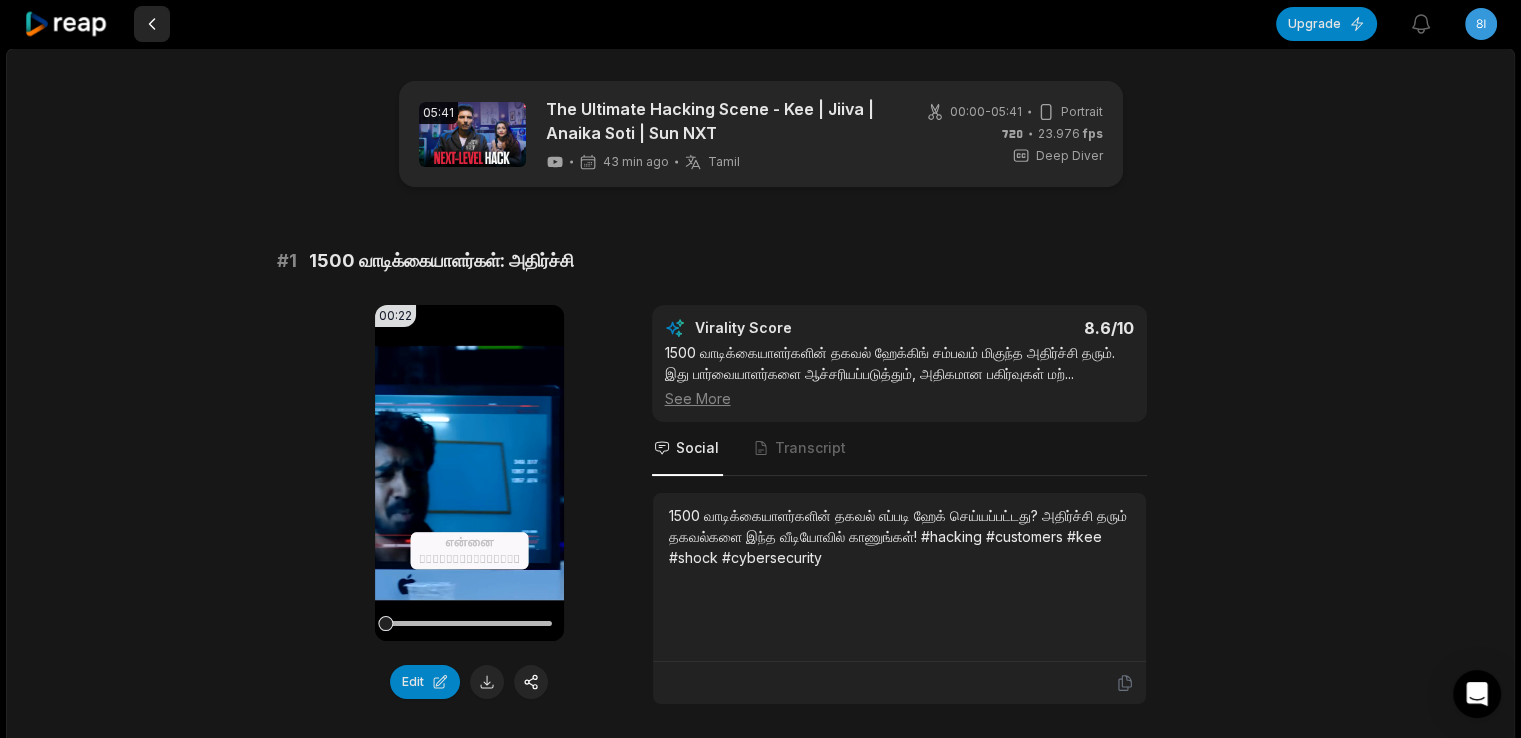 click at bounding box center (152, 24) 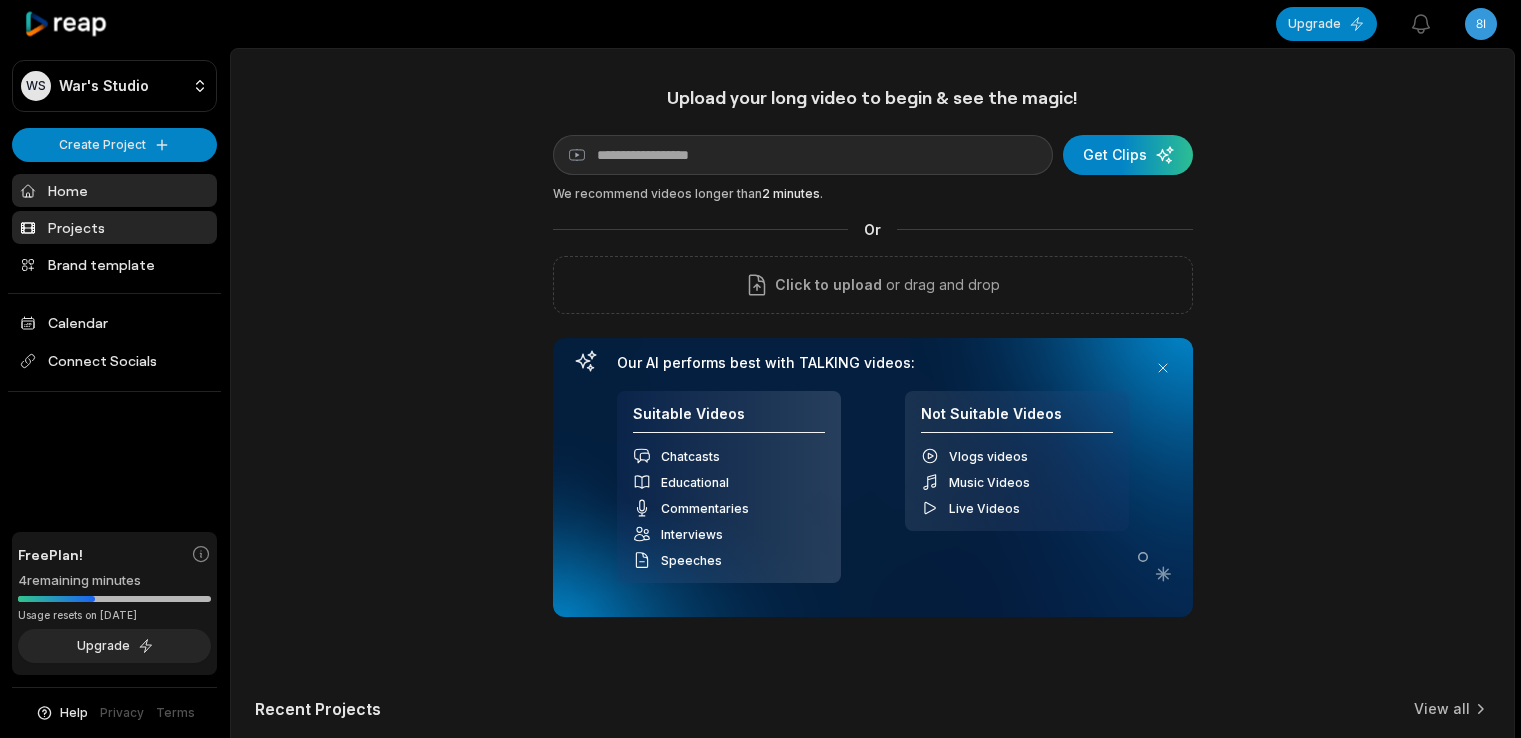scroll, scrollTop: 0, scrollLeft: 0, axis: both 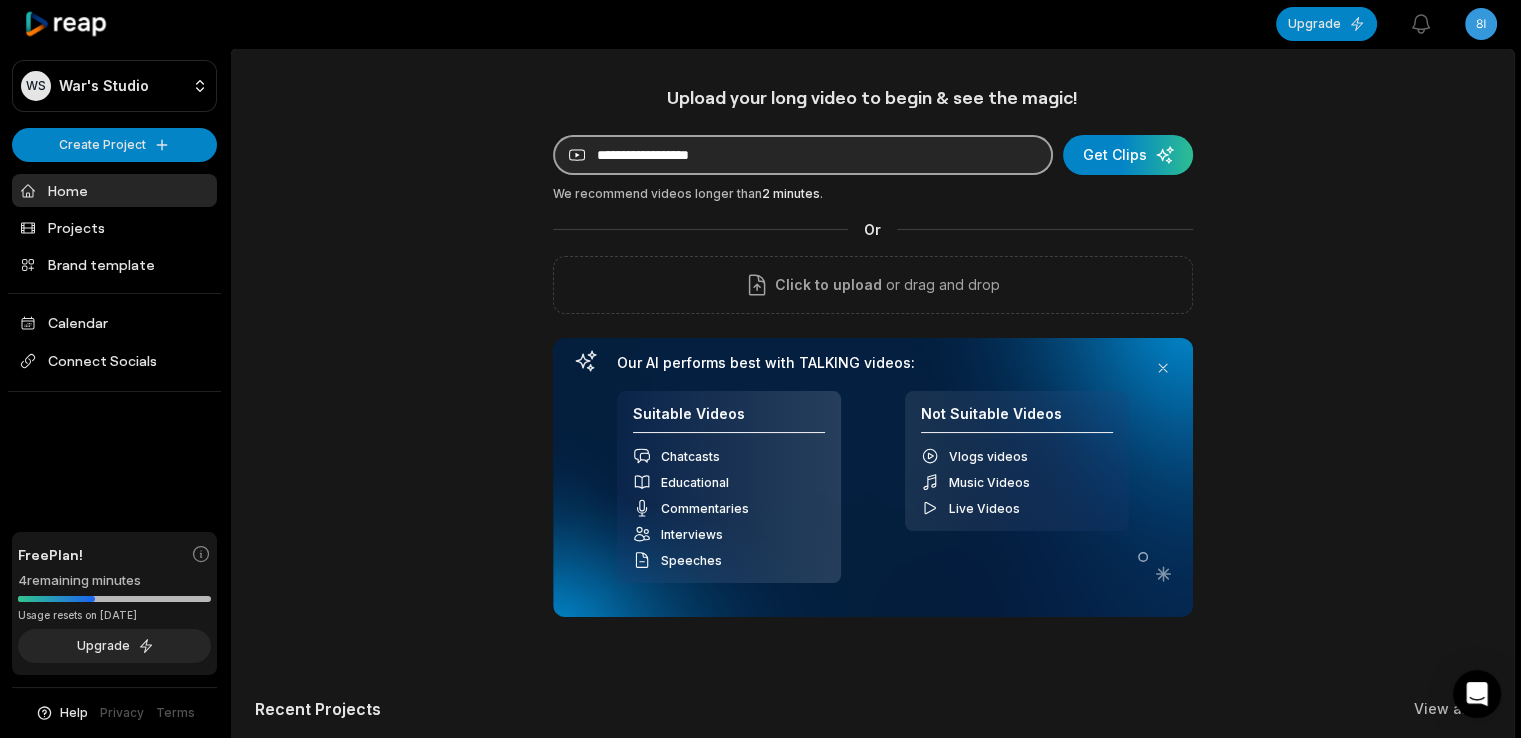 click at bounding box center (803, 155) 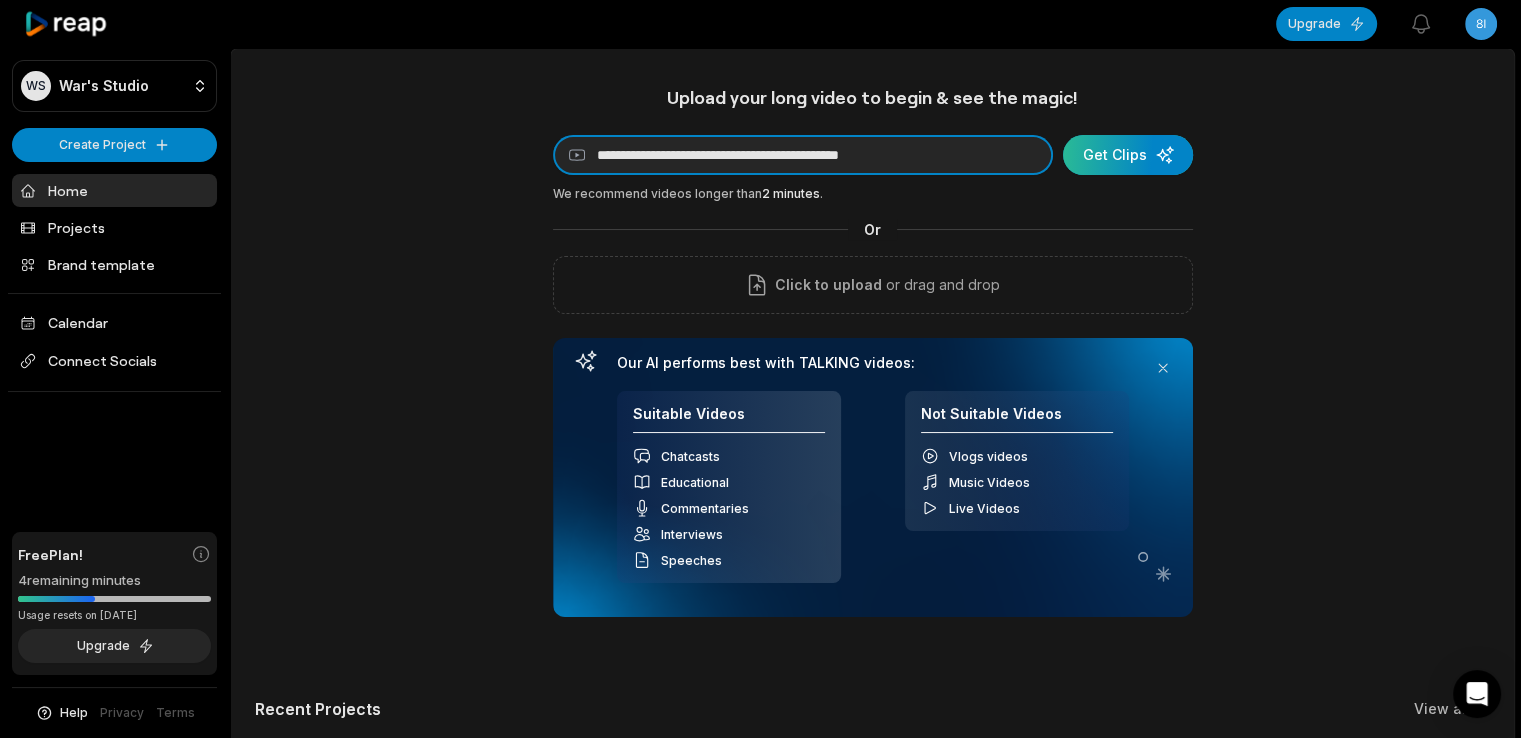 type on "**********" 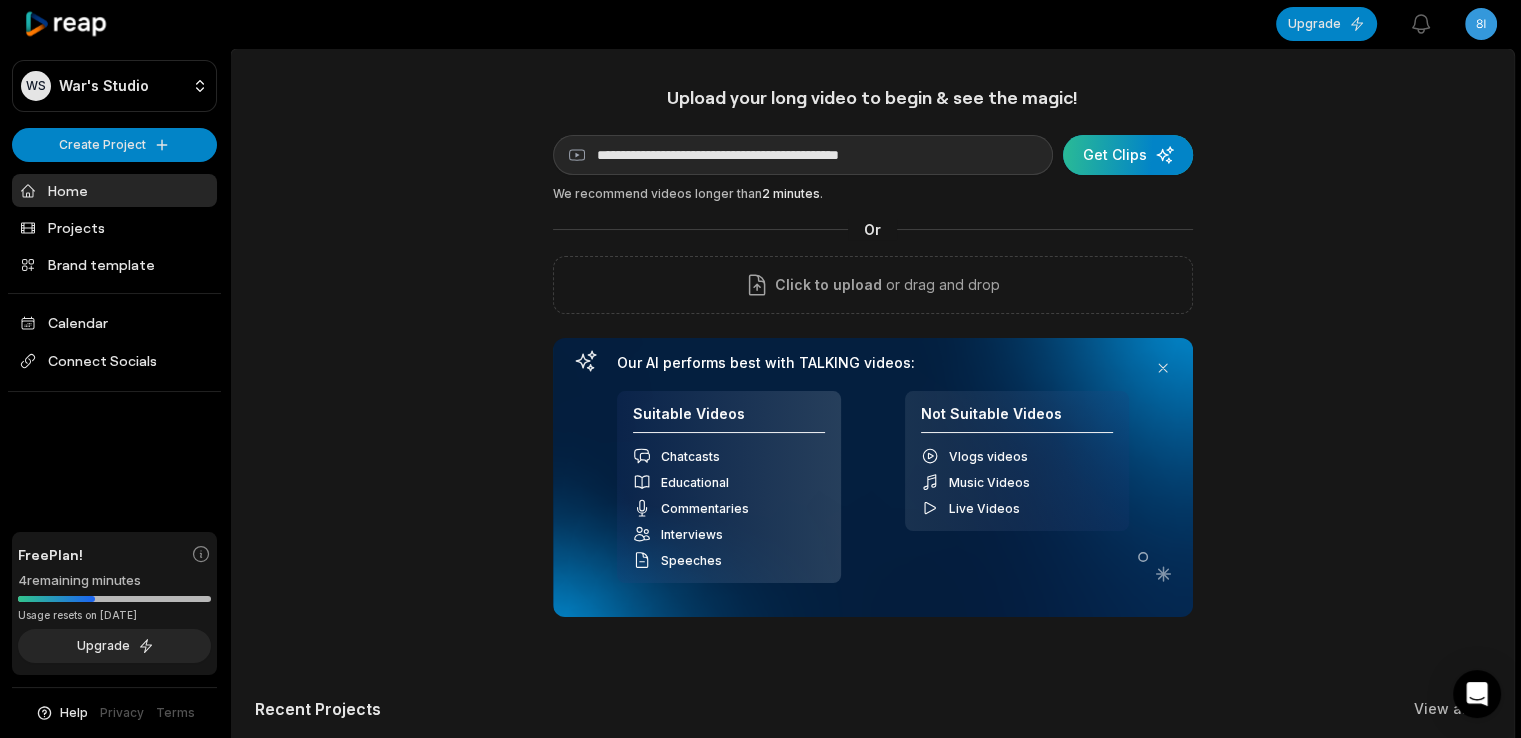 click at bounding box center (1128, 155) 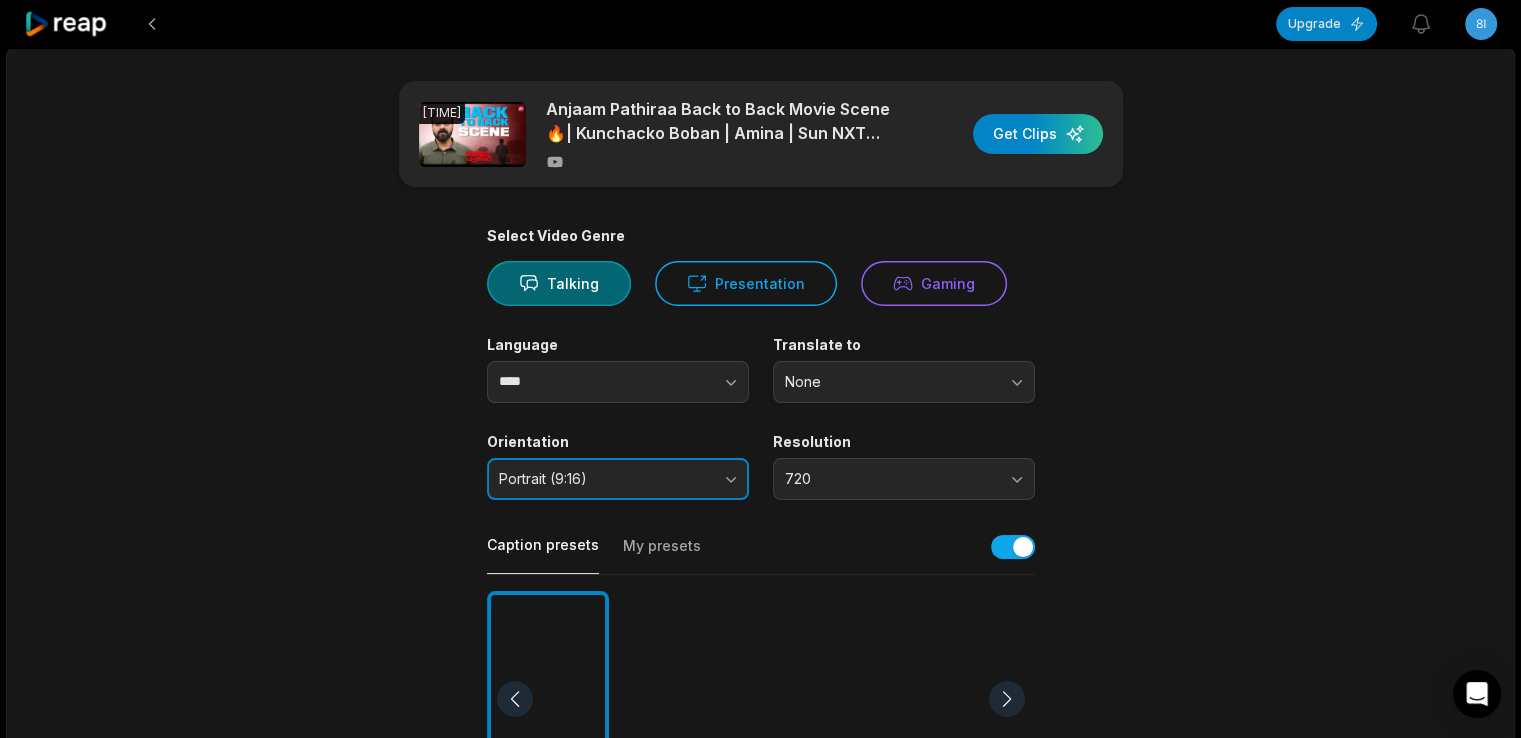 click on "Portrait (9:16)" at bounding box center [618, 479] 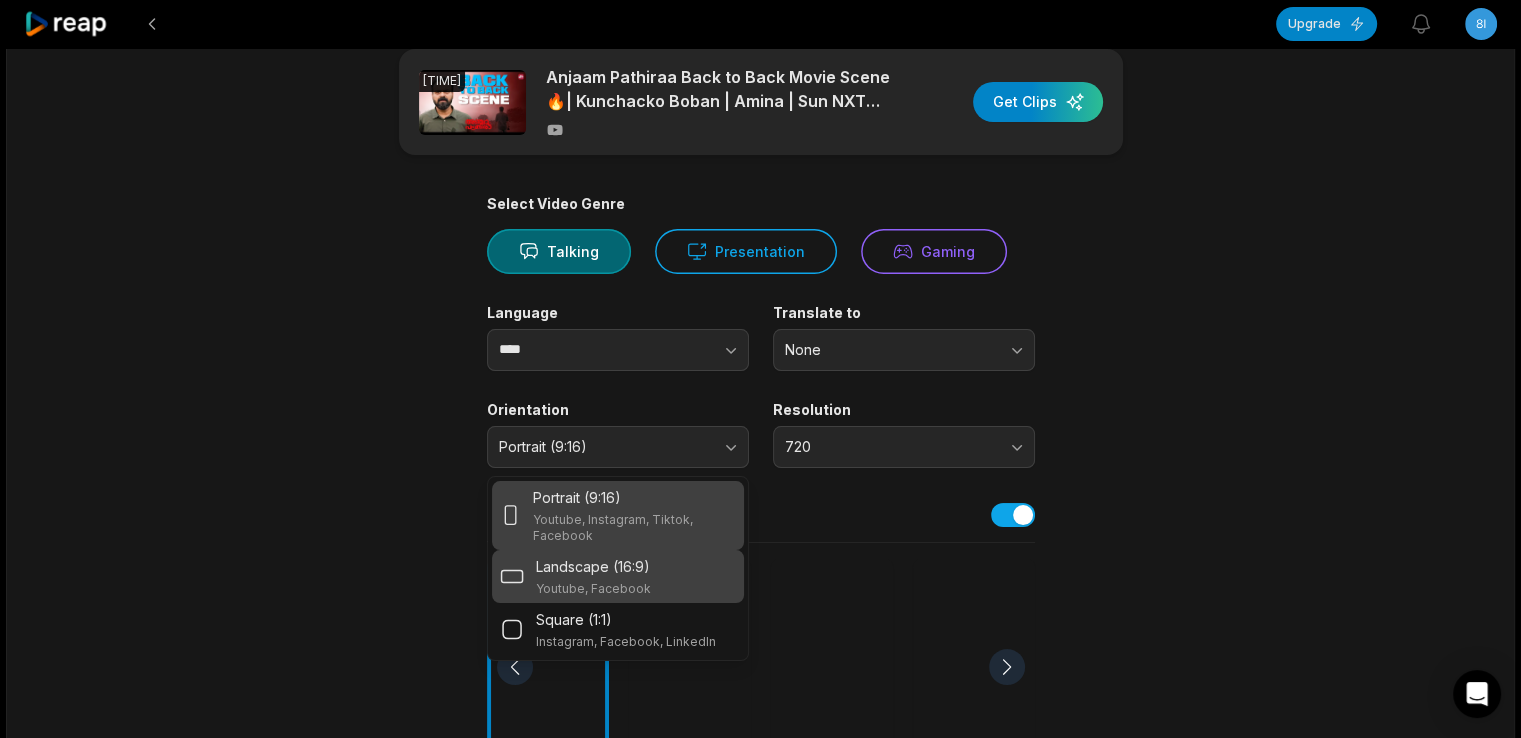 scroll, scrollTop: 35, scrollLeft: 0, axis: vertical 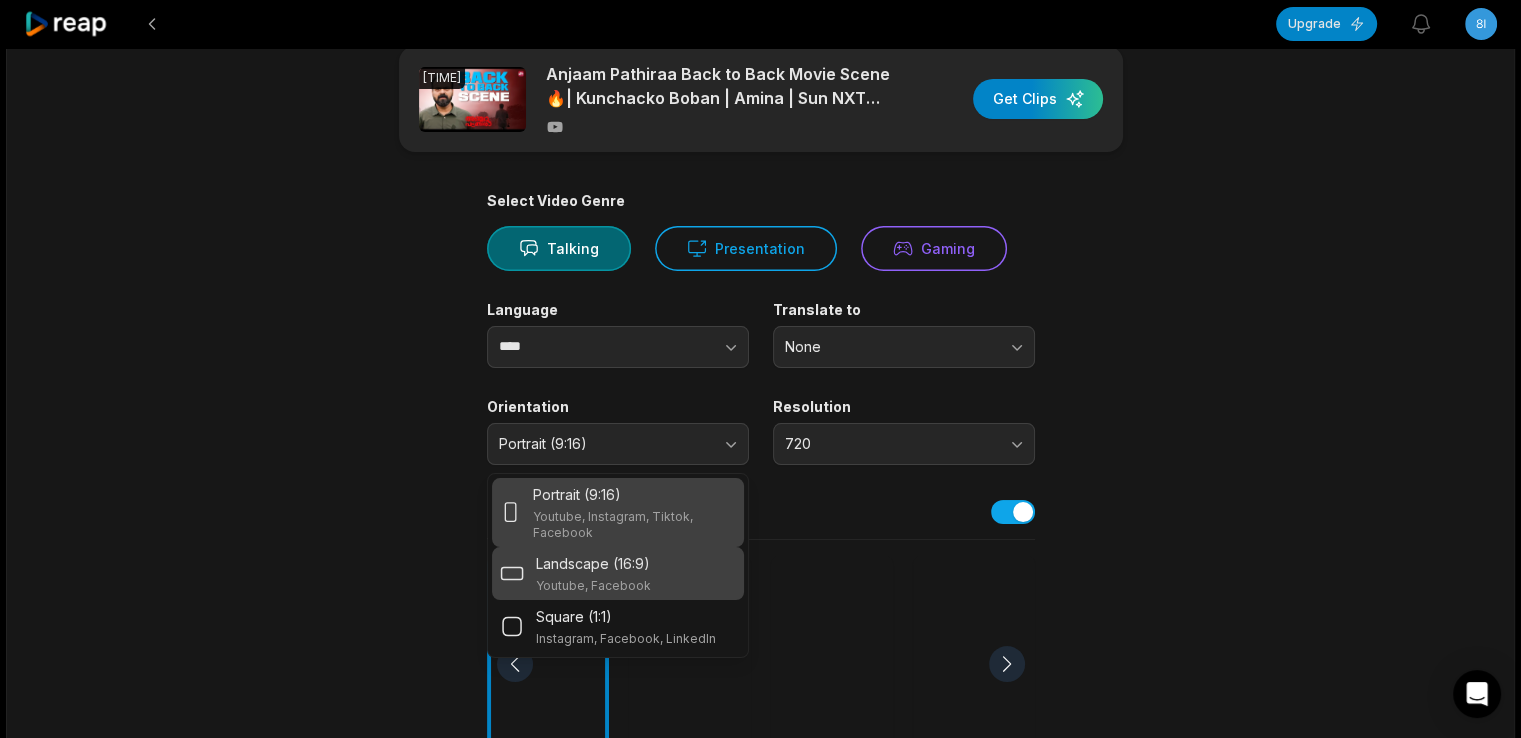 click on "Landscape (16:9) Youtube, Facebook" at bounding box center [618, 573] 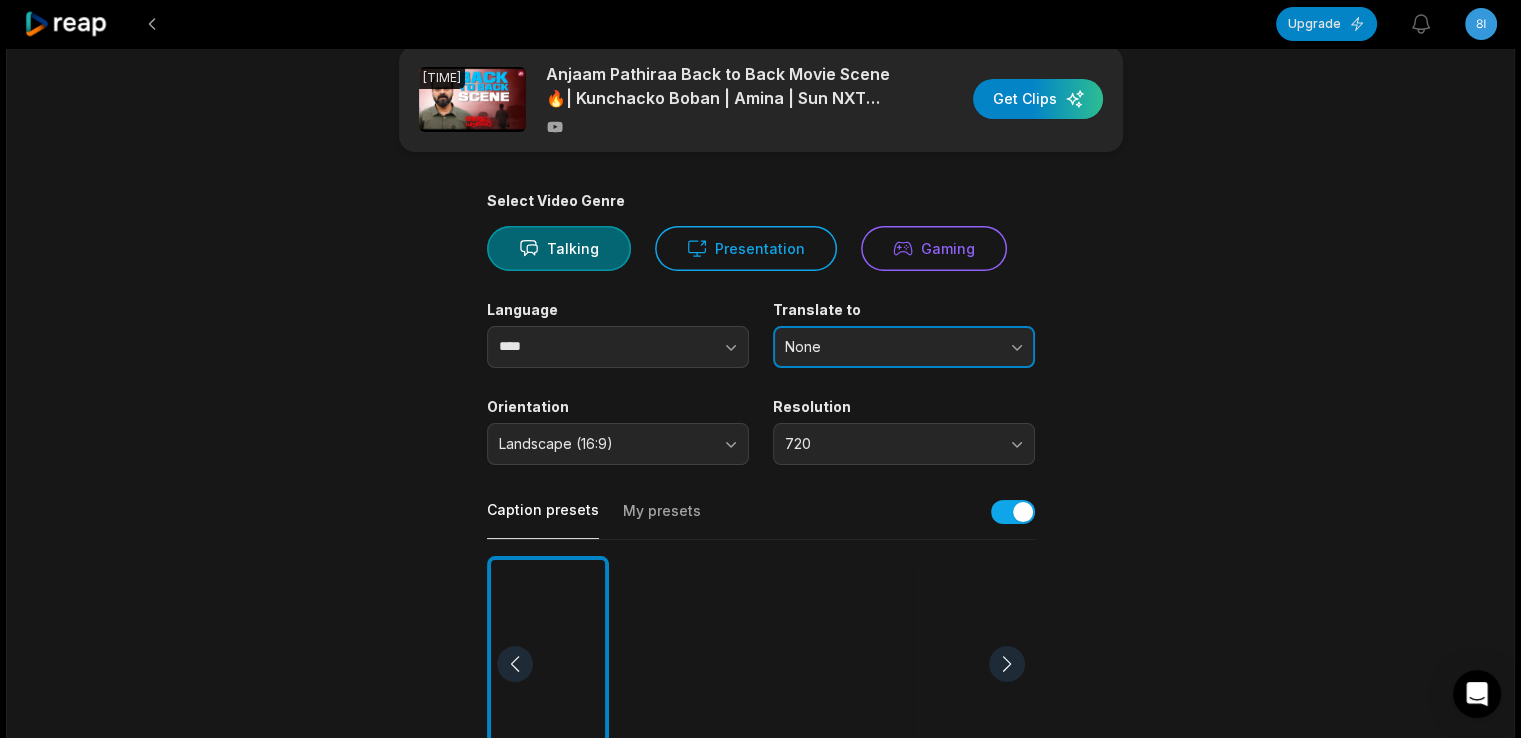 click on "None" at bounding box center [890, 347] 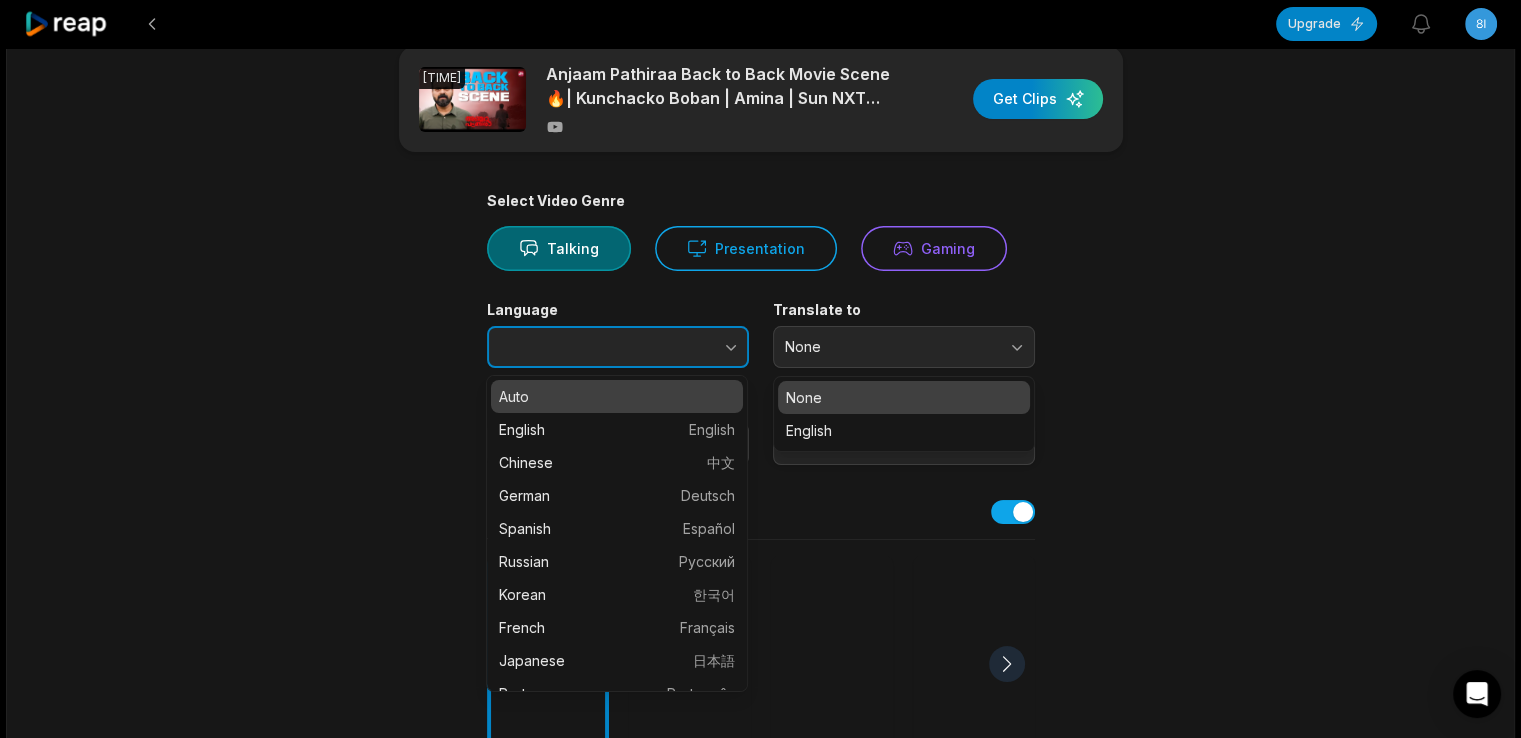 click at bounding box center (691, 347) 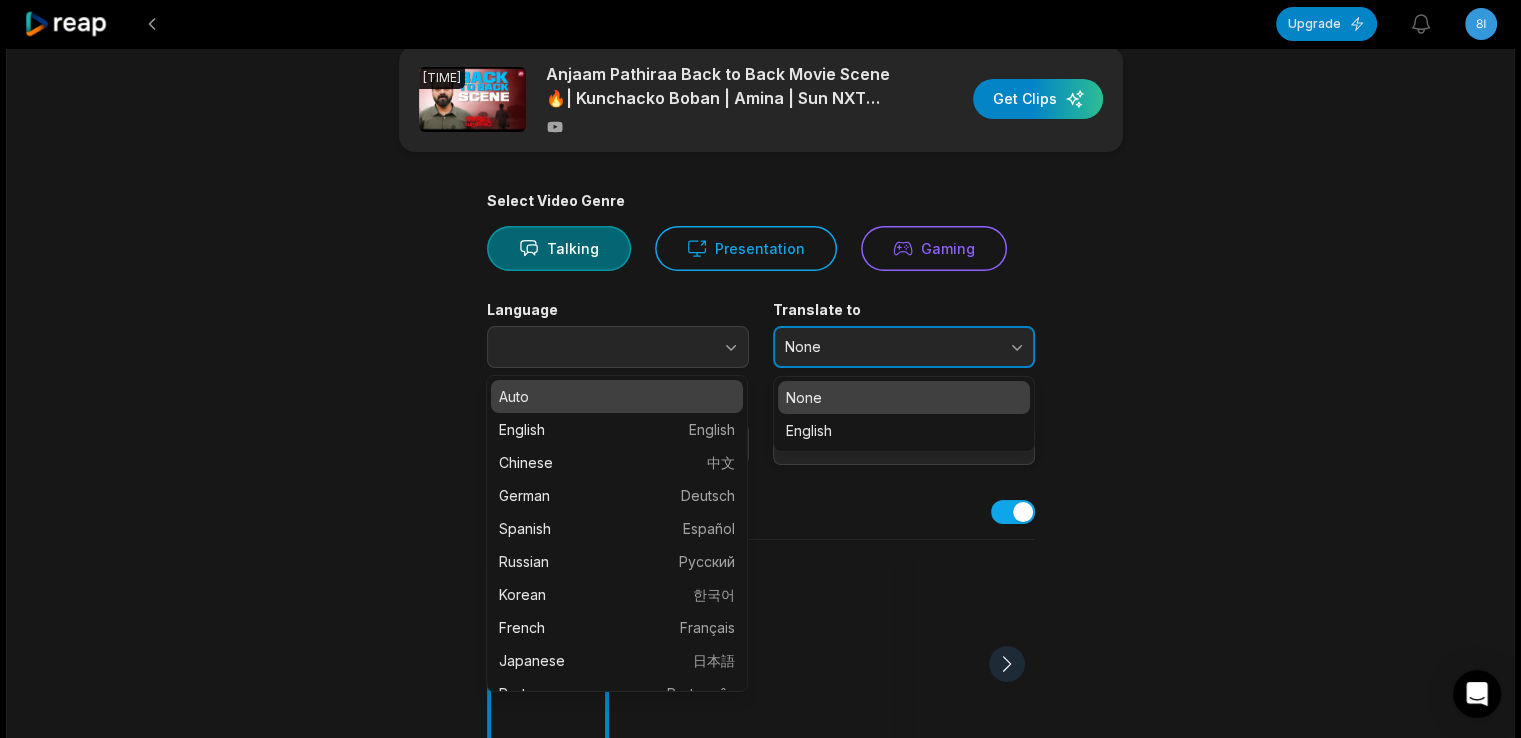 type on "****" 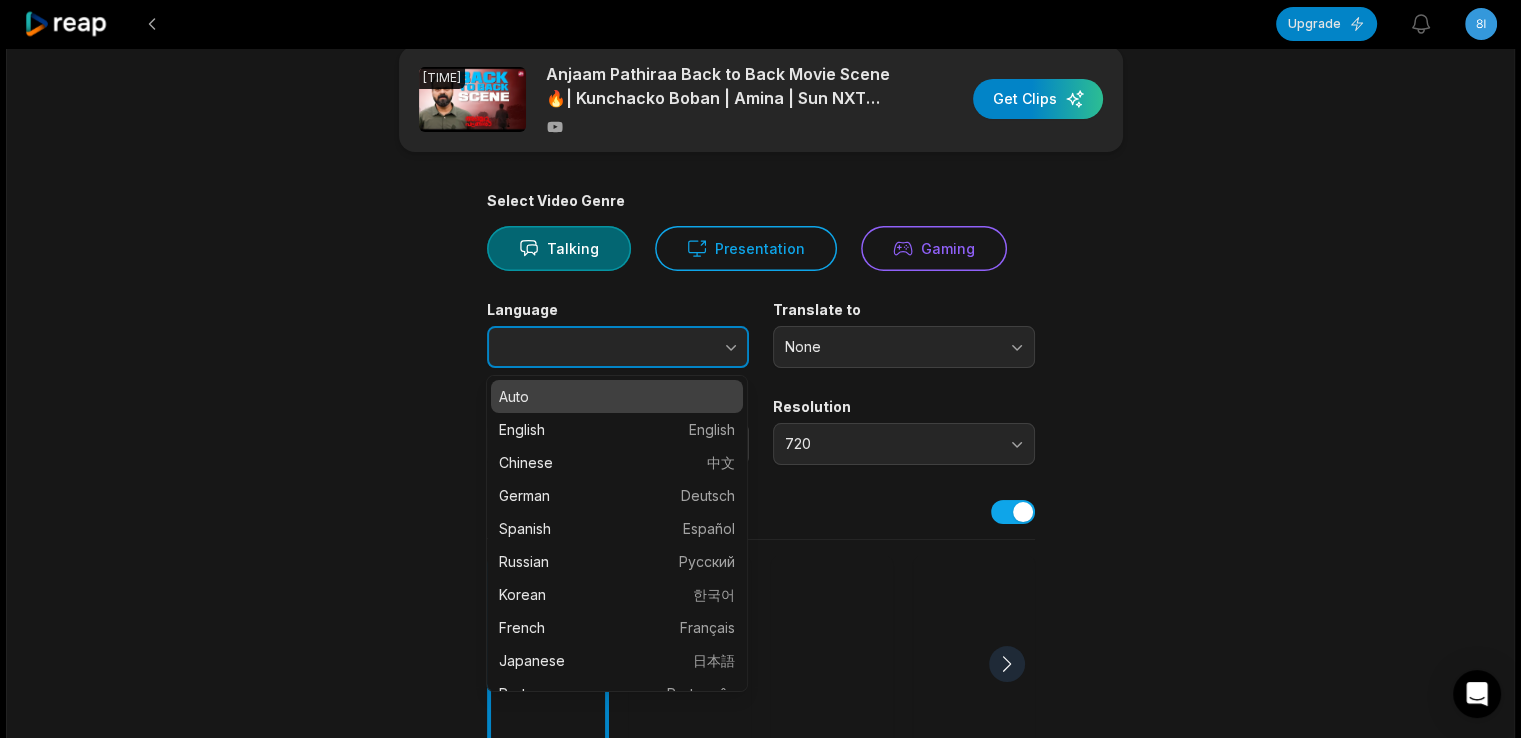 click at bounding box center (691, 347) 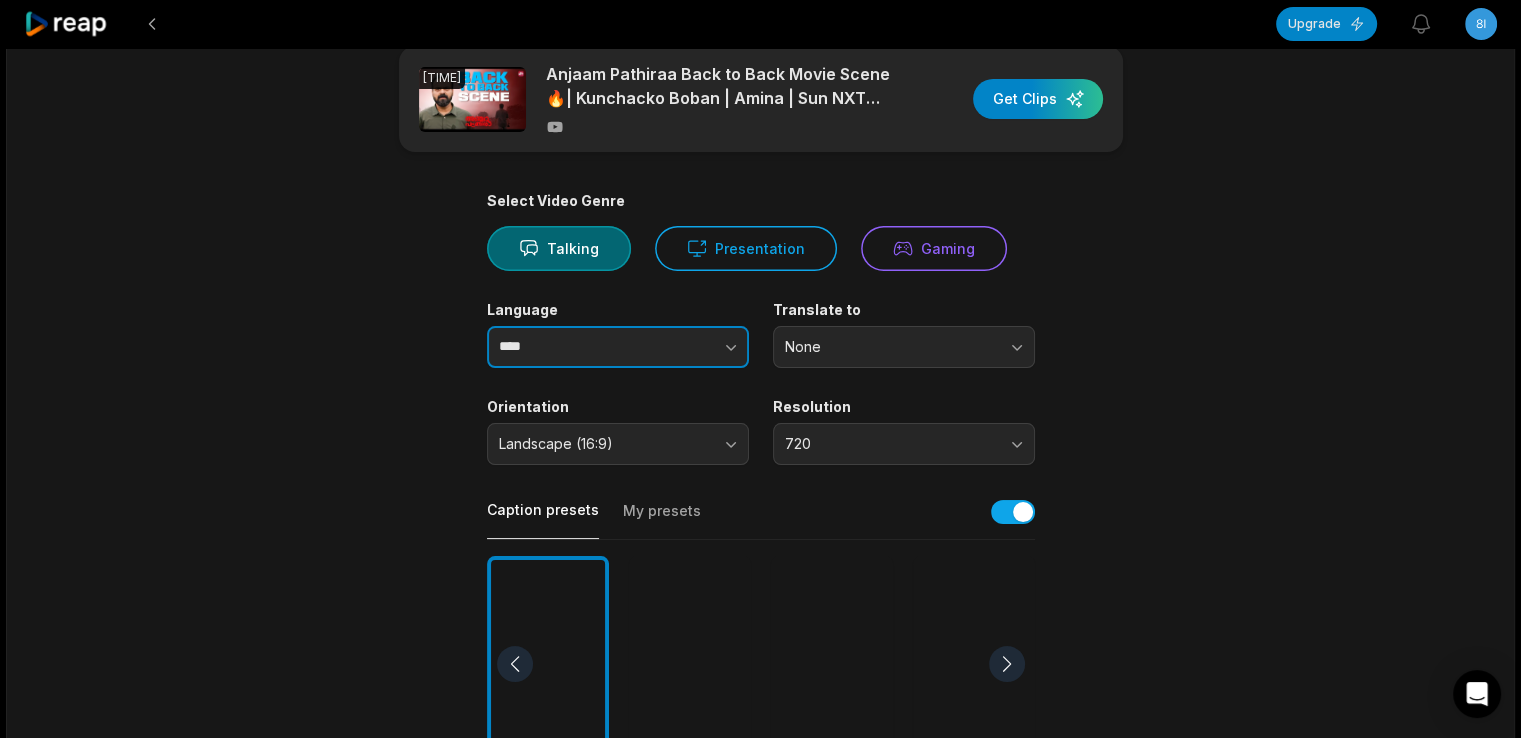 click at bounding box center [691, 347] 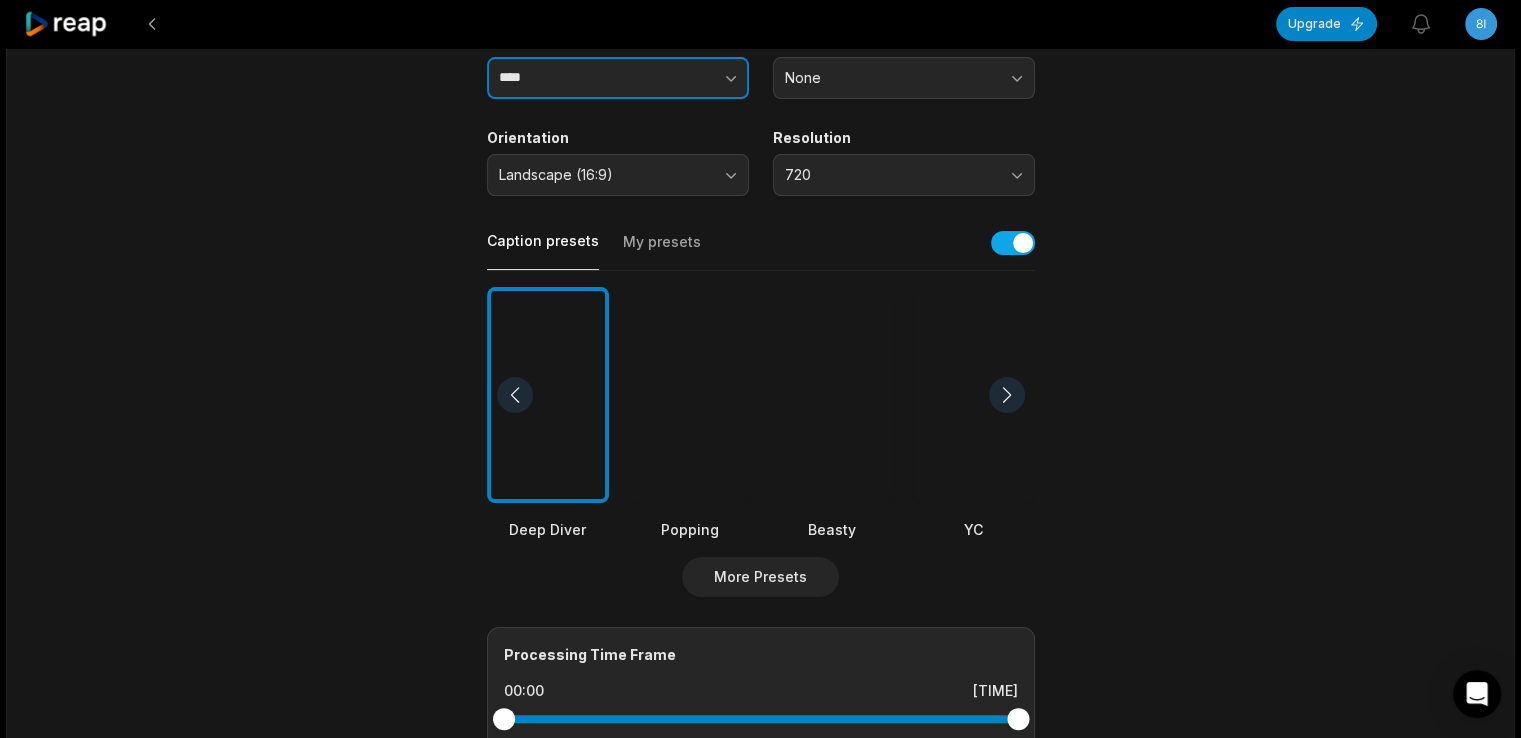 scroll, scrollTop: 304, scrollLeft: 0, axis: vertical 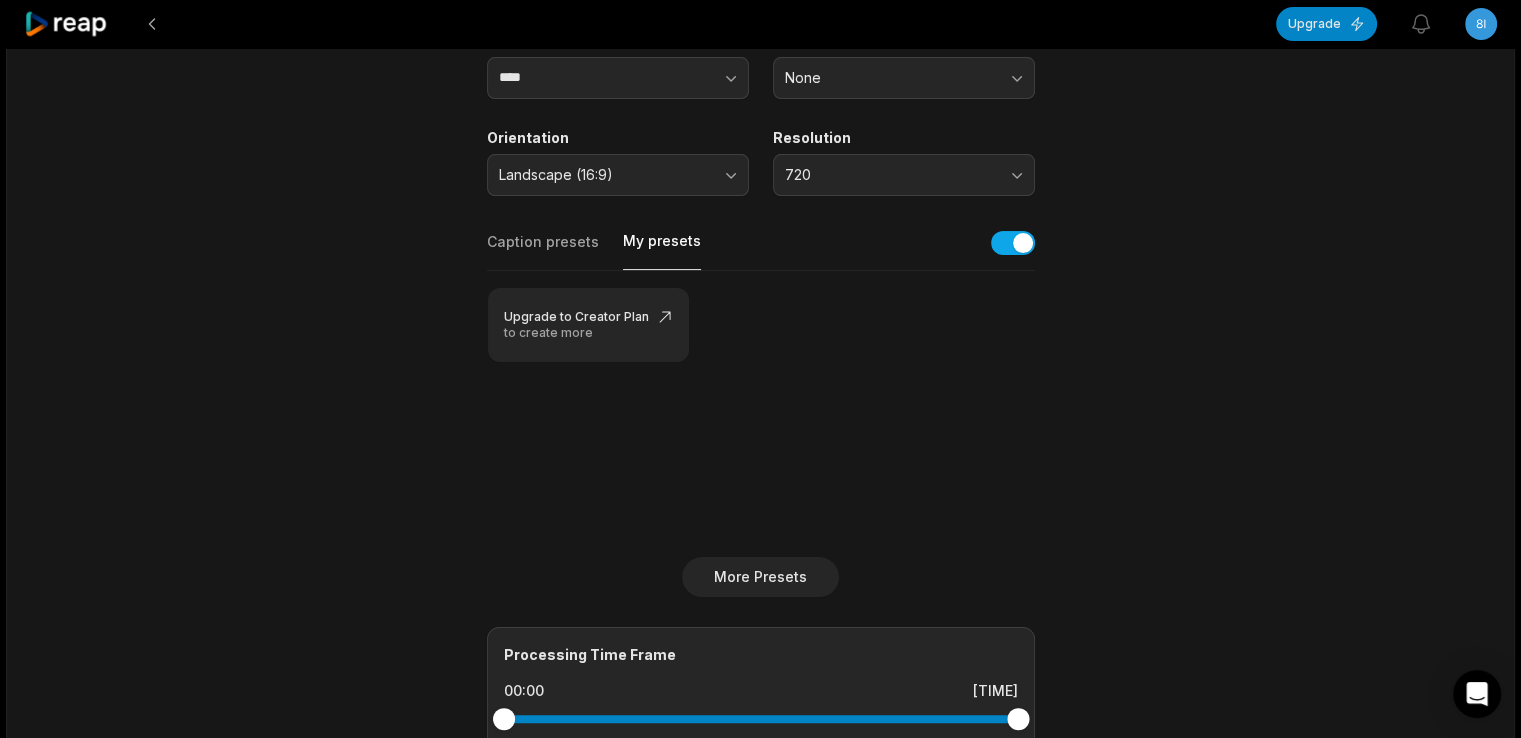 click on "My presets" at bounding box center (662, 250) 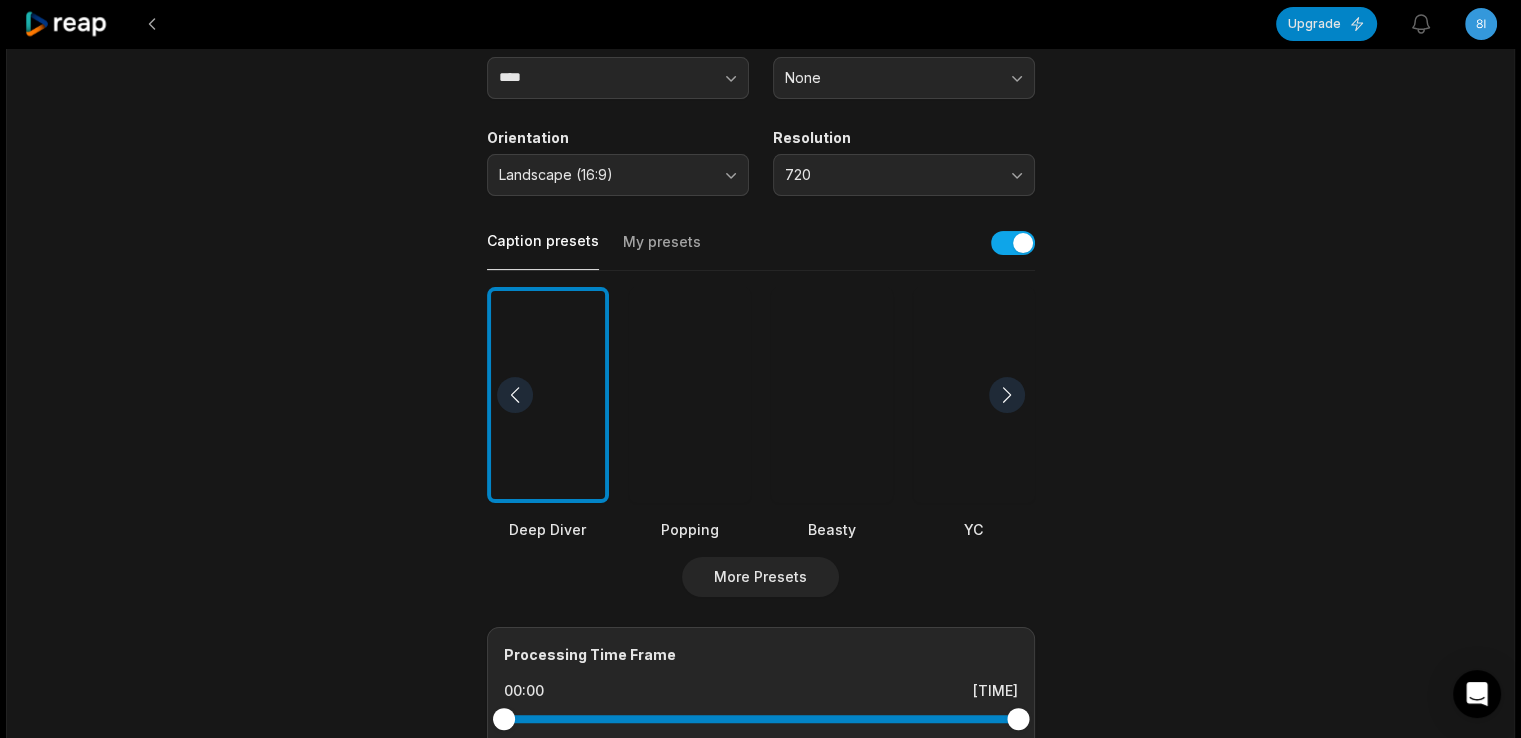 click on "Caption presets" at bounding box center [543, 250] 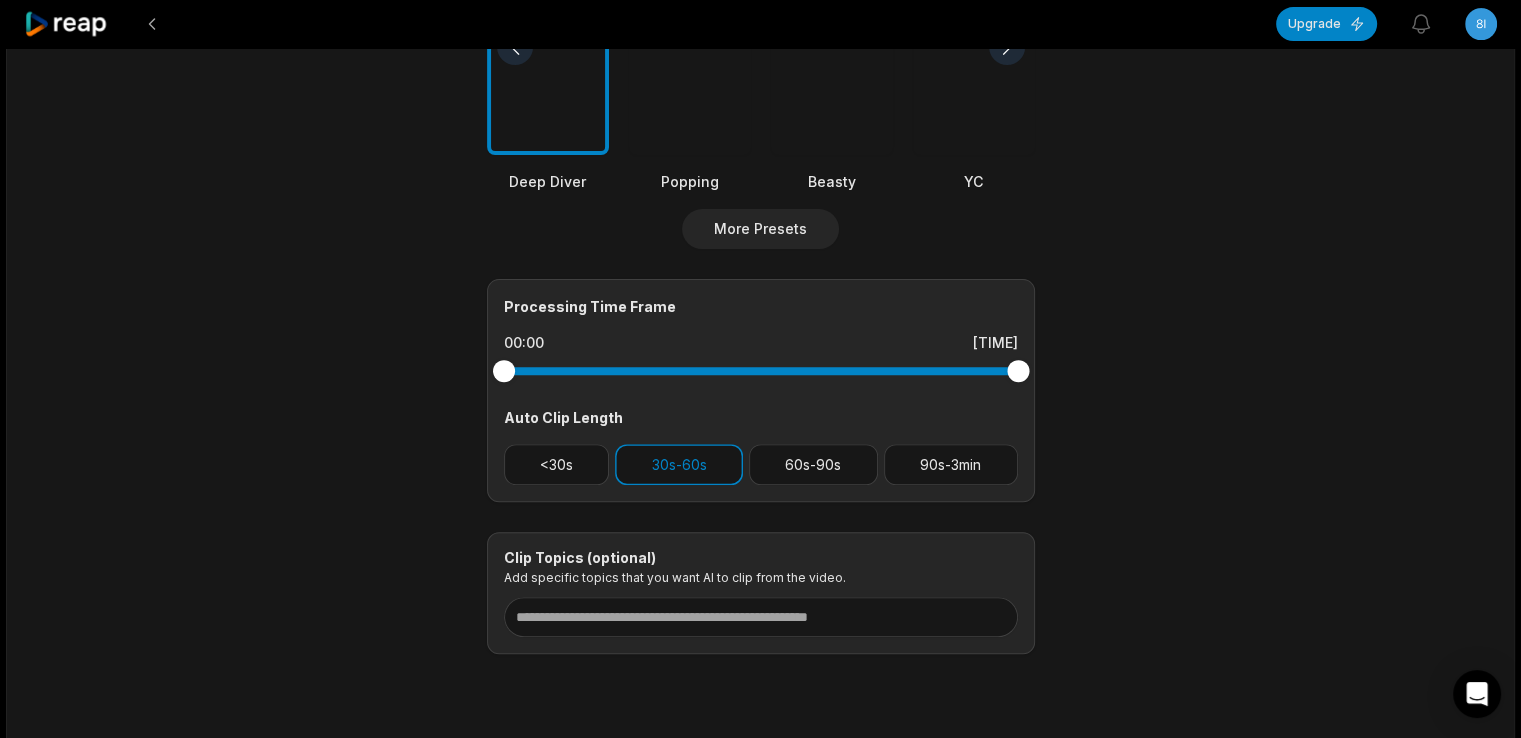 scroll, scrollTop: 710, scrollLeft: 0, axis: vertical 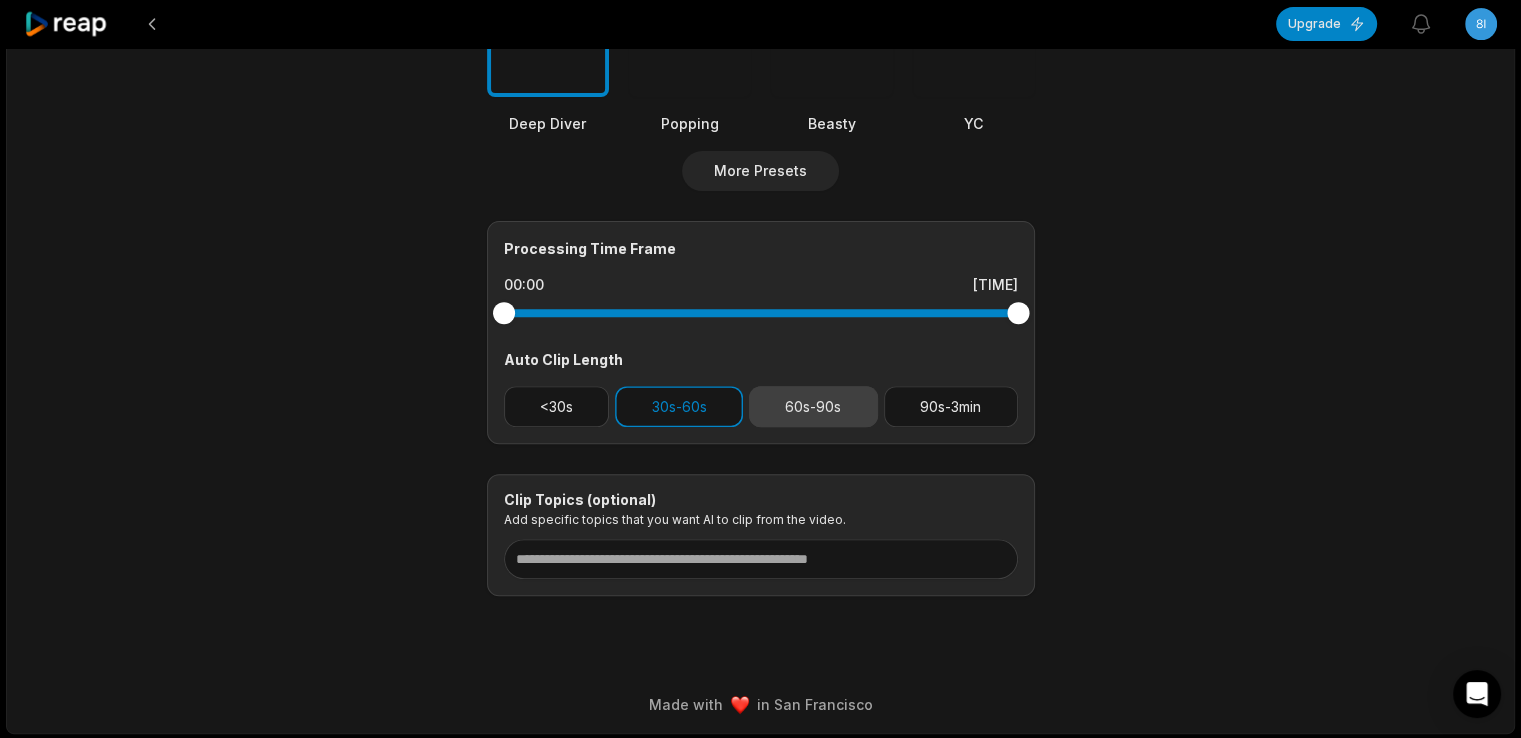 click on "60s-90s" at bounding box center [813, 406] 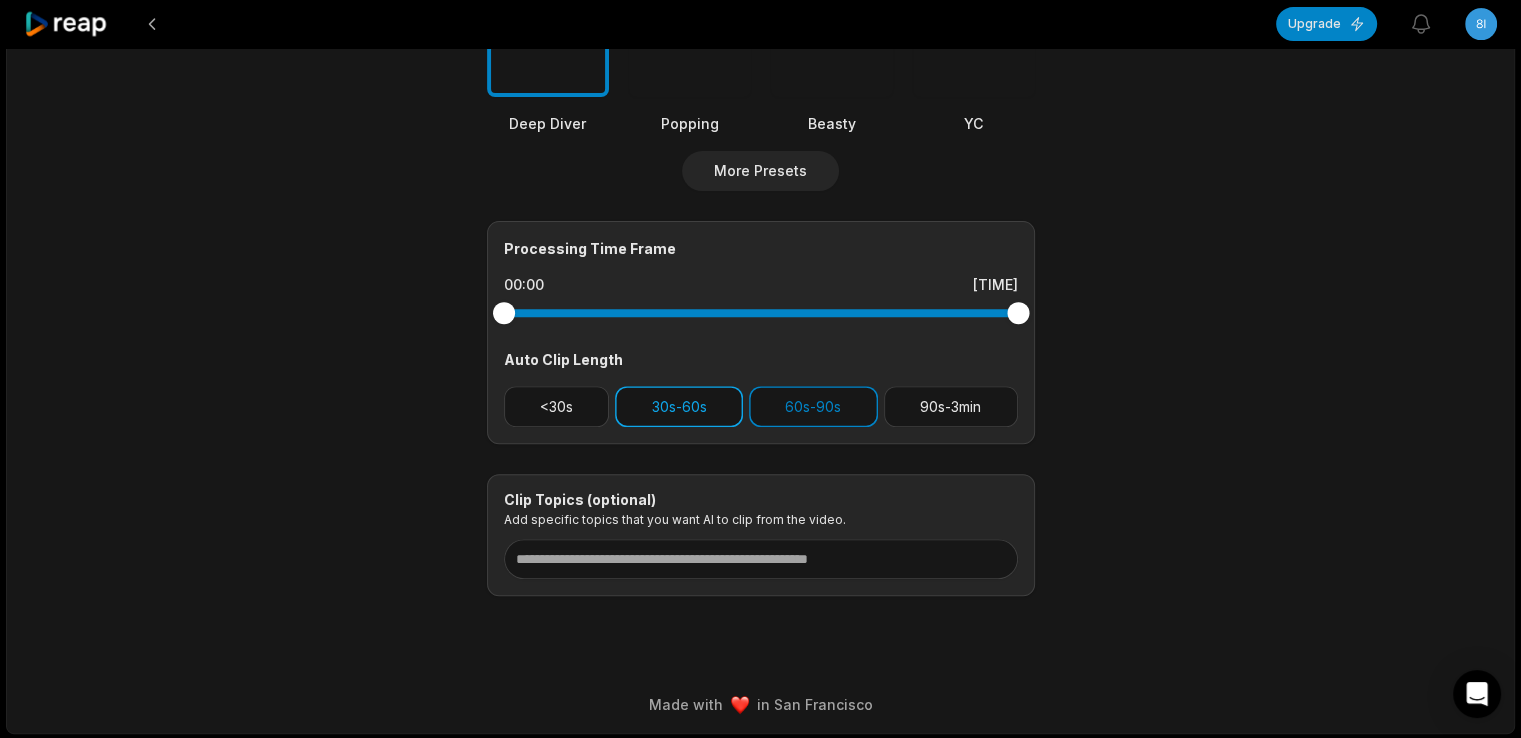 click on "30s-60s" at bounding box center (679, 406) 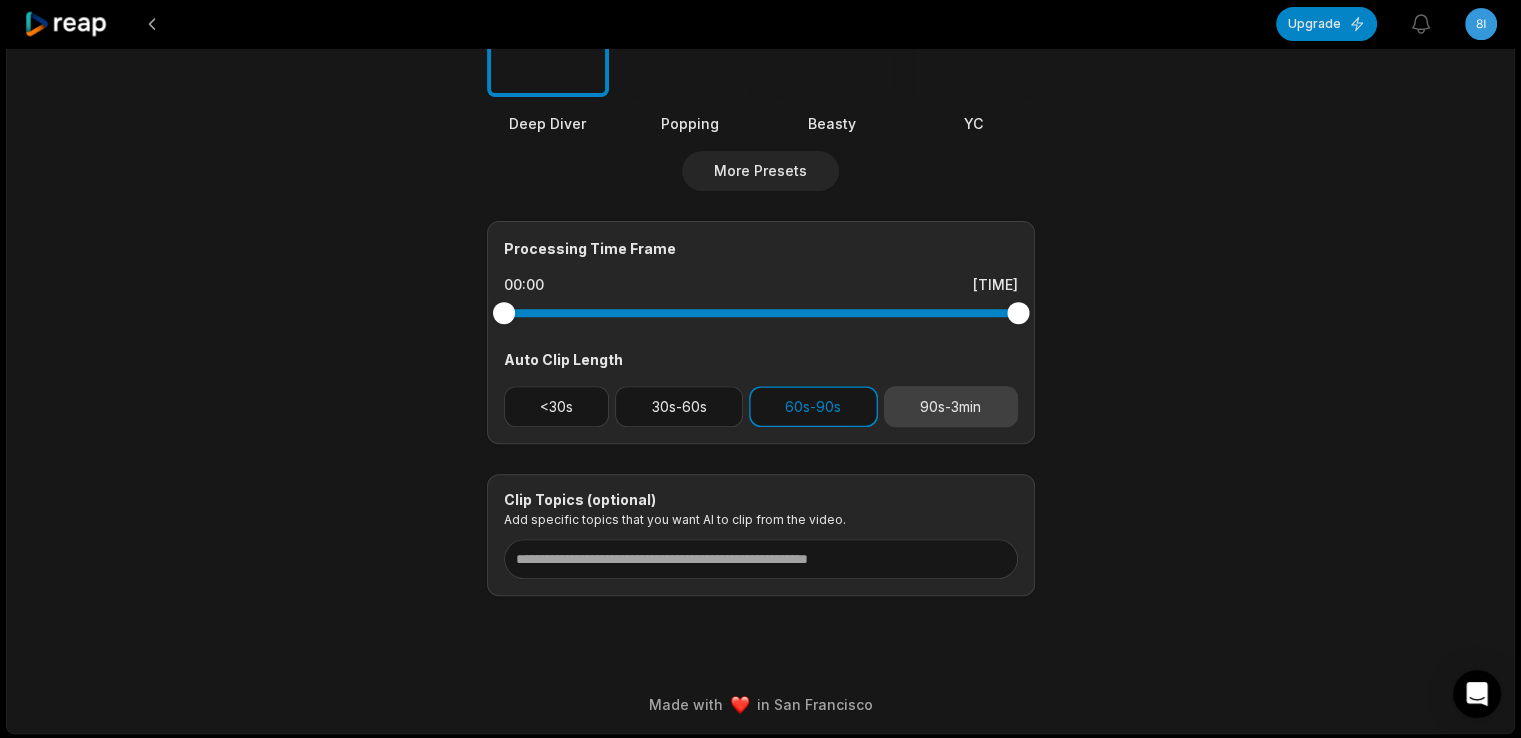click on "90s-3min" at bounding box center (951, 406) 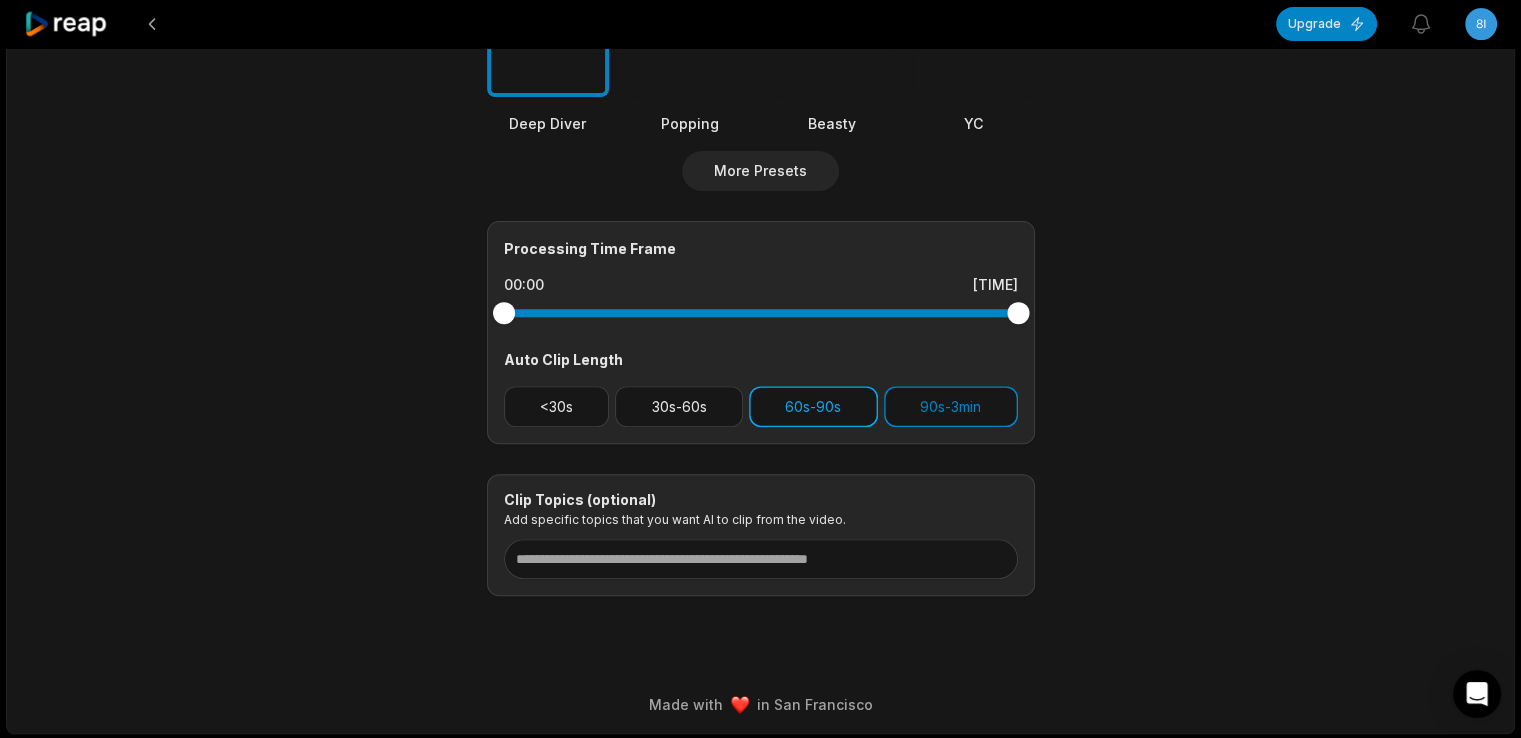 click on "60s-90s" at bounding box center [813, 406] 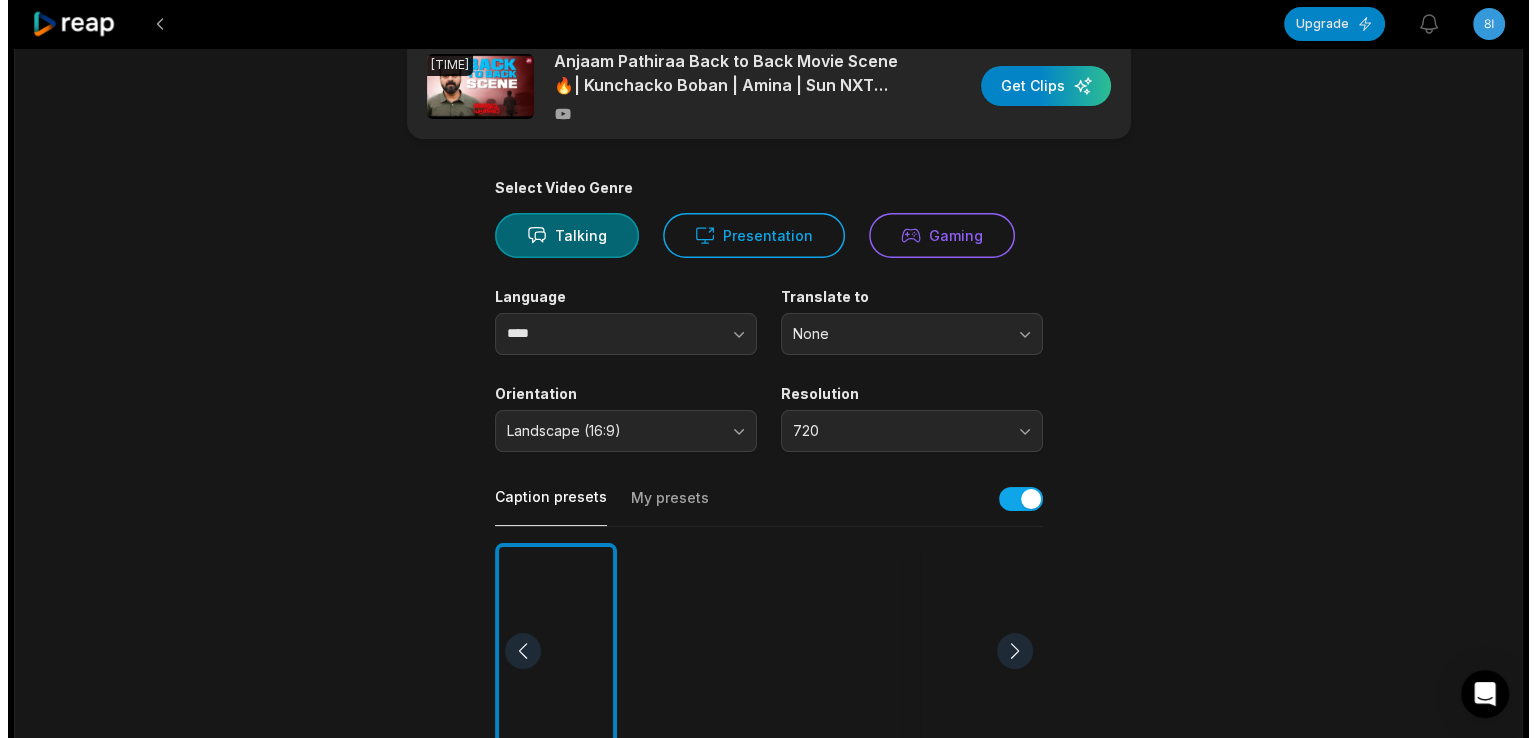 scroll, scrollTop: 0, scrollLeft: 0, axis: both 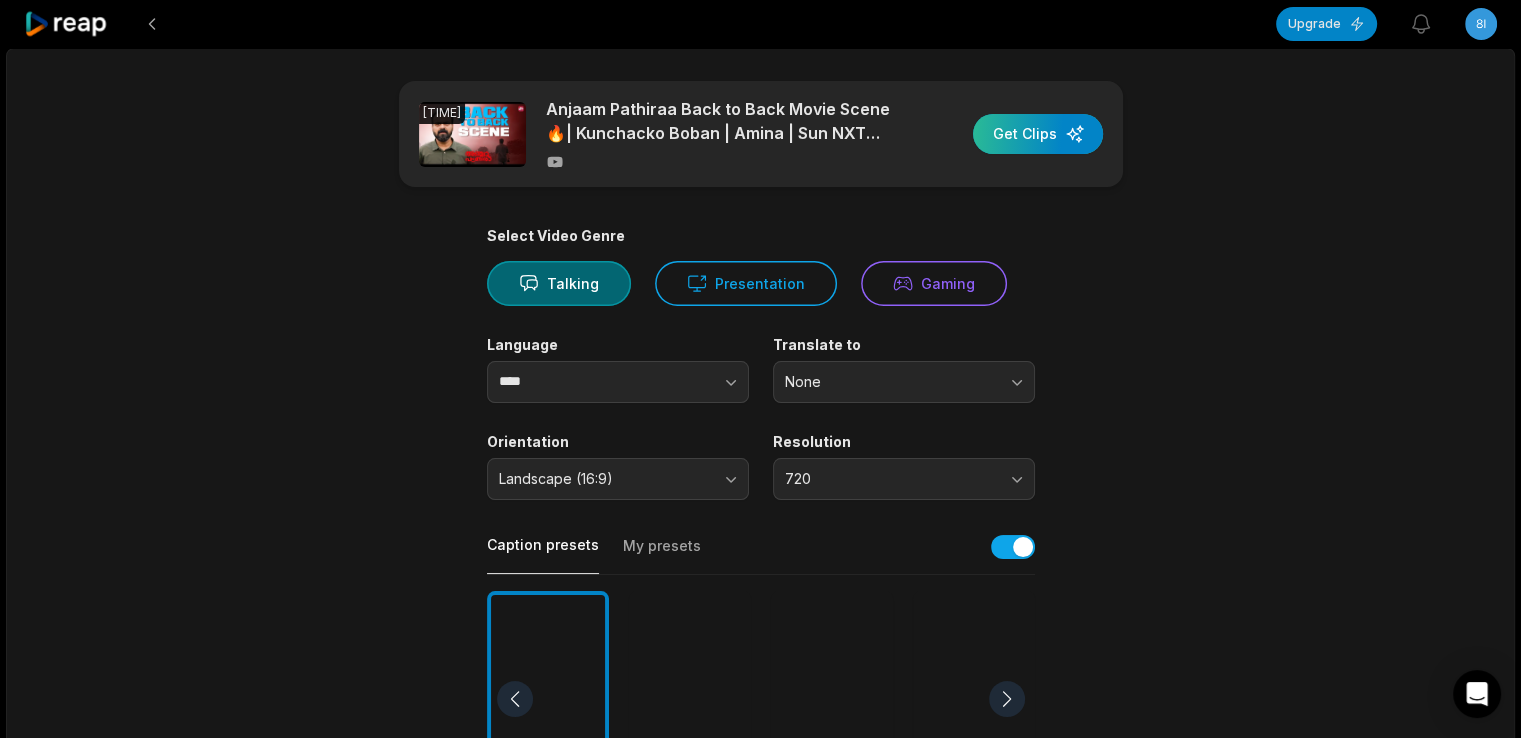 click at bounding box center [1038, 134] 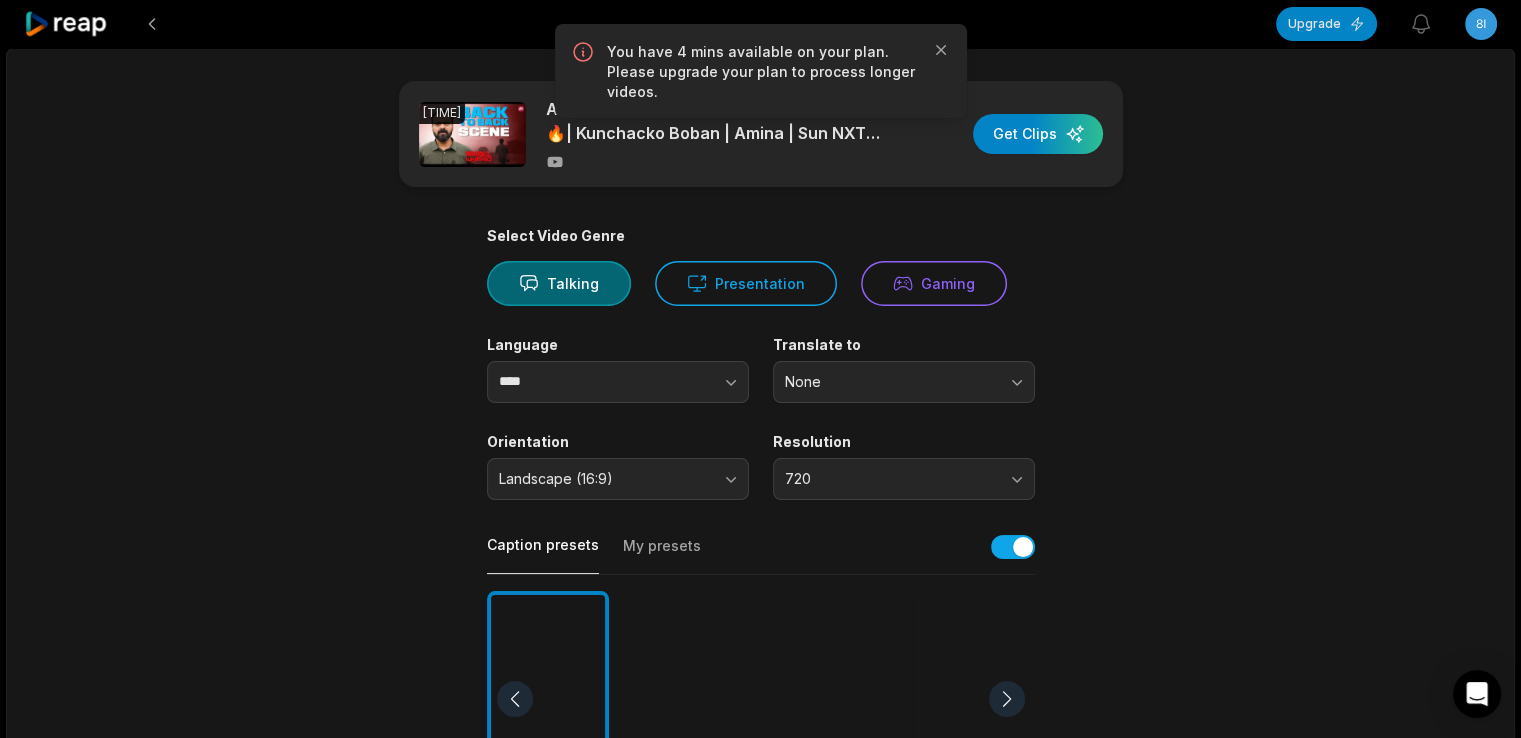 click on "You have 4 mins available on your plan. Please upgrade your plan to process longer videos. Close" at bounding box center [761, 71] 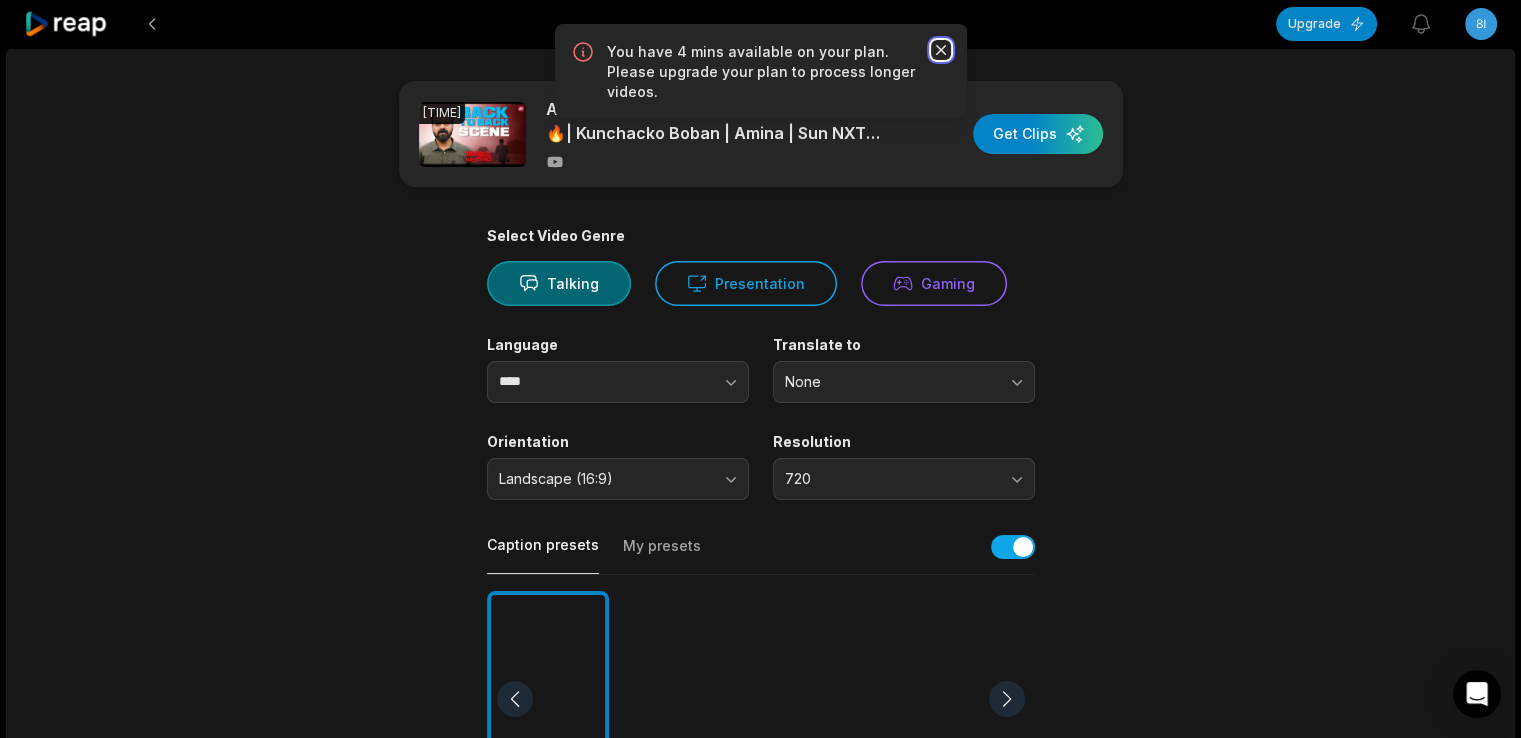 click 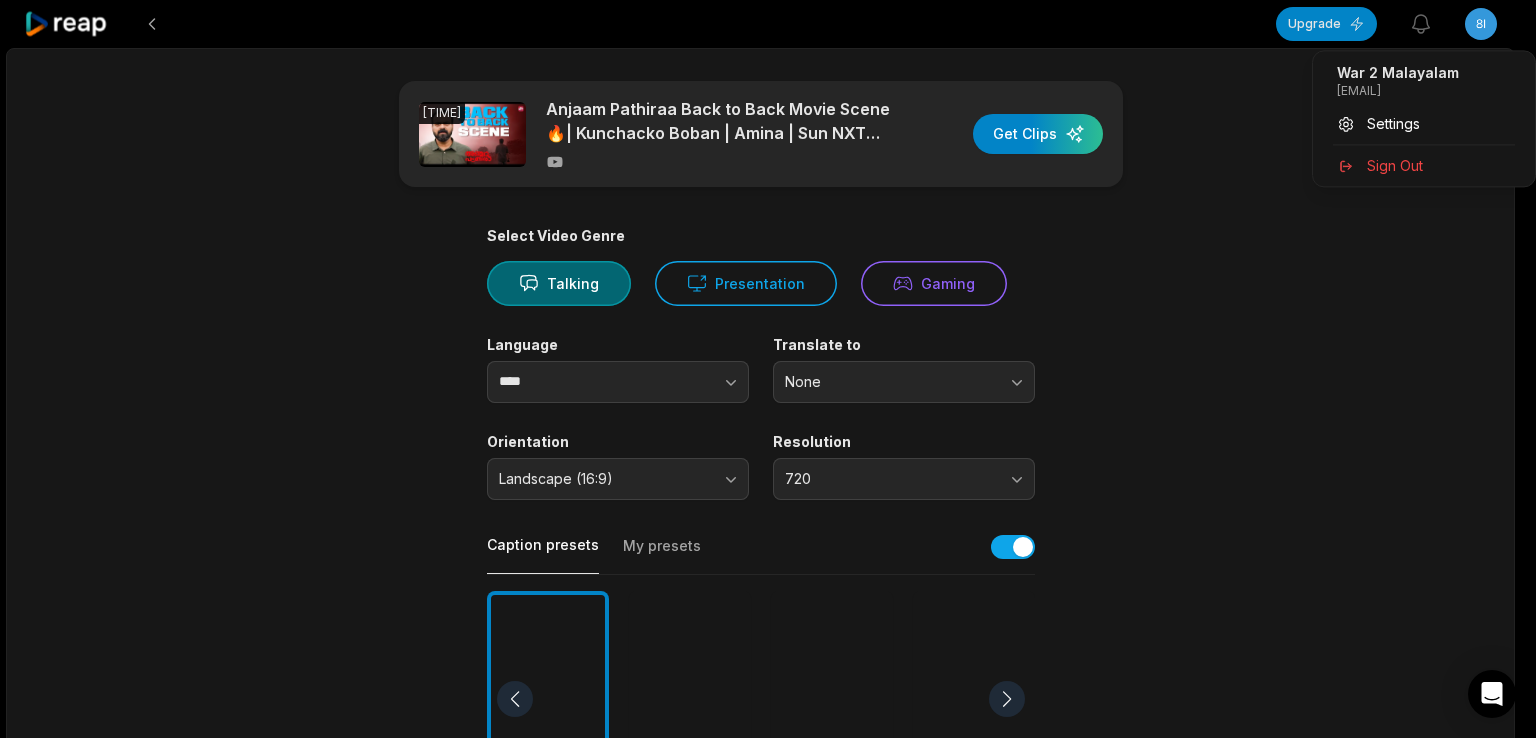 click on "Upgrade View notifications Open user menu 13:30 Anjaam Pathiraa Back to Back Movie Scene 🔥| Kunchacko Boban | Amina | Sun NXT Malayalam Get Clips Select Video Genre Talking Presentation Gaming Language **** Translate to None Orientation Landscape (16:9) Resolution 720 Caption presets My presets Deep Diver Popping Beasty YC Playdate Pet Zen More Presets Processing Time Frame 00:00 13:30 Auto Clip Length <30s 30s-60s 60s-90s 90s-3min Clip Topics (optional) Add specific topics that you want AI to clip from the video. Made with   in San Francisco
Upgrade to remove captions War 2 Malayalam 8iwzpq0pjv@xkxkud.com Settings Sign Out" at bounding box center (768, 369) 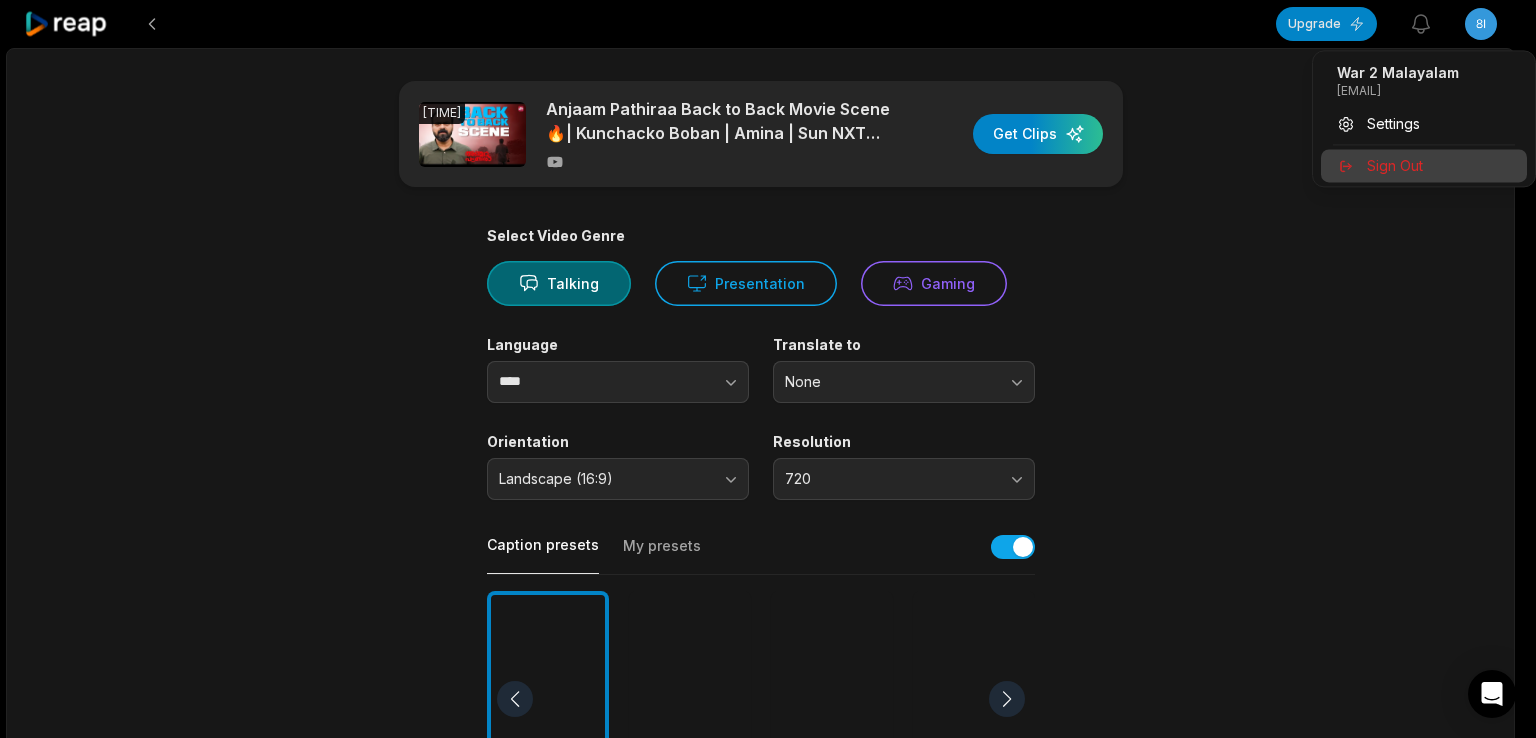 click on "Sign Out" at bounding box center (1424, 165) 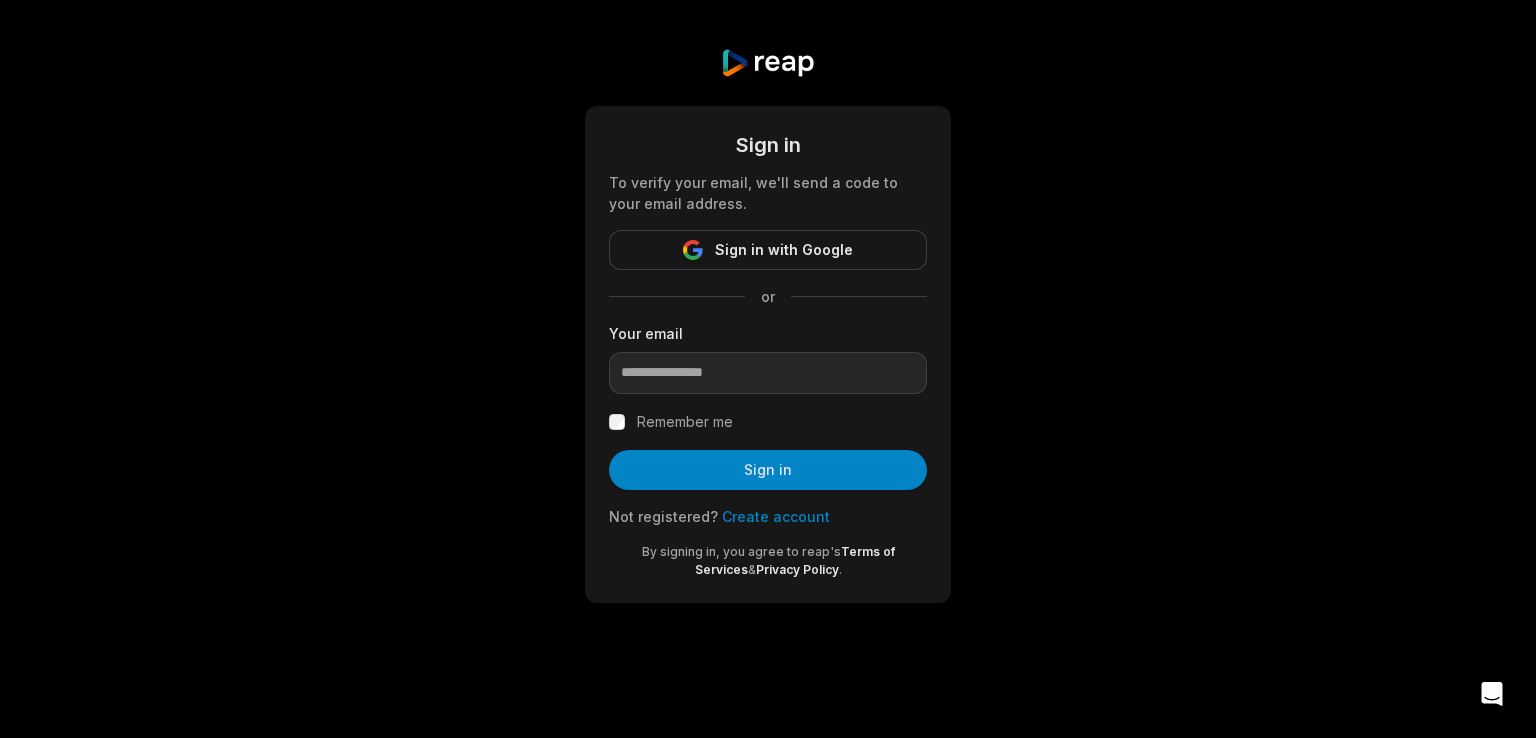 click on "Create account" at bounding box center (776, 516) 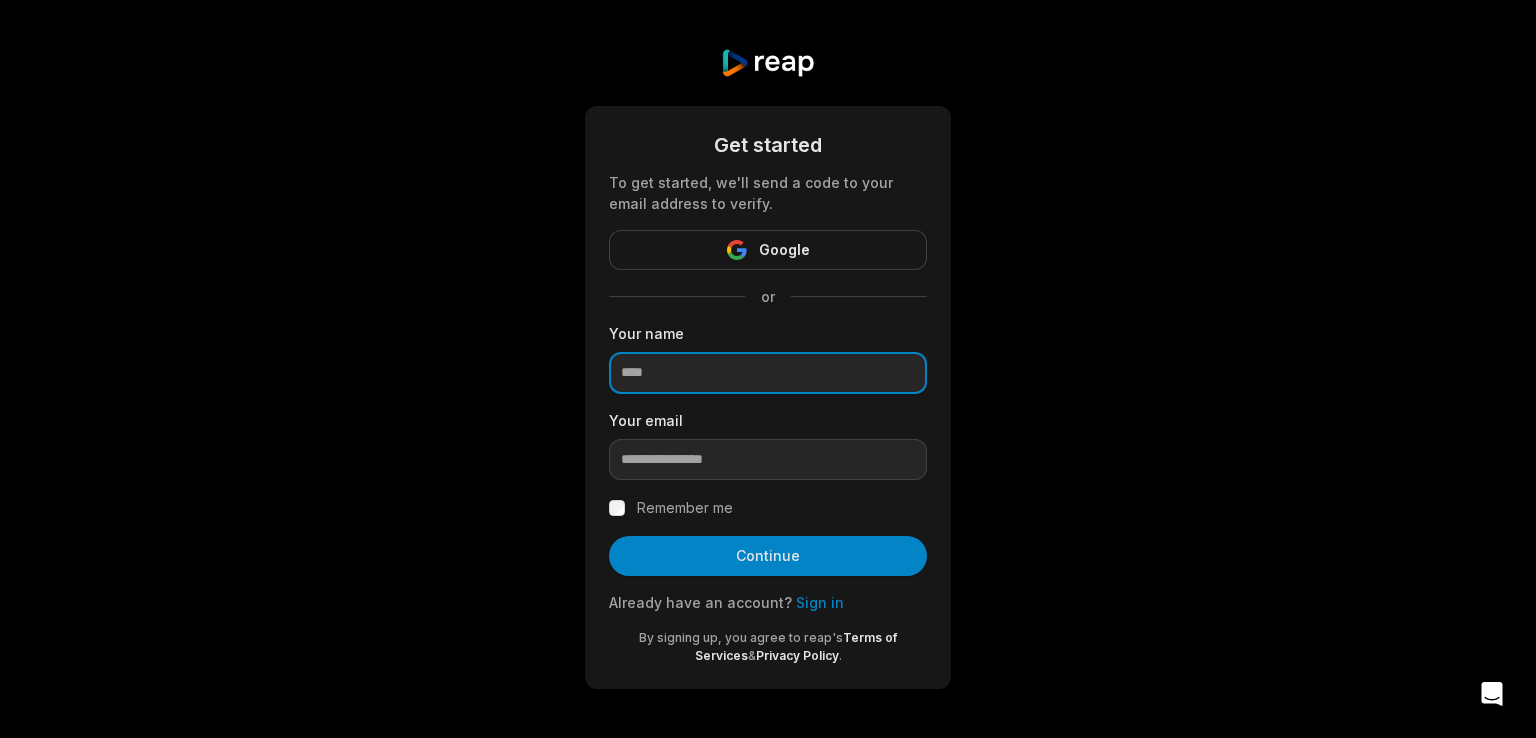click at bounding box center [768, 373] 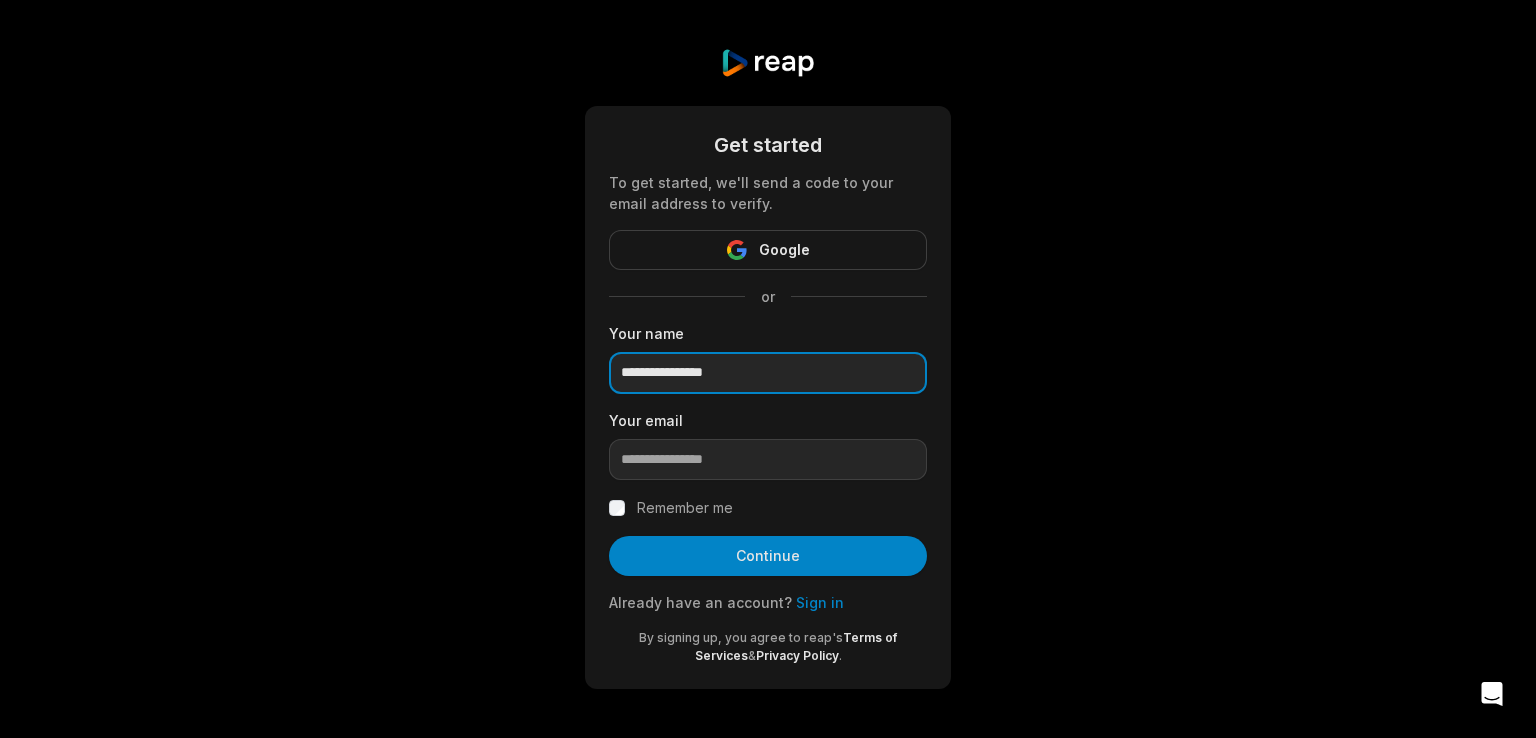 type on "**********" 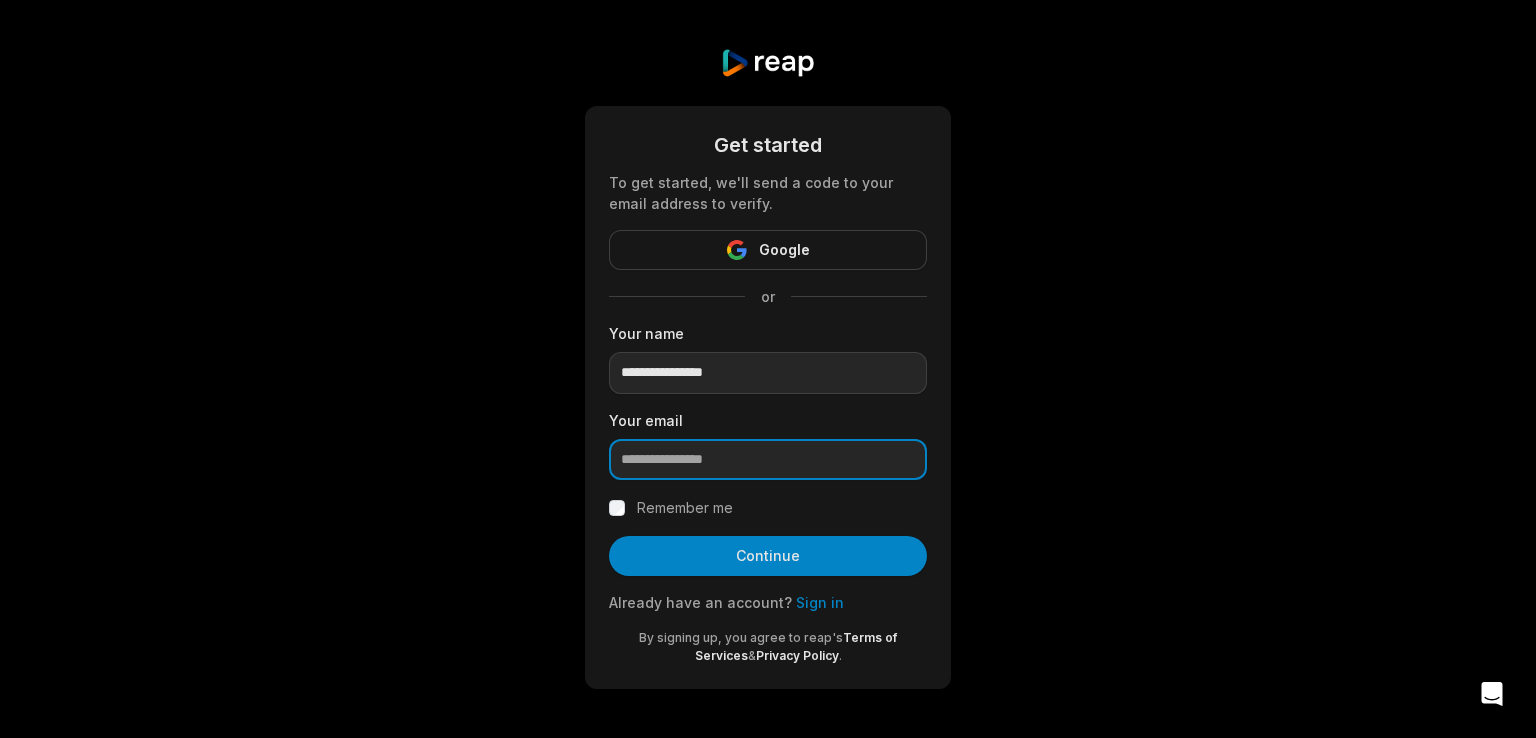 click at bounding box center (768, 460) 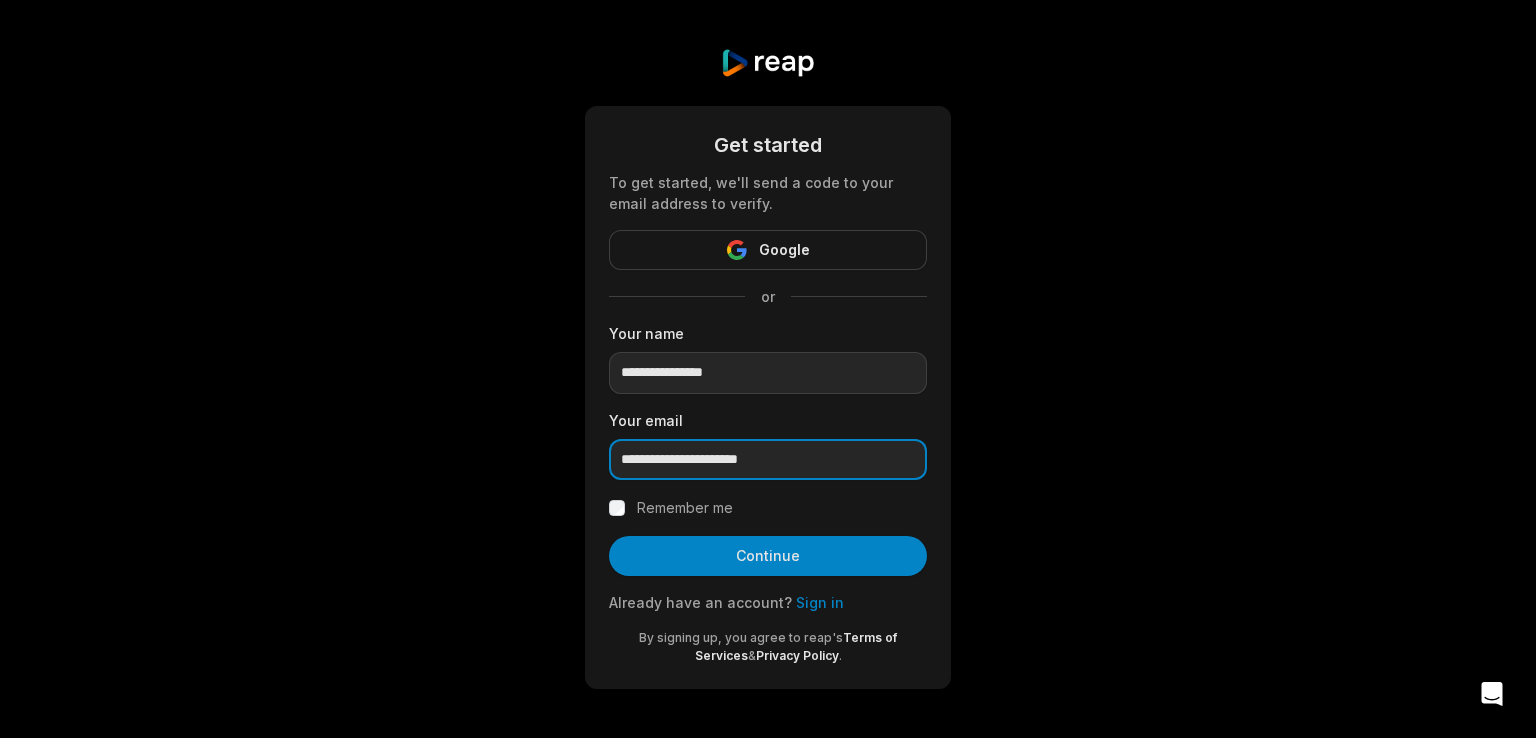 type on "**********" 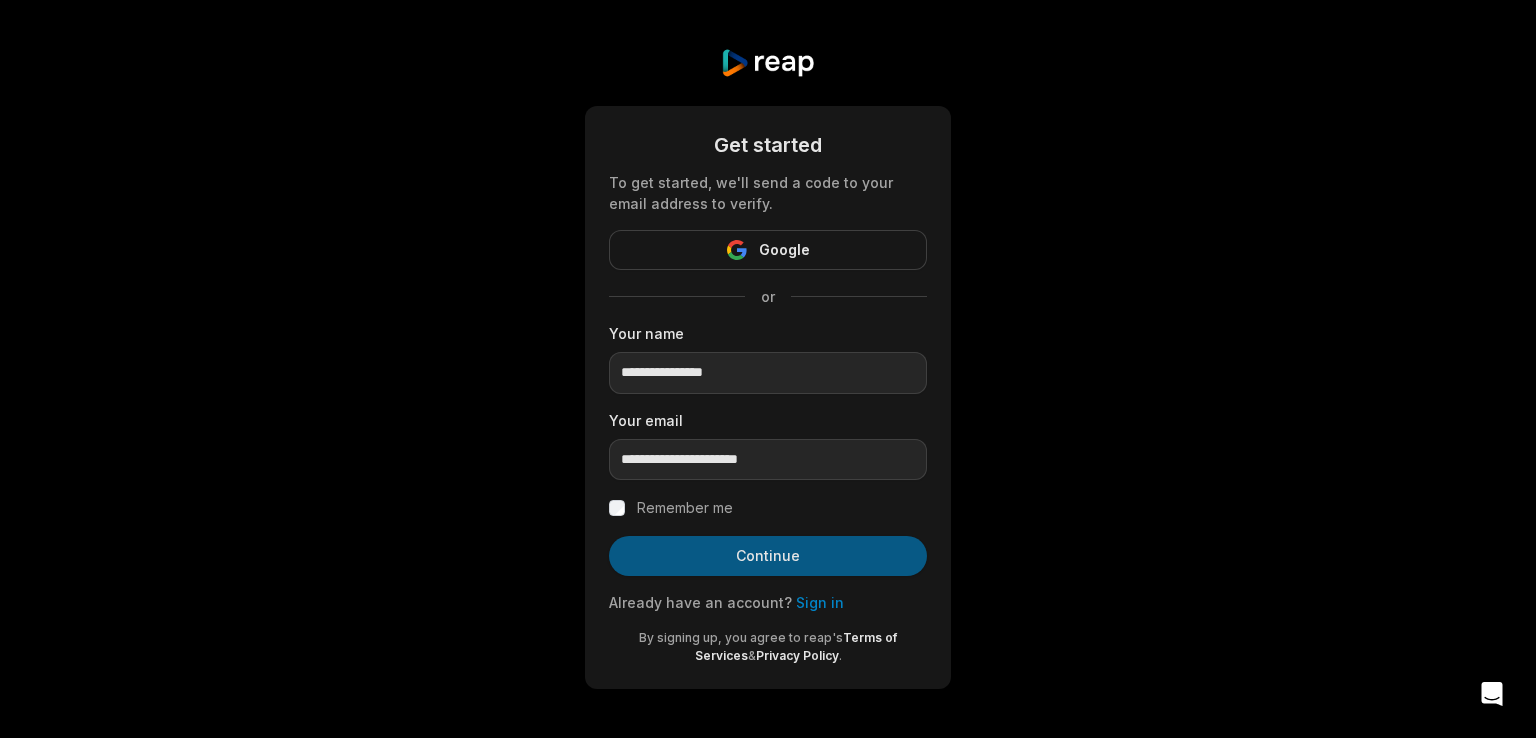 click on "Continue" at bounding box center [768, 556] 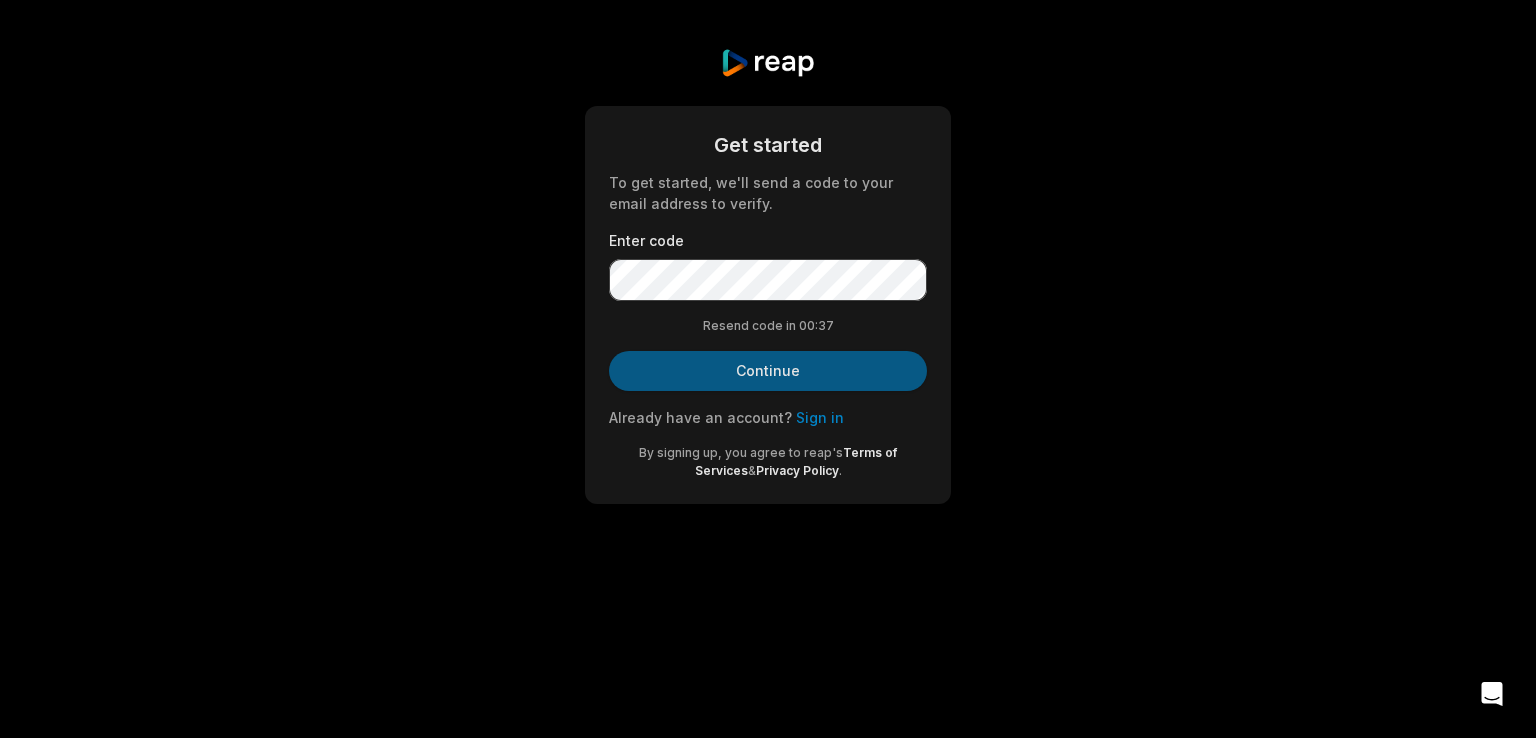 click on "Continue" at bounding box center [768, 371] 